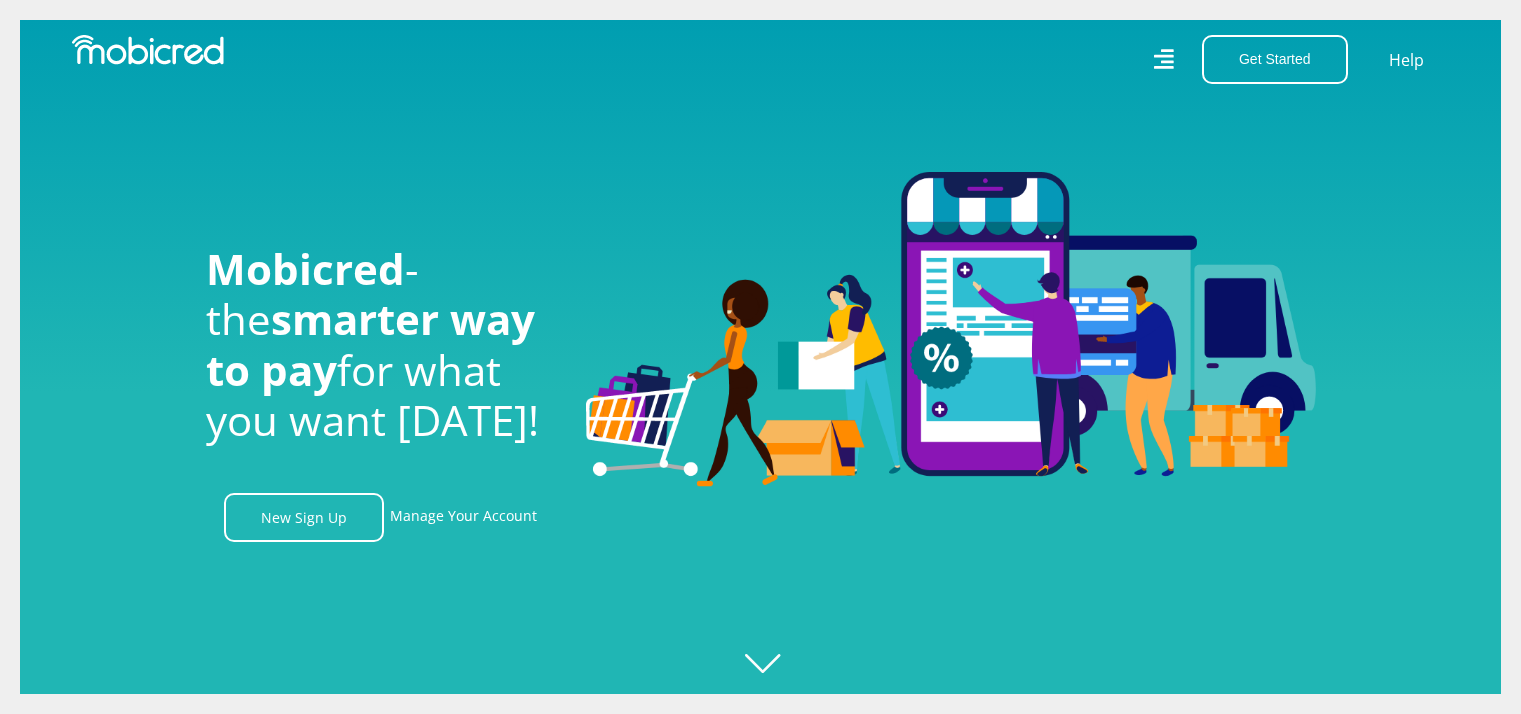 scroll, scrollTop: 0, scrollLeft: 0, axis: both 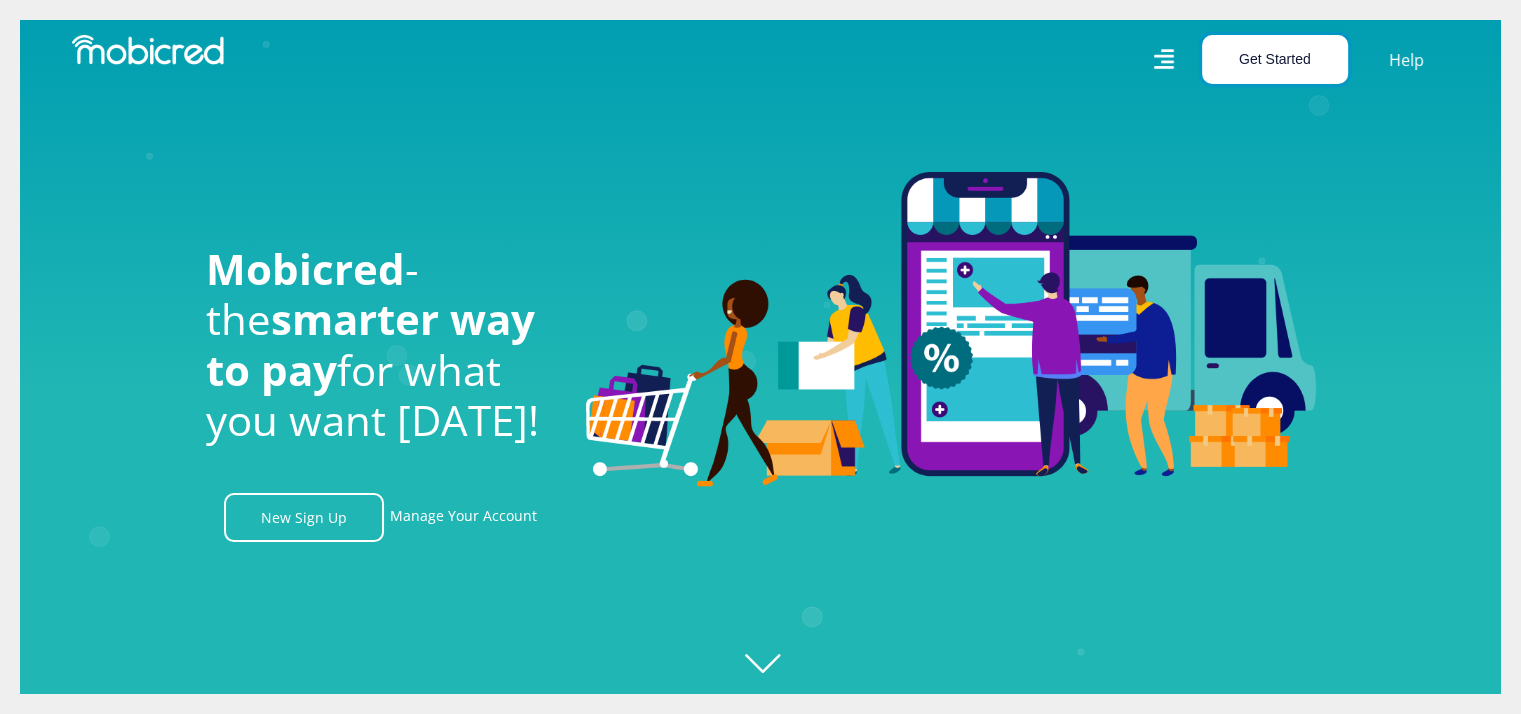 click on "Get Started" at bounding box center (1275, 59) 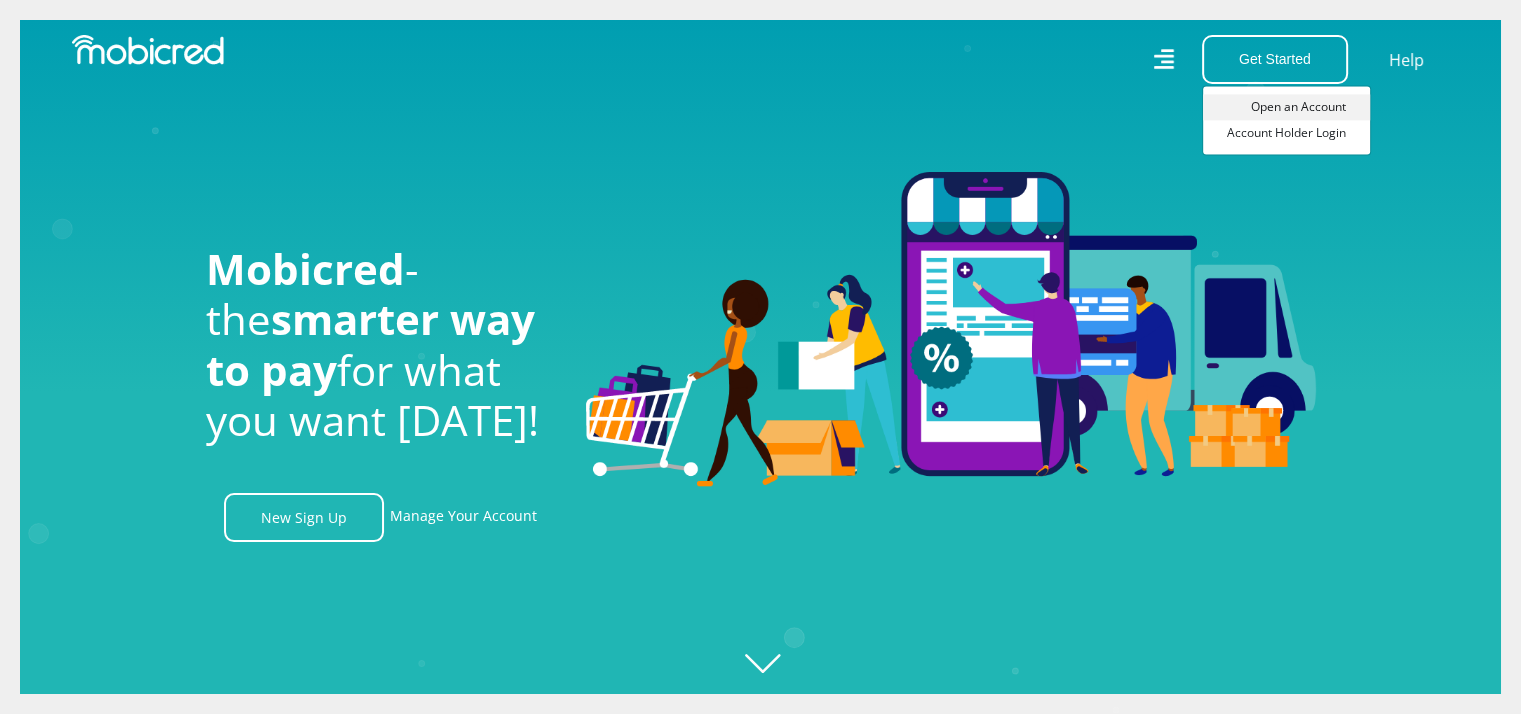 click on "Open an Account" at bounding box center [1286, 107] 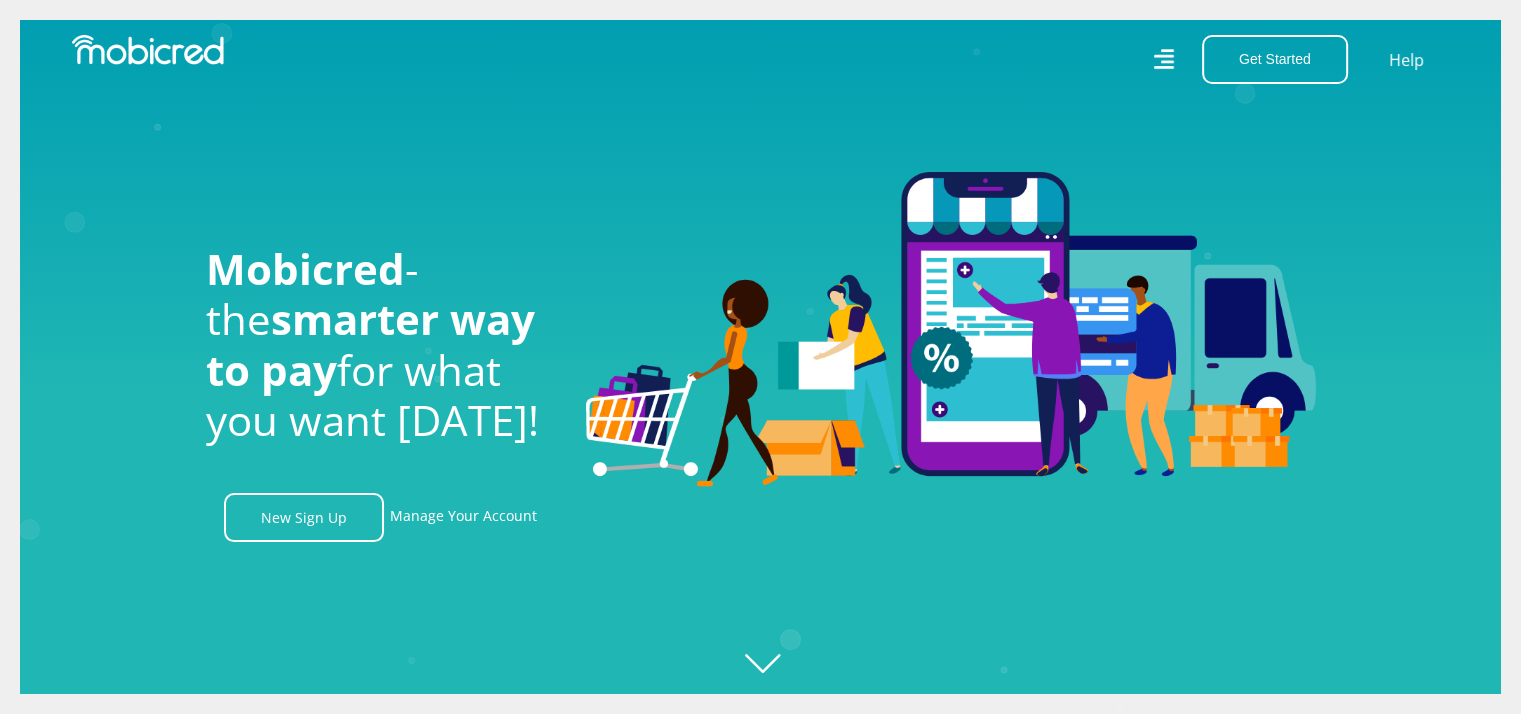 scroll, scrollTop: 0, scrollLeft: 2280, axis: horizontal 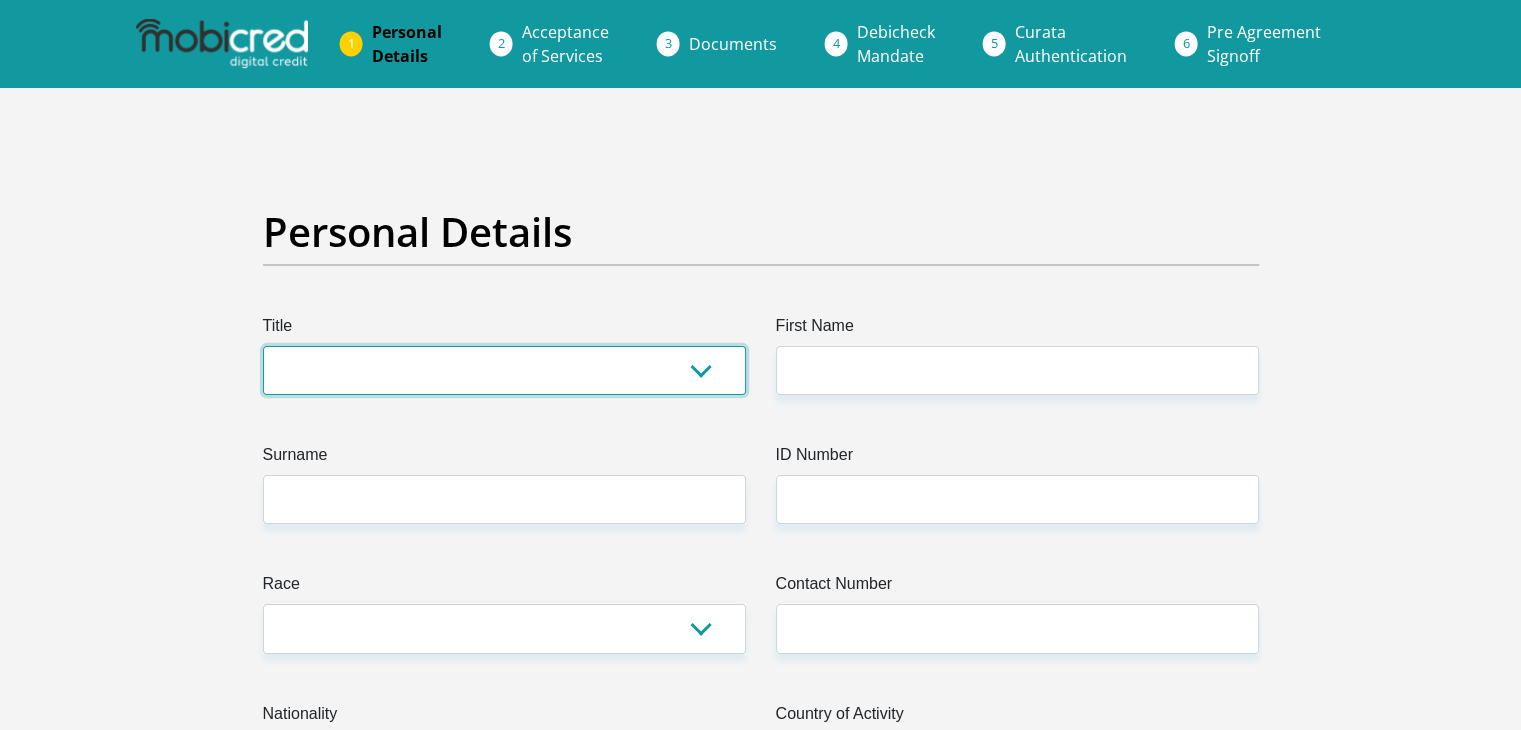 click on "Mr
Ms
Mrs
Dr
Other" at bounding box center [504, 370] 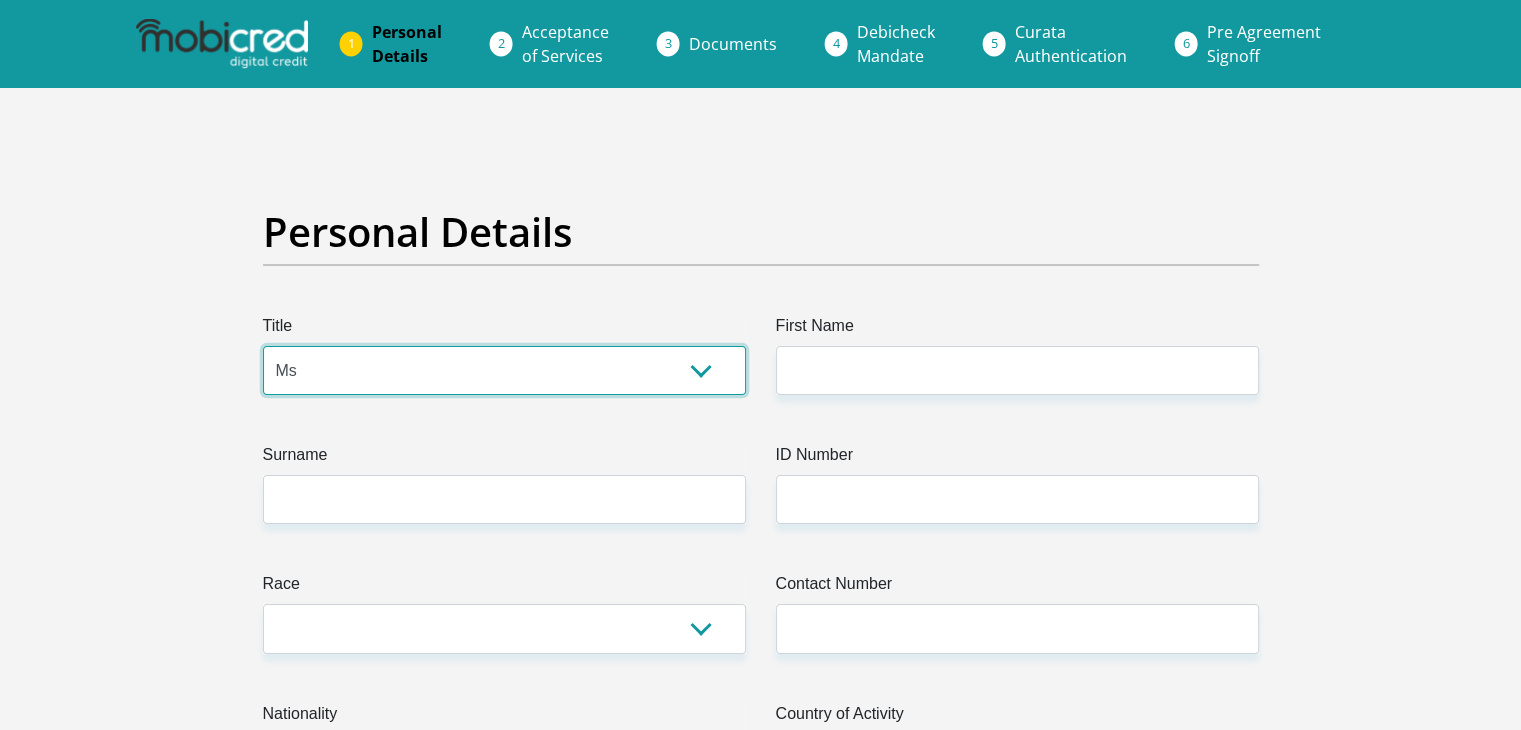 click on "Mr
Ms
Mrs
Dr
Other" at bounding box center [504, 370] 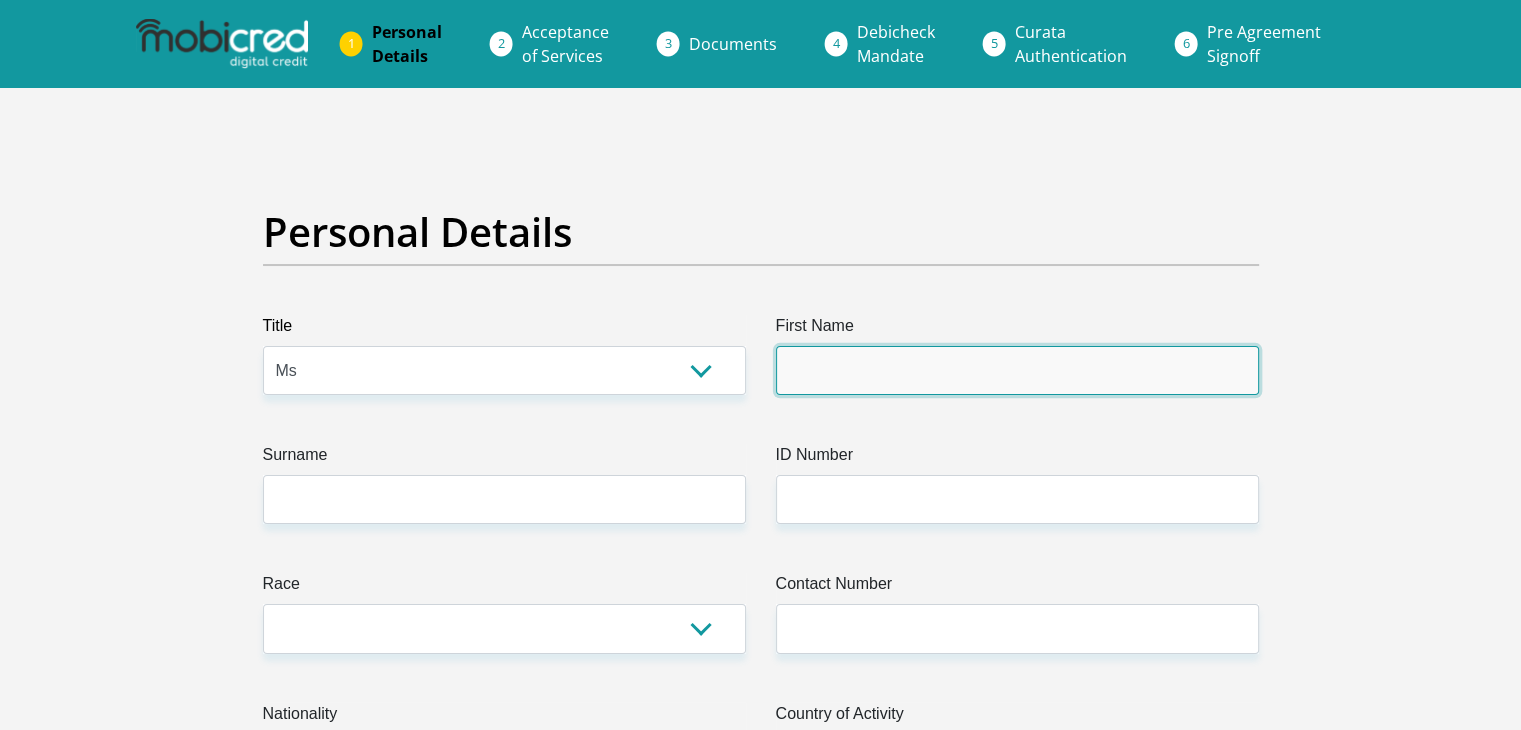 click on "First Name" at bounding box center [1017, 370] 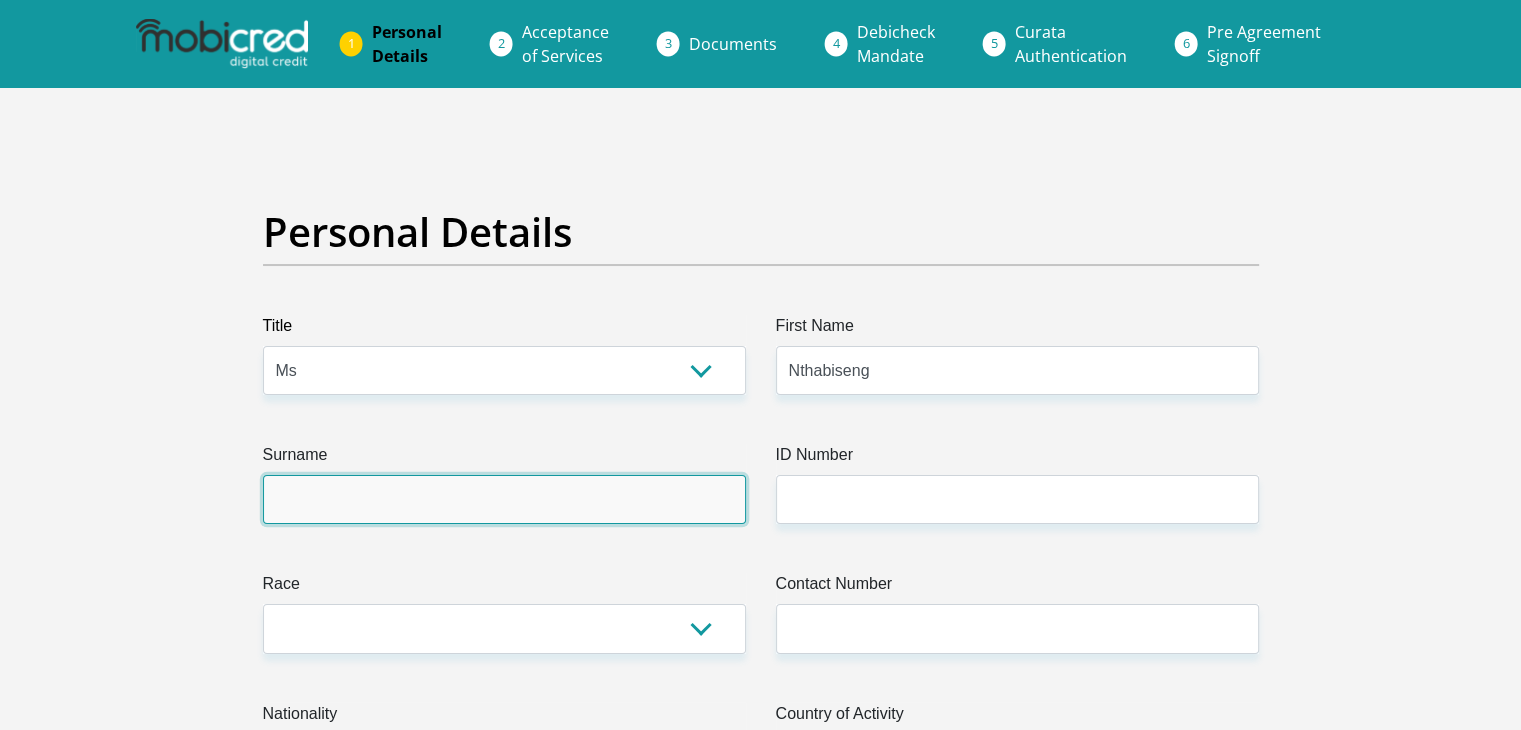 type on "Nwaigbo" 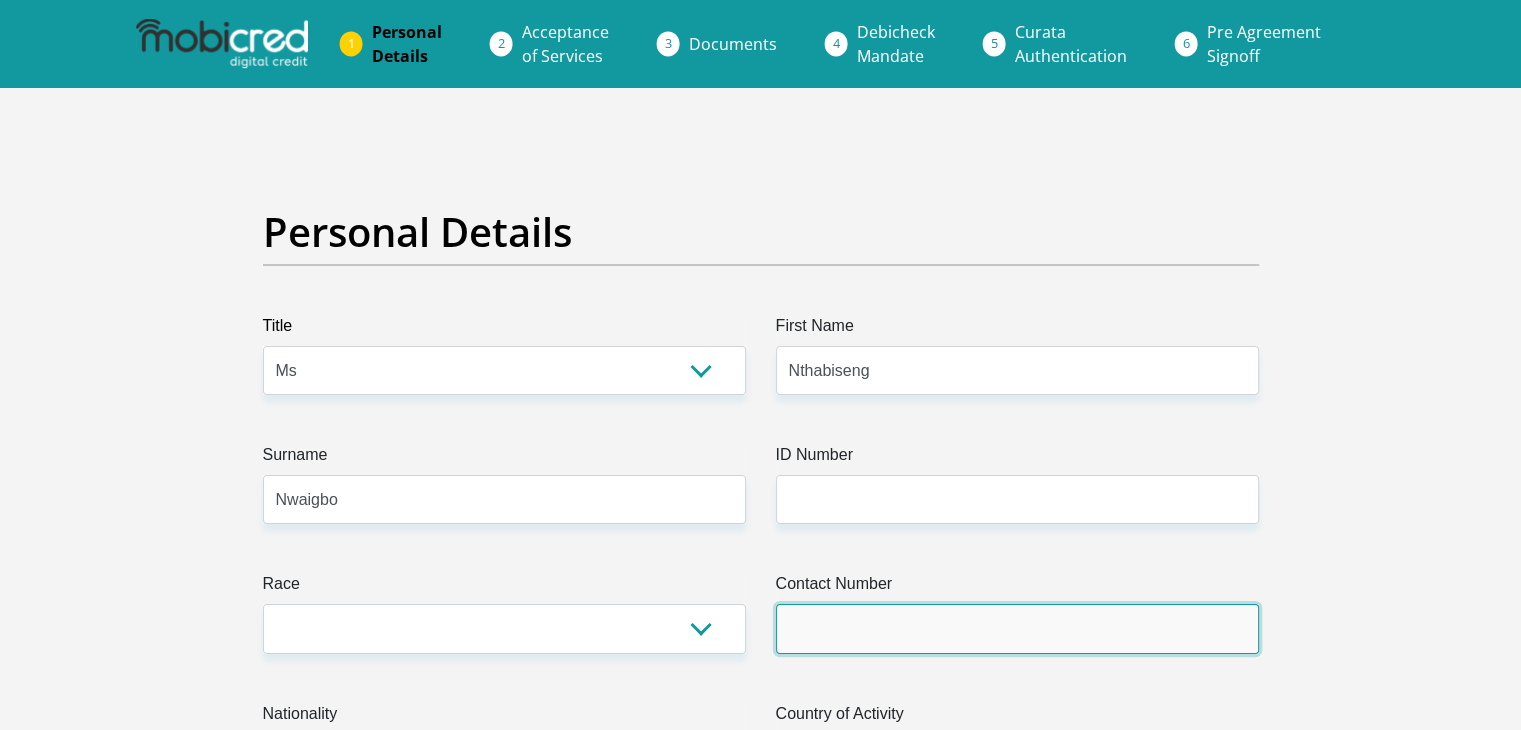 type on "0728315998" 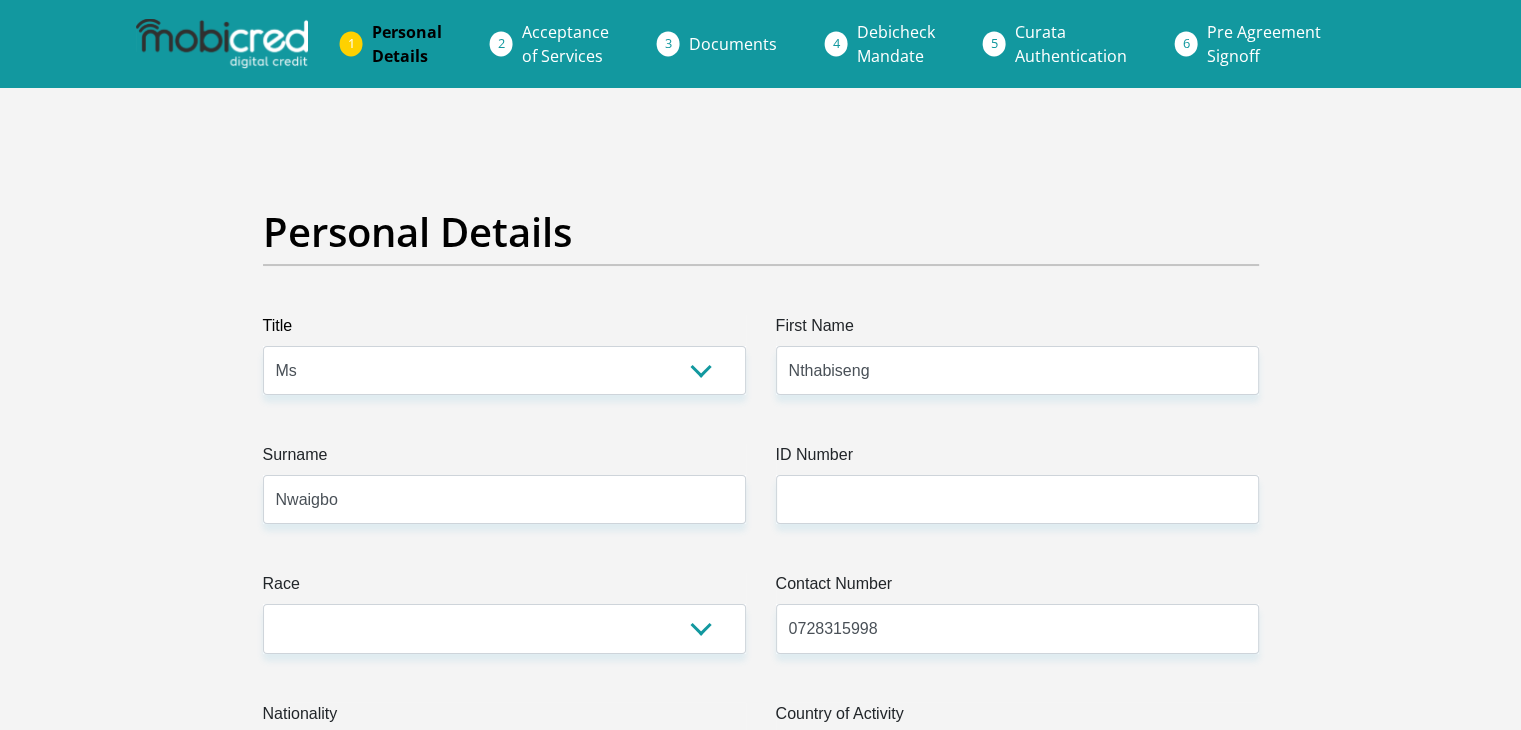 select on "ZAF" 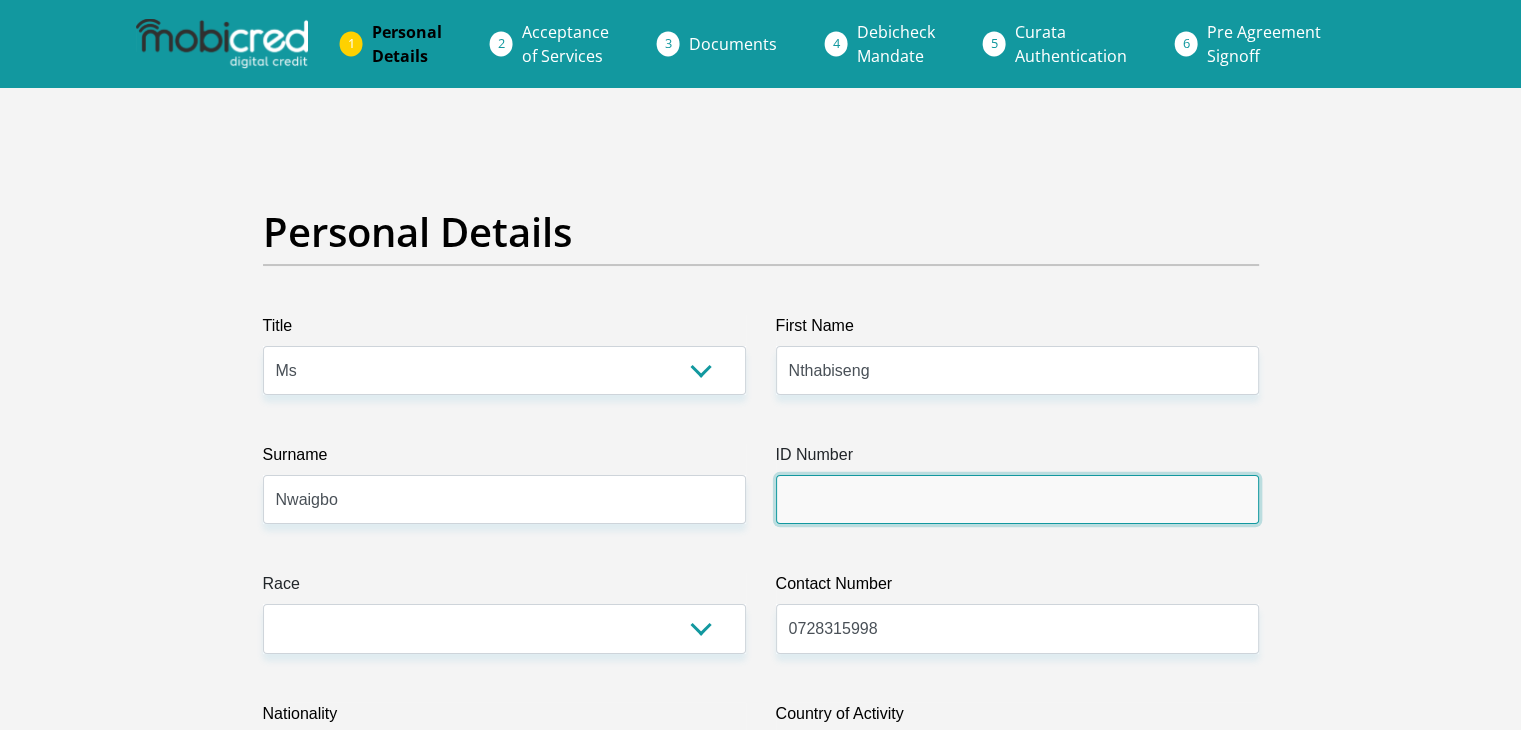 click on "ID Number" at bounding box center [1017, 499] 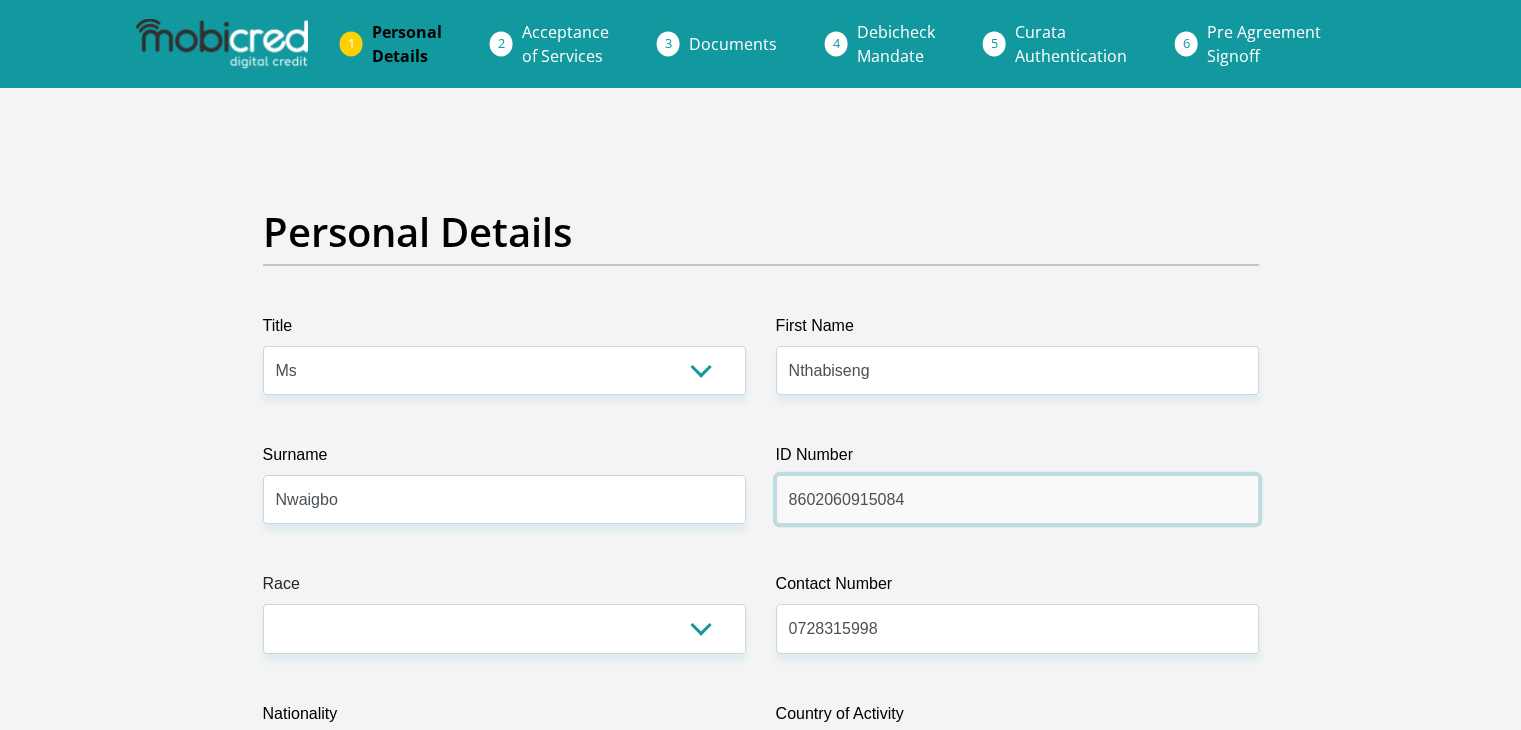 type on "8602060915084" 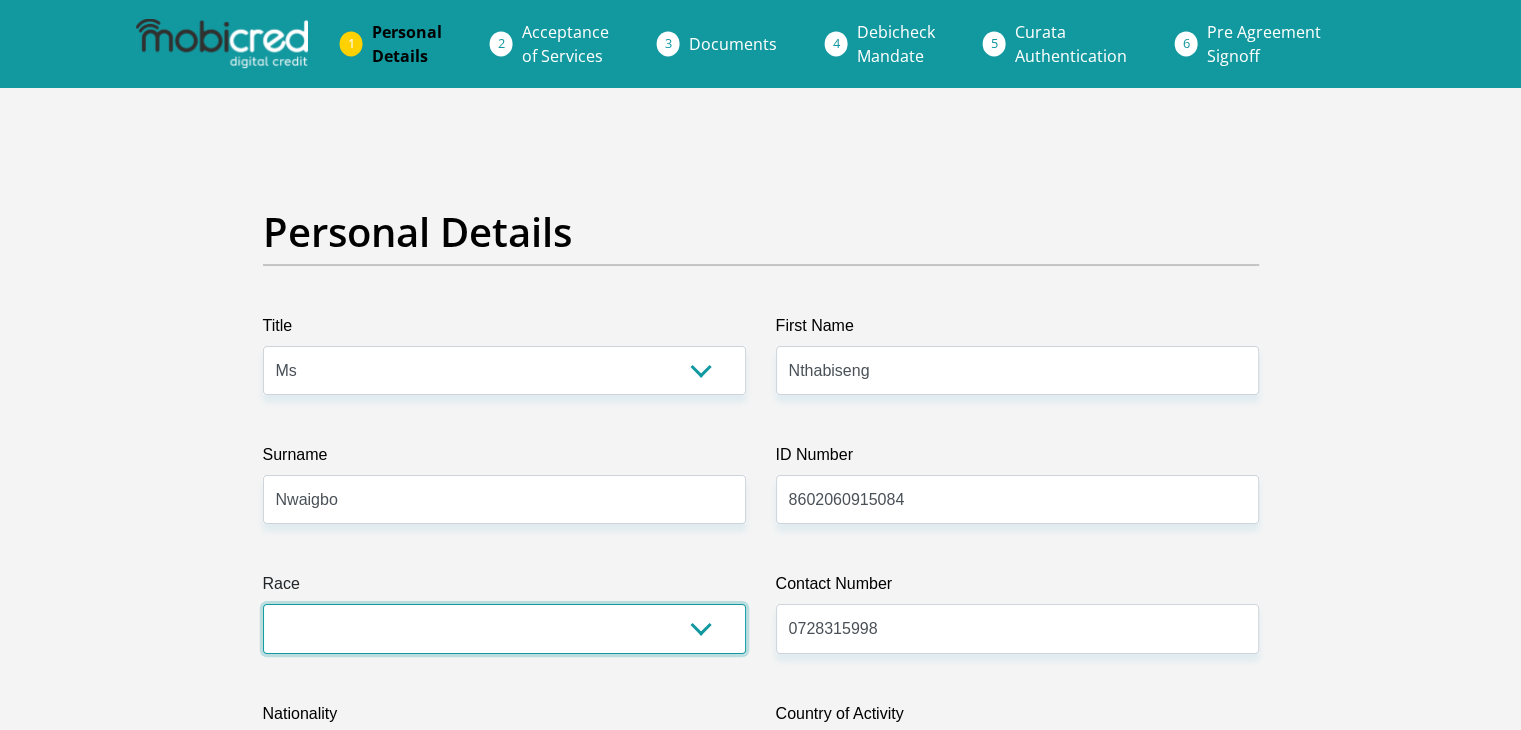 click on "Black
Coloured
Indian
White
Other" at bounding box center [504, 628] 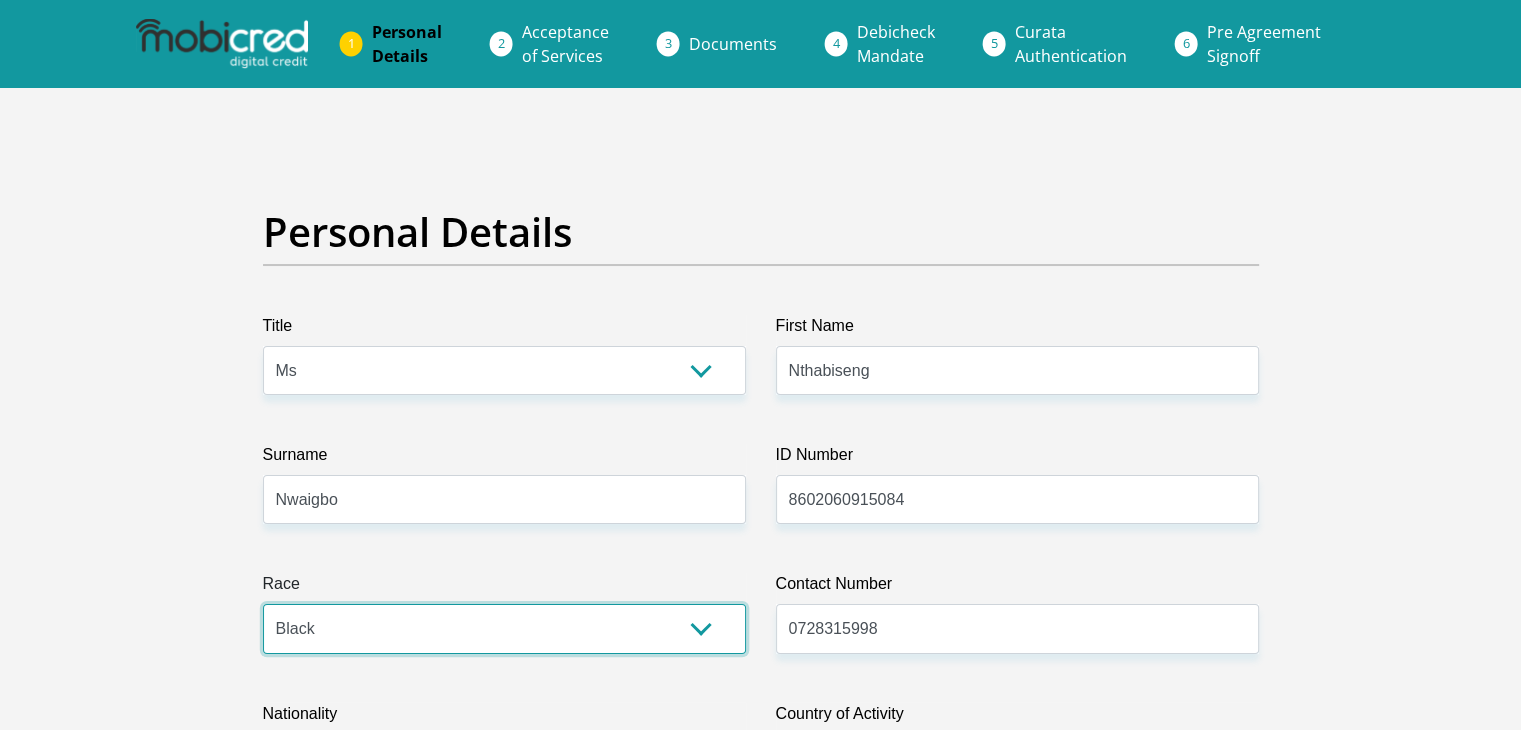 click on "Black
Coloured
Indian
White
Other" at bounding box center (504, 628) 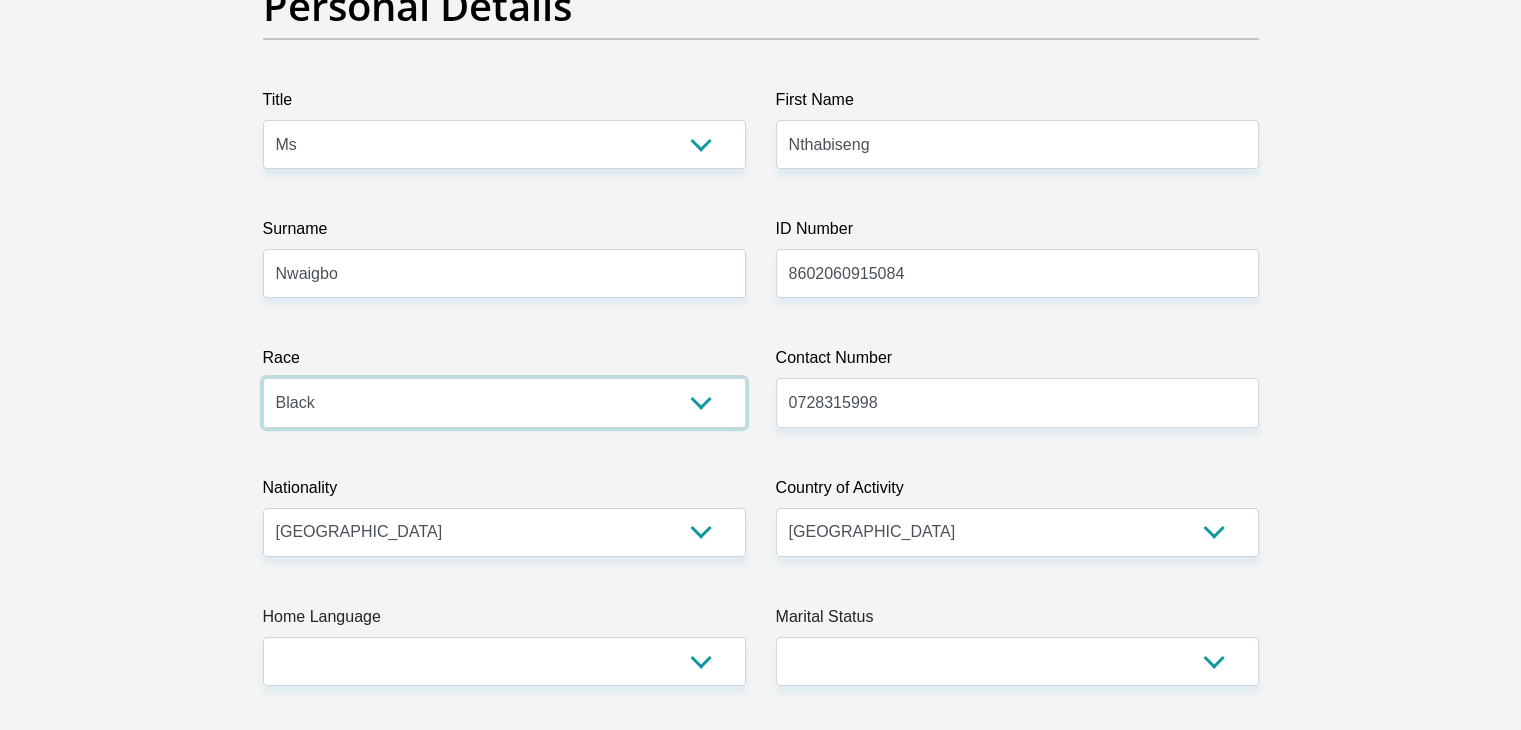 scroll, scrollTop: 400, scrollLeft: 0, axis: vertical 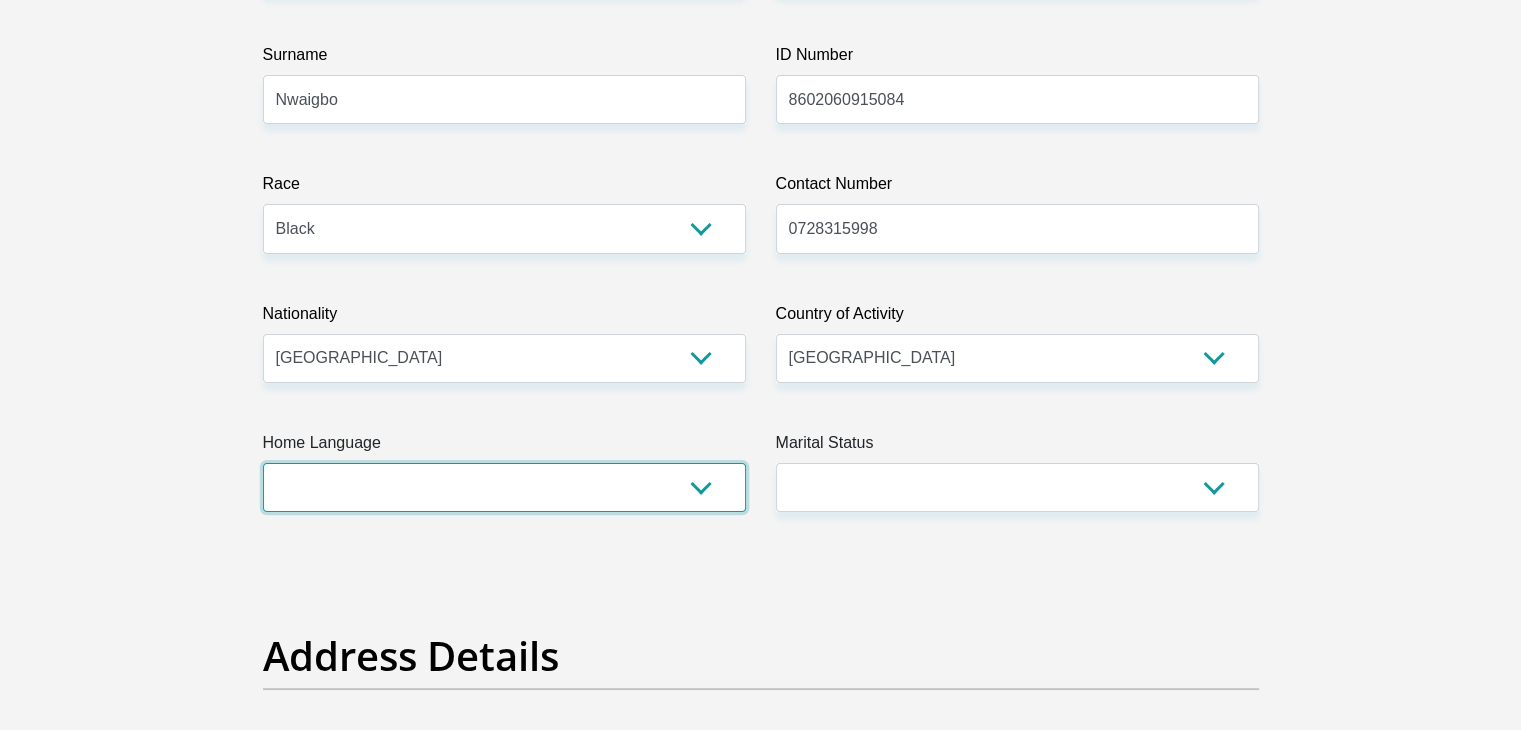 click on "Afrikaans
English
Sepedi
South Ndebele
Southern Sotho
Swati
Tsonga
Tswana
Venda
Xhosa
Zulu
Other" at bounding box center (504, 487) 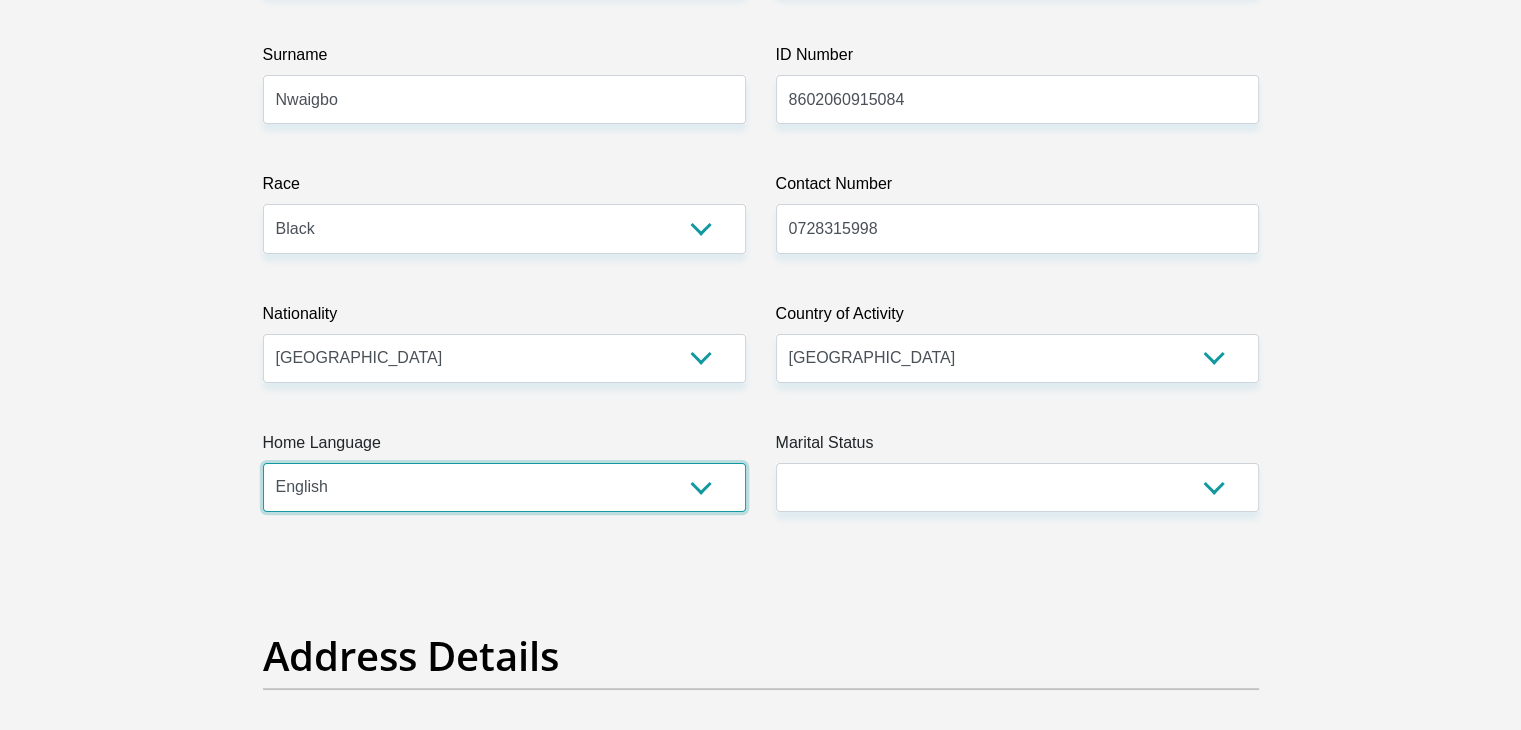 click on "Afrikaans
English
Sepedi
South Ndebele
Southern Sotho
Swati
Tsonga
Tswana
Venda
Xhosa
Zulu
Other" at bounding box center [504, 487] 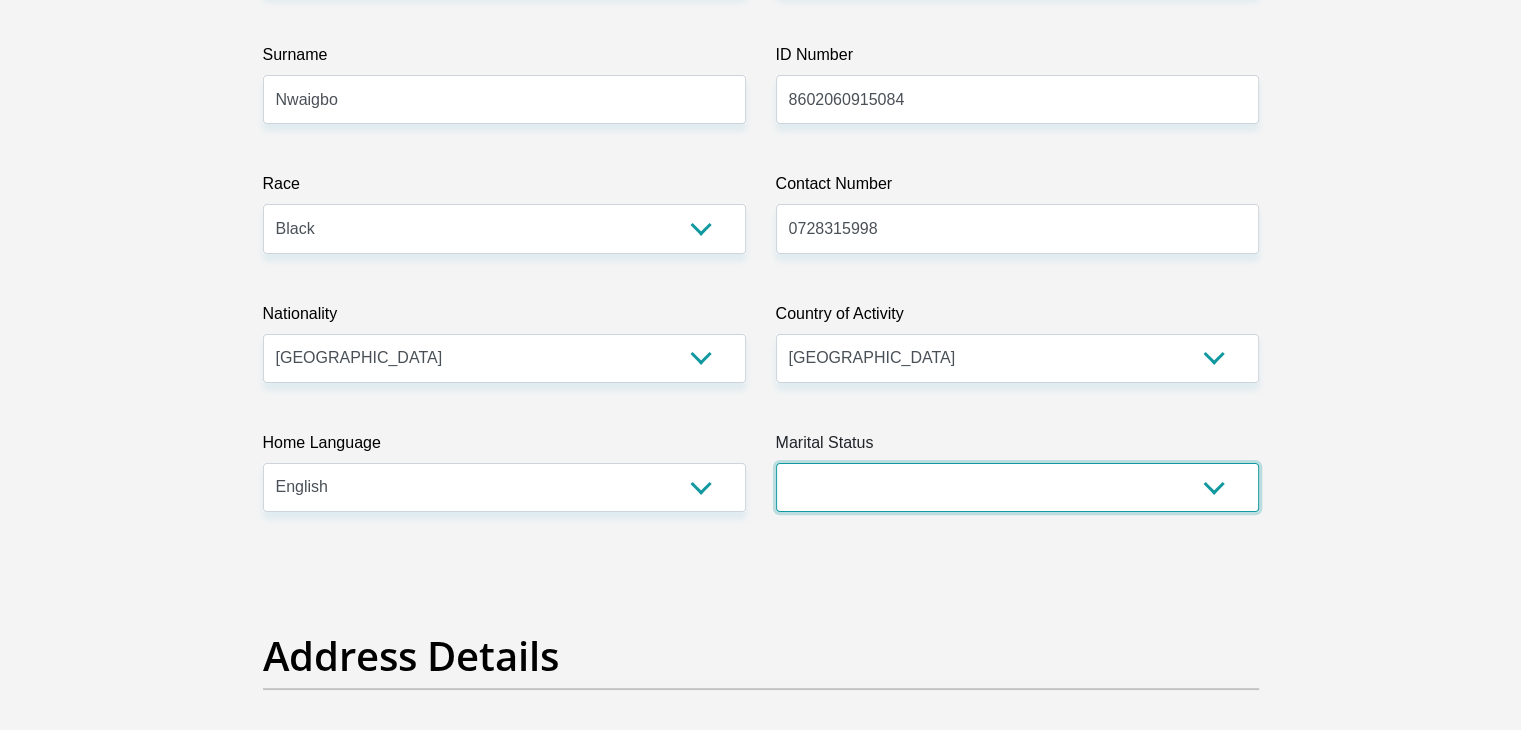 click on "Married ANC
Single
Divorced
Widowed
Married COP or Customary Law" at bounding box center [1017, 487] 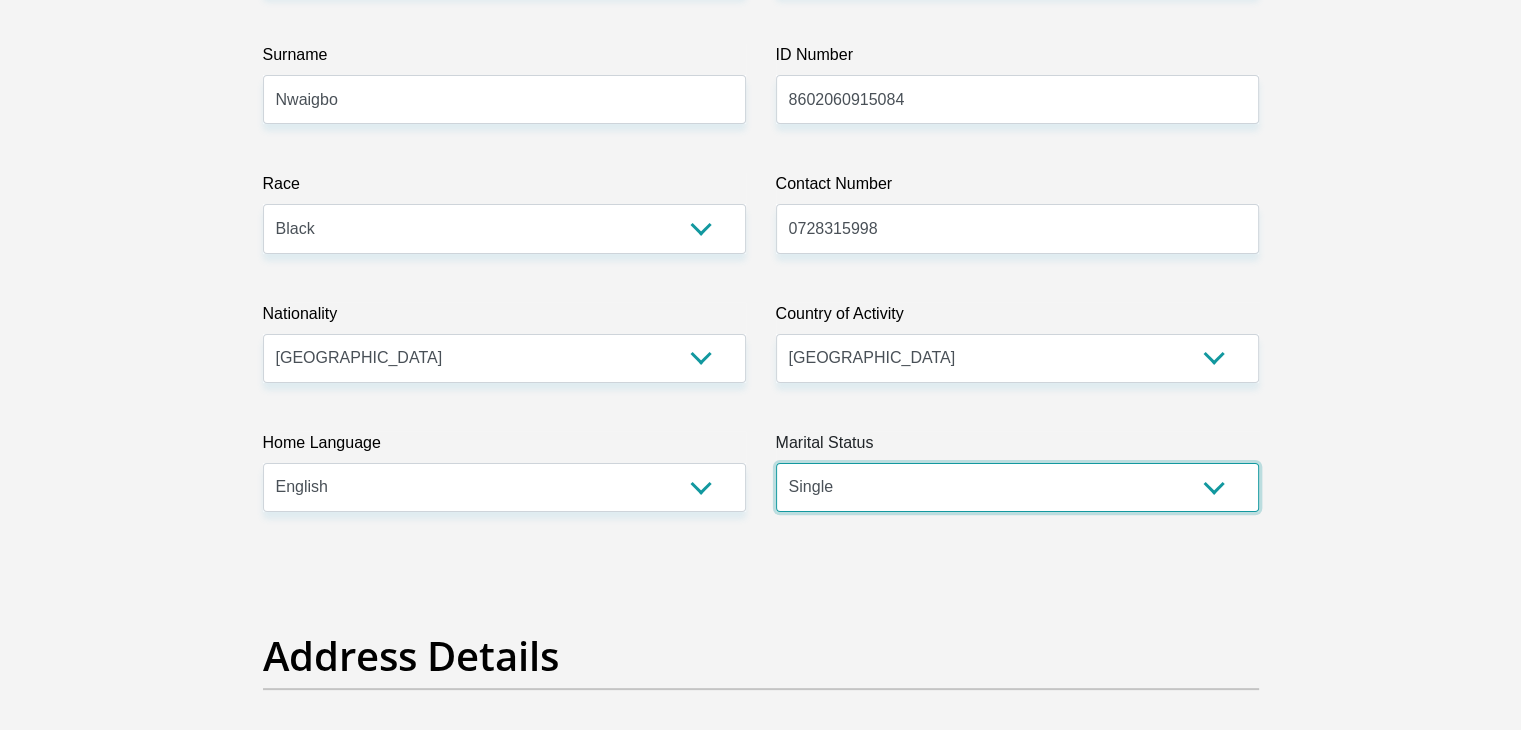 click on "Married ANC
Single
Divorced
Widowed
Married COP or Customary Law" at bounding box center (1017, 487) 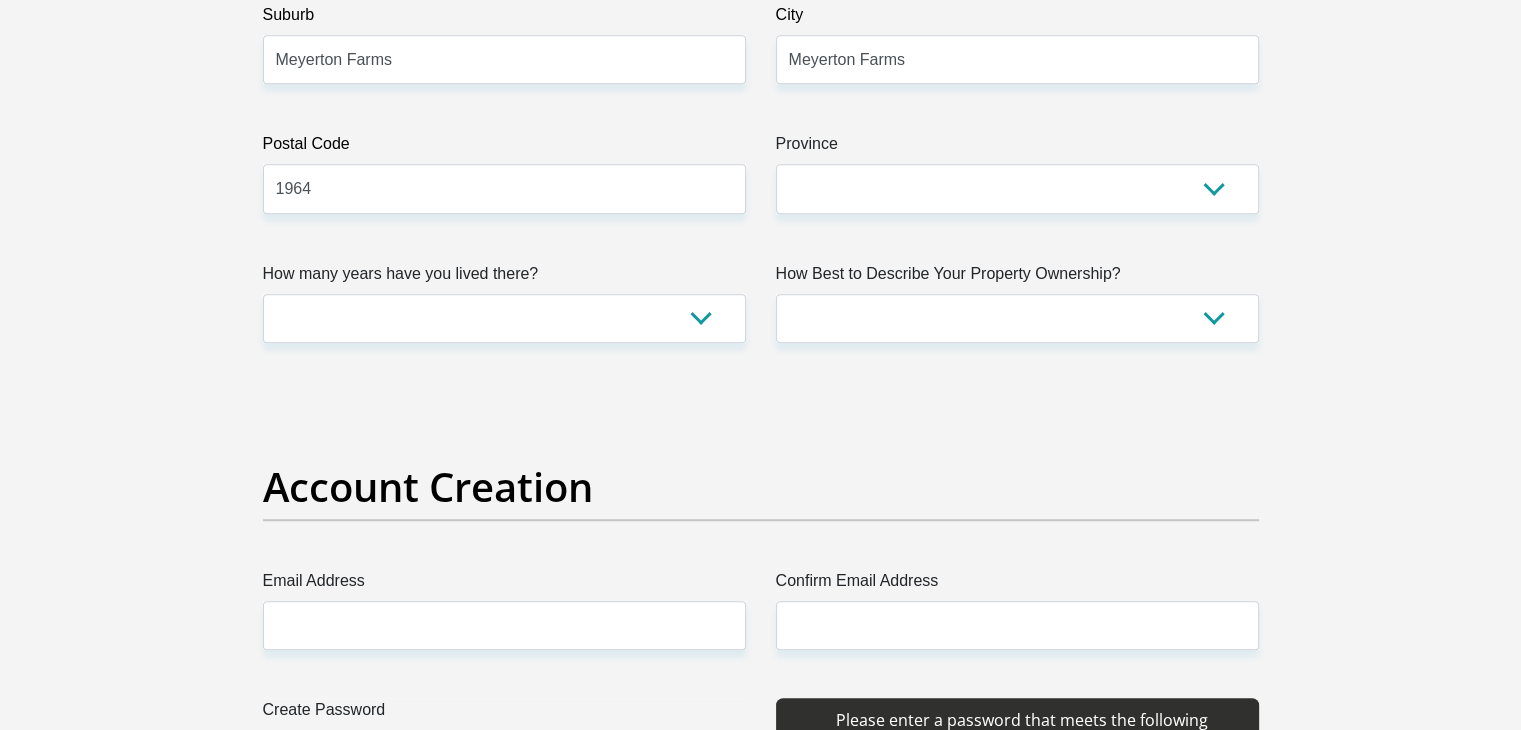 scroll, scrollTop: 1300, scrollLeft: 0, axis: vertical 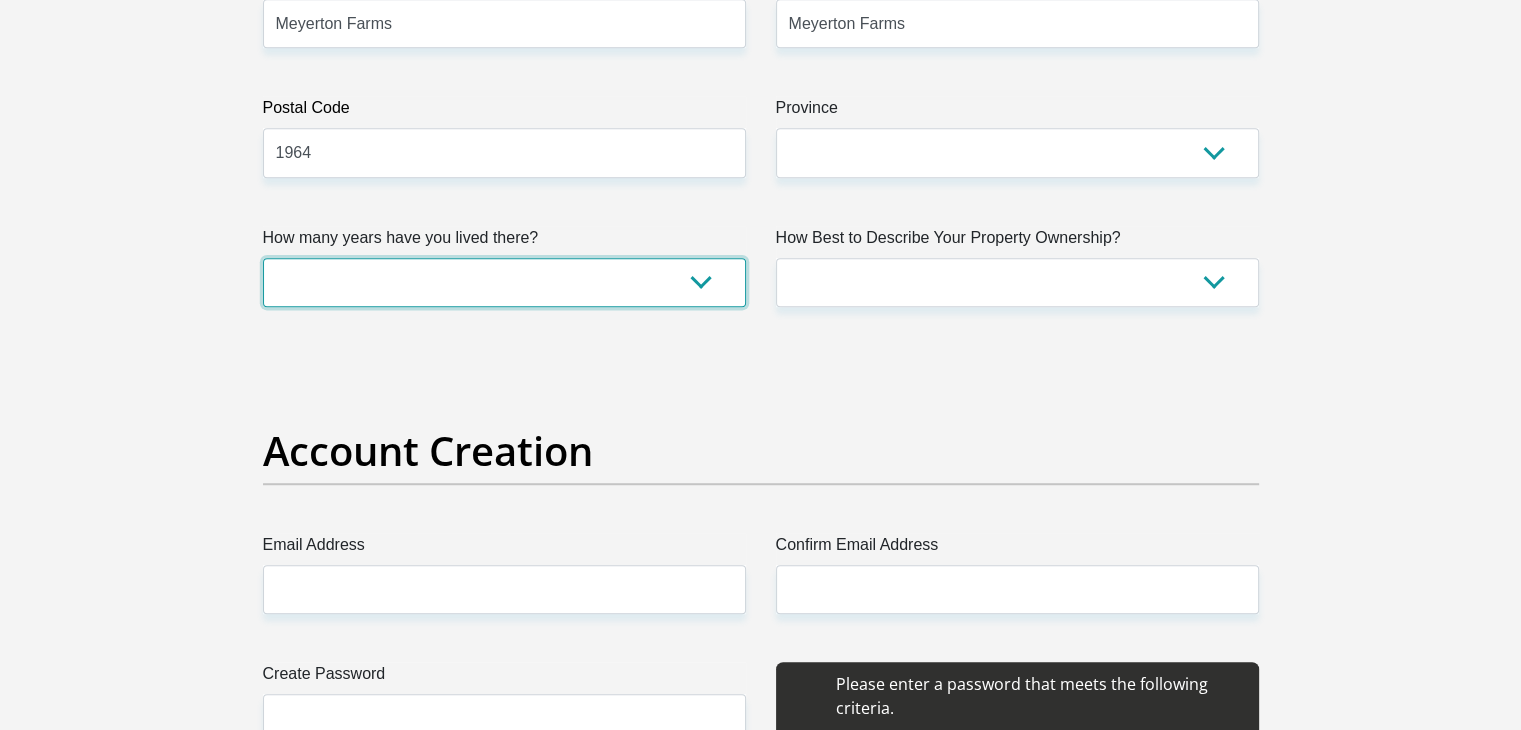 click on "less than 1 year
1-3 years
3-5 years
5+ years" at bounding box center (504, 282) 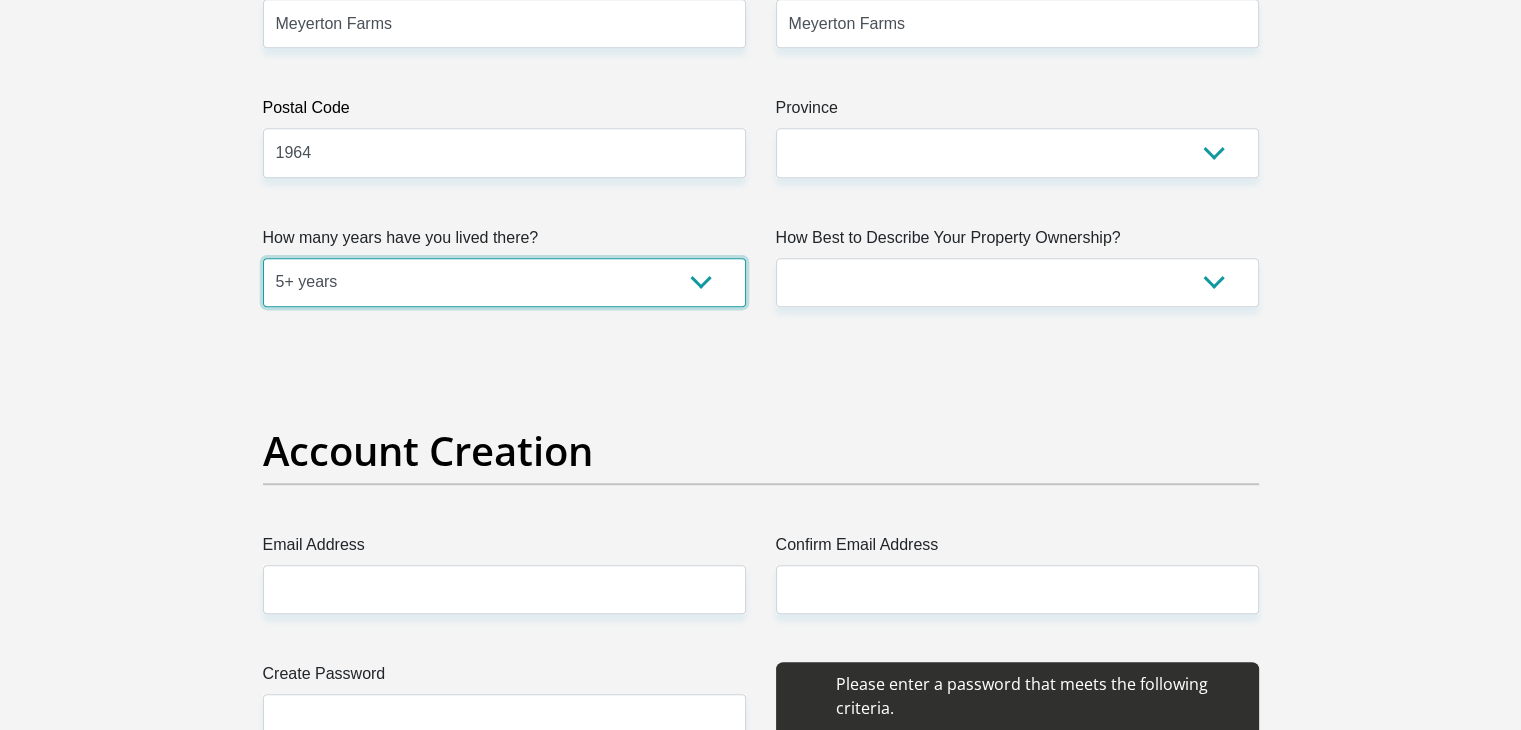 click on "less than 1 year
1-3 years
3-5 years
5+ years" at bounding box center (504, 282) 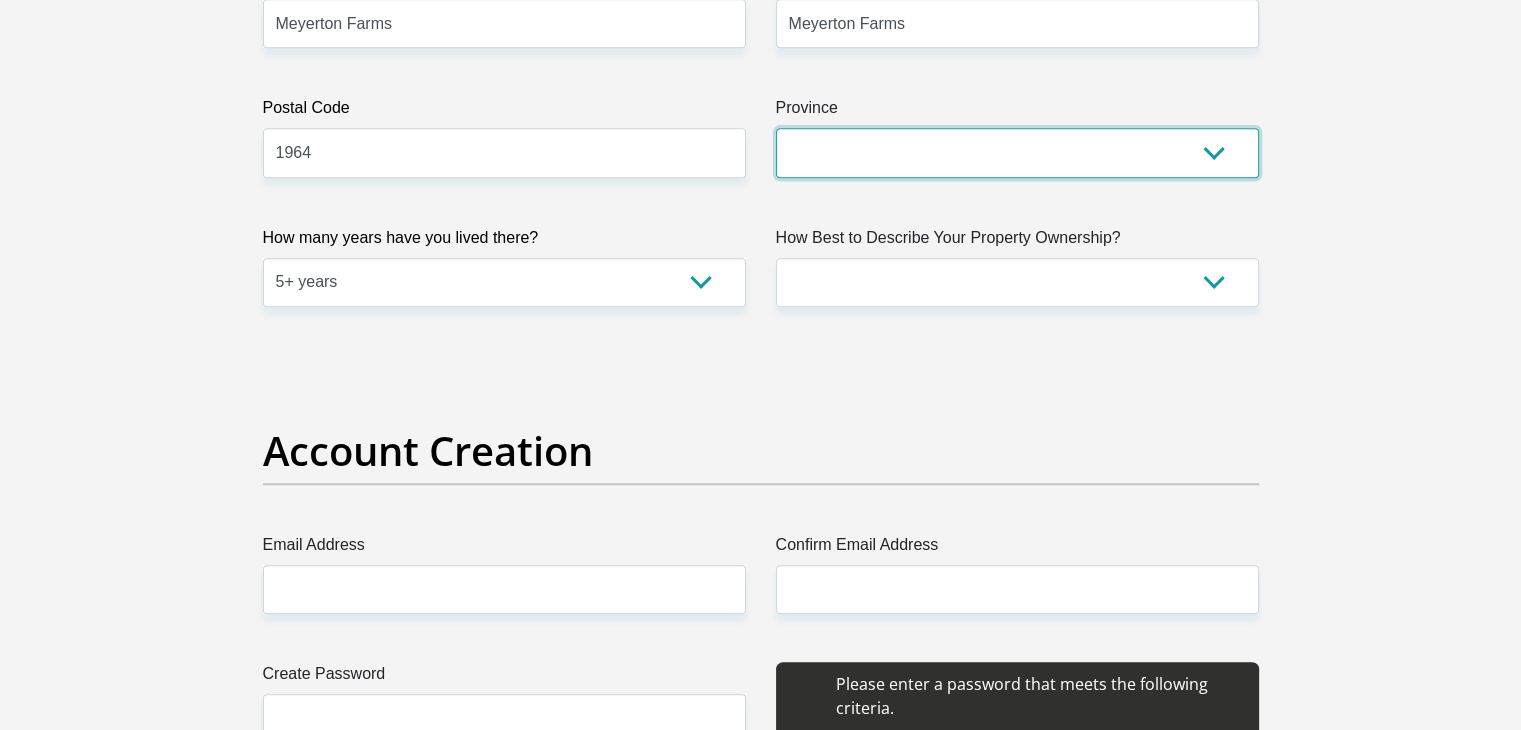 click on "Eastern Cape
Free State
Gauteng
KwaZulu-Natal
Limpopo
Mpumalanga
Northern Cape
North West
Western Cape" at bounding box center (1017, 152) 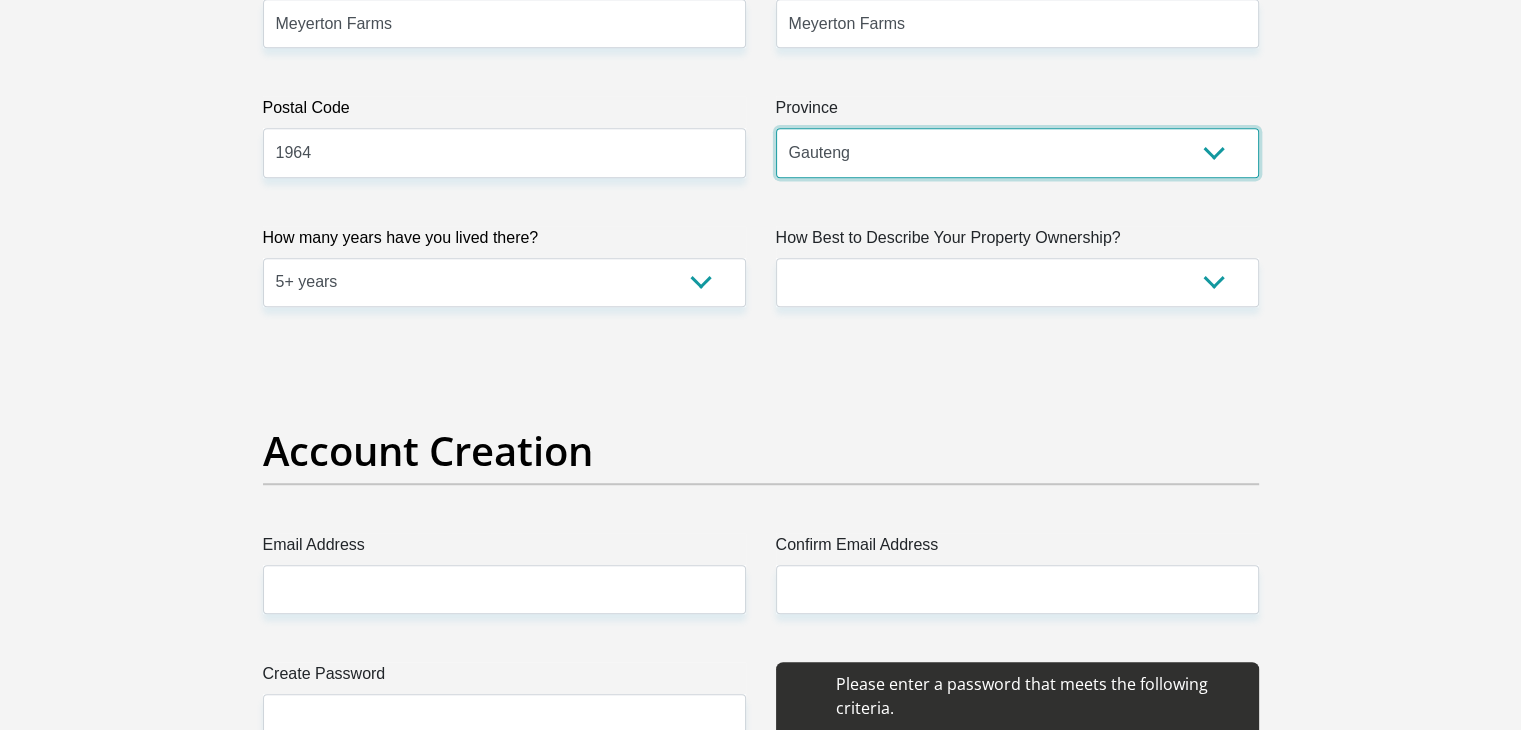 click on "Eastern Cape
Free State
Gauteng
KwaZulu-Natal
Limpopo
Mpumalanga
Northern Cape
North West
Western Cape" at bounding box center [1017, 152] 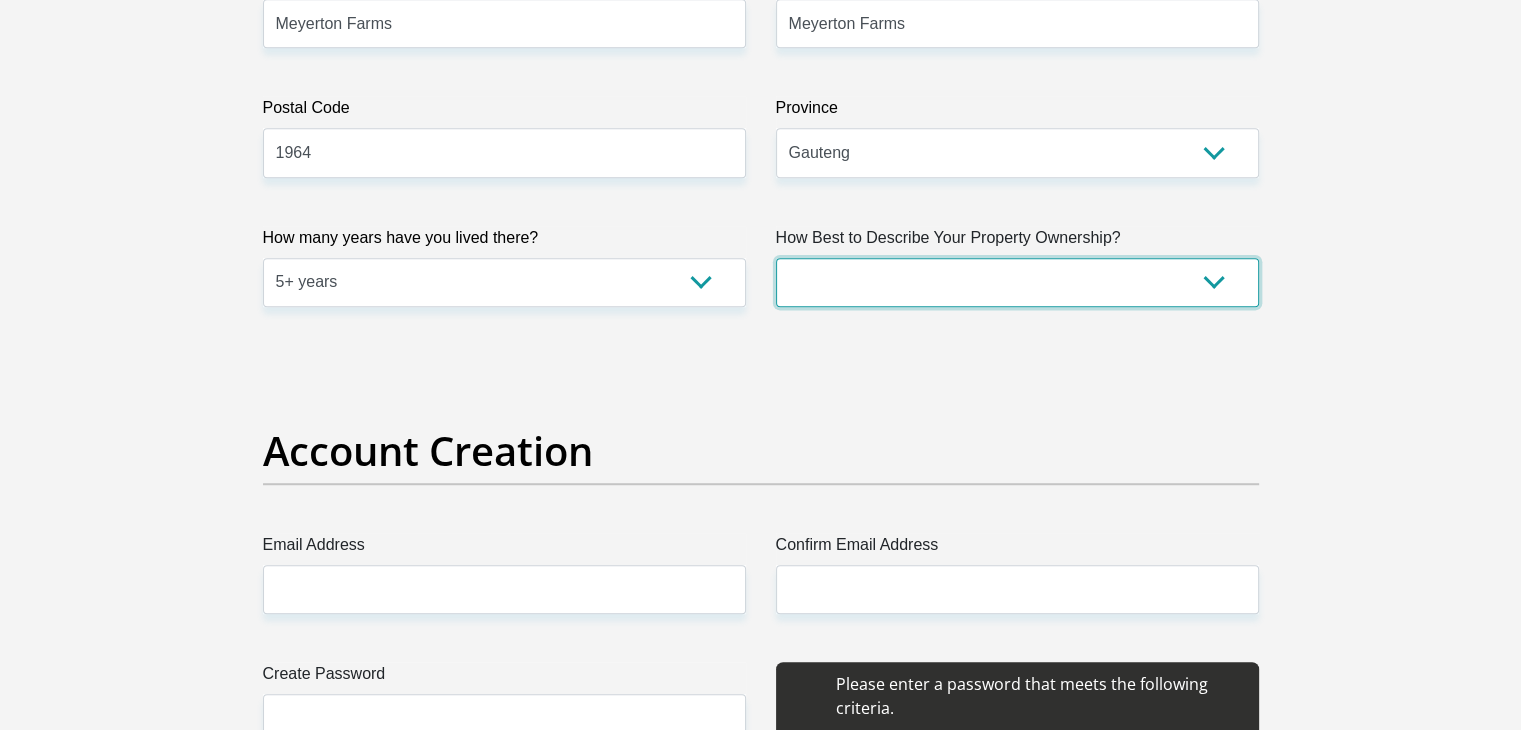 click on "Owned
Rented
Family Owned
Company Dwelling" at bounding box center [1017, 282] 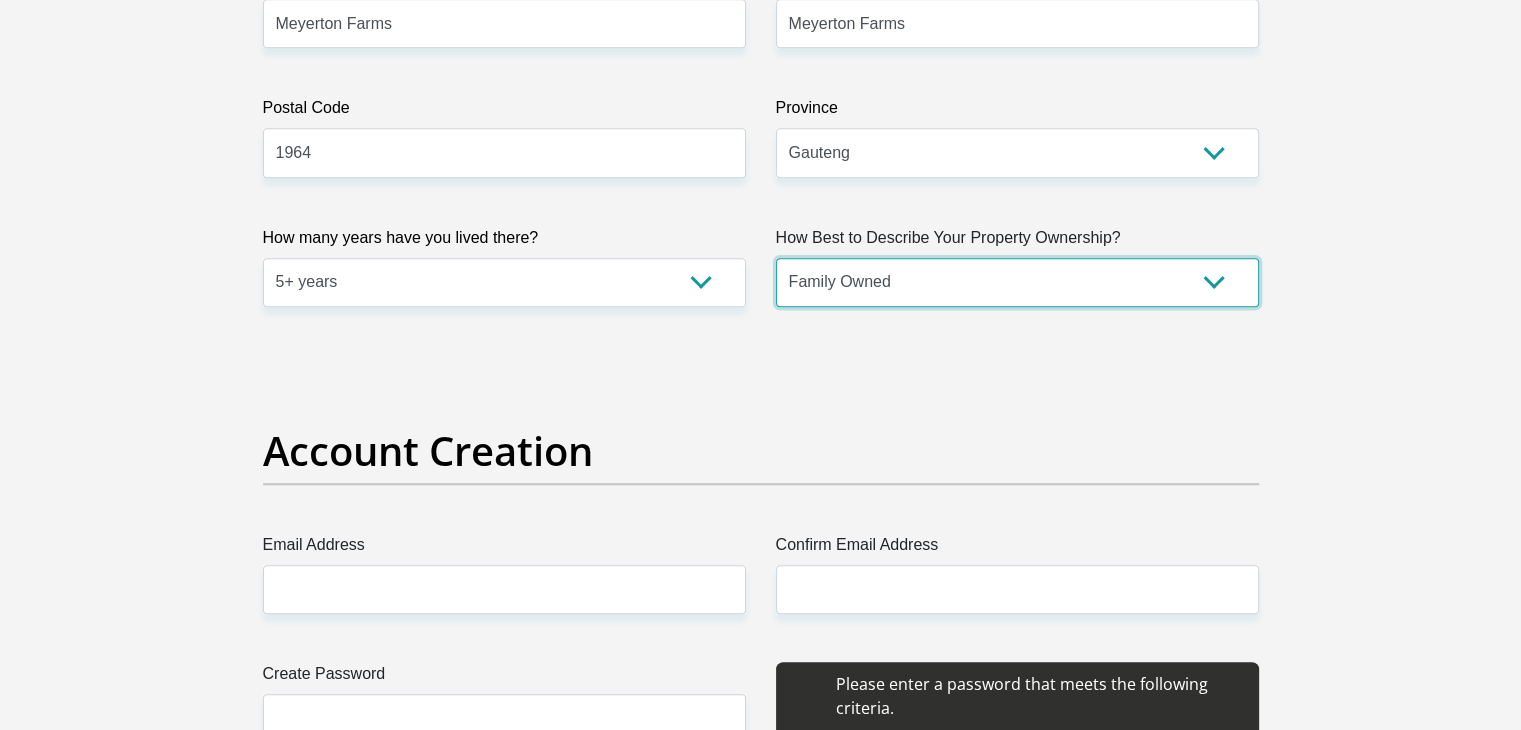 click on "Owned
Rented
Family Owned
Company Dwelling" at bounding box center [1017, 282] 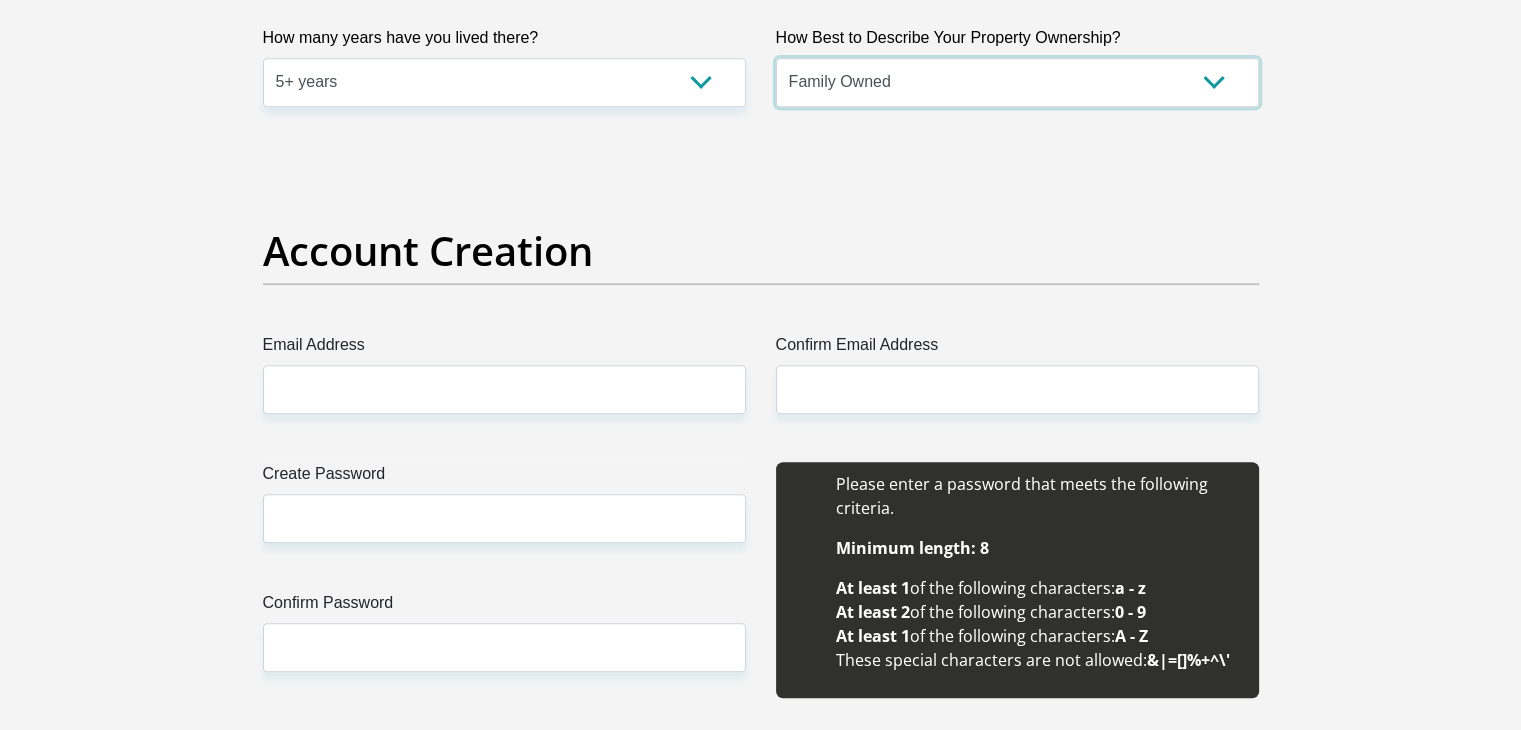 scroll, scrollTop: 1600, scrollLeft: 0, axis: vertical 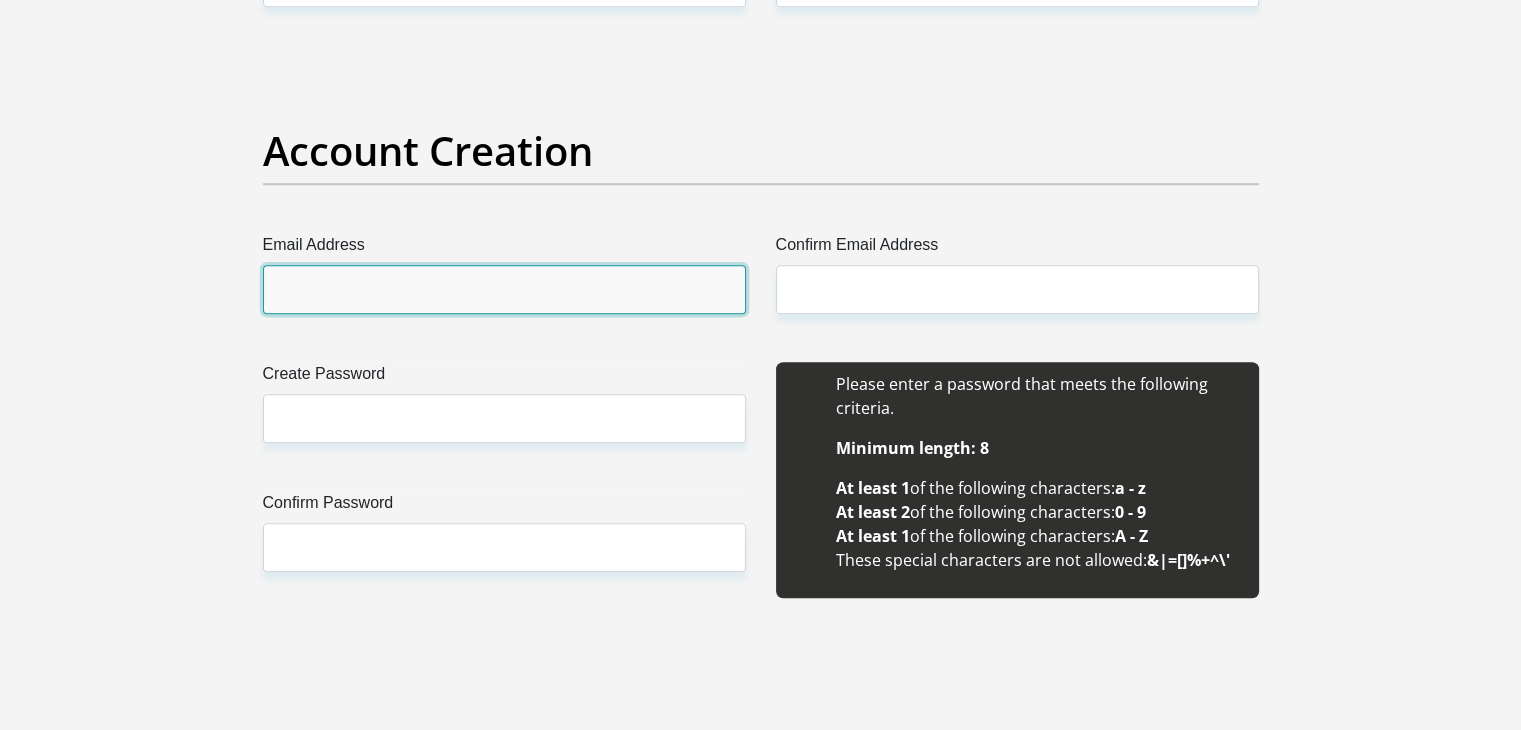 click on "Email Address" at bounding box center (504, 289) 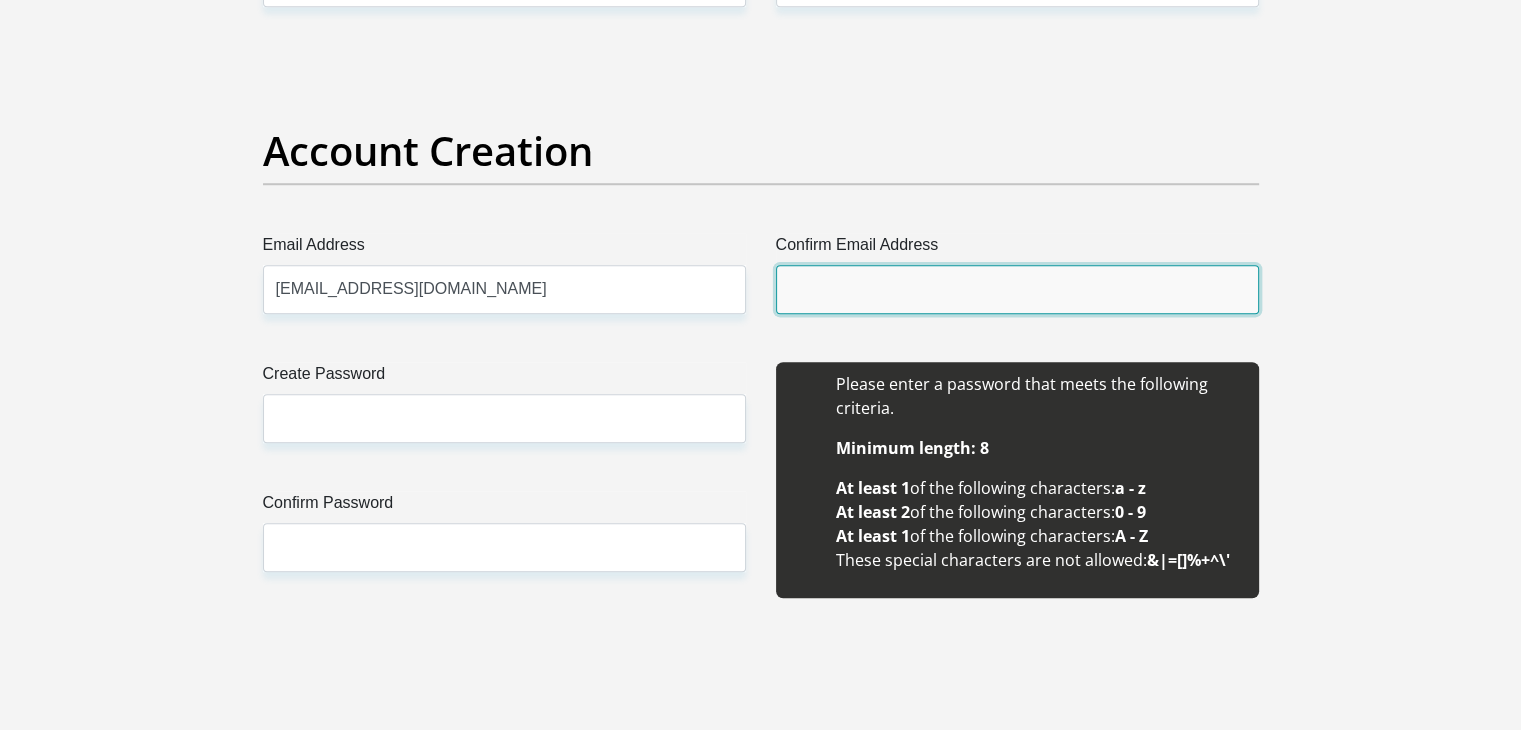 type on "mrsnwaigbo@gmail.com" 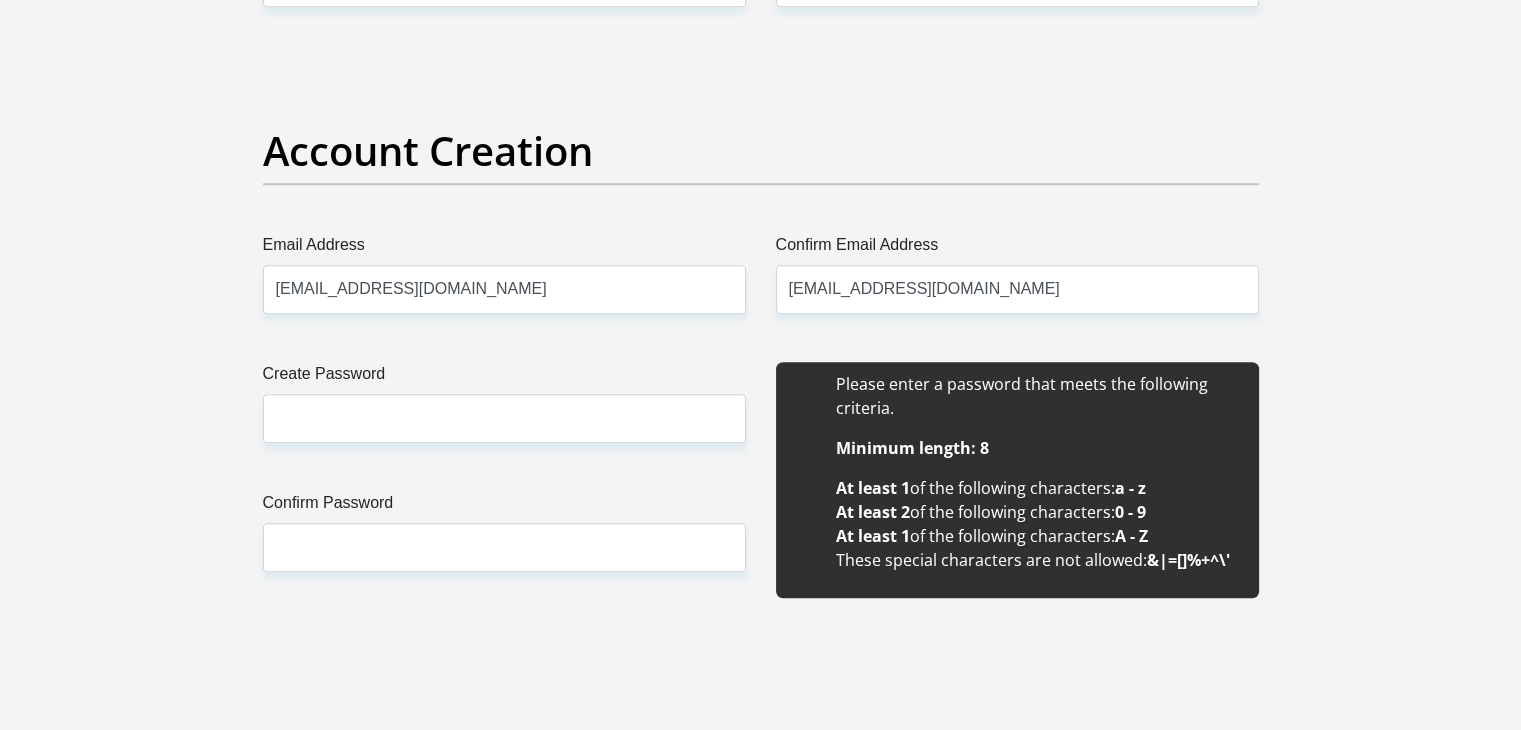 type 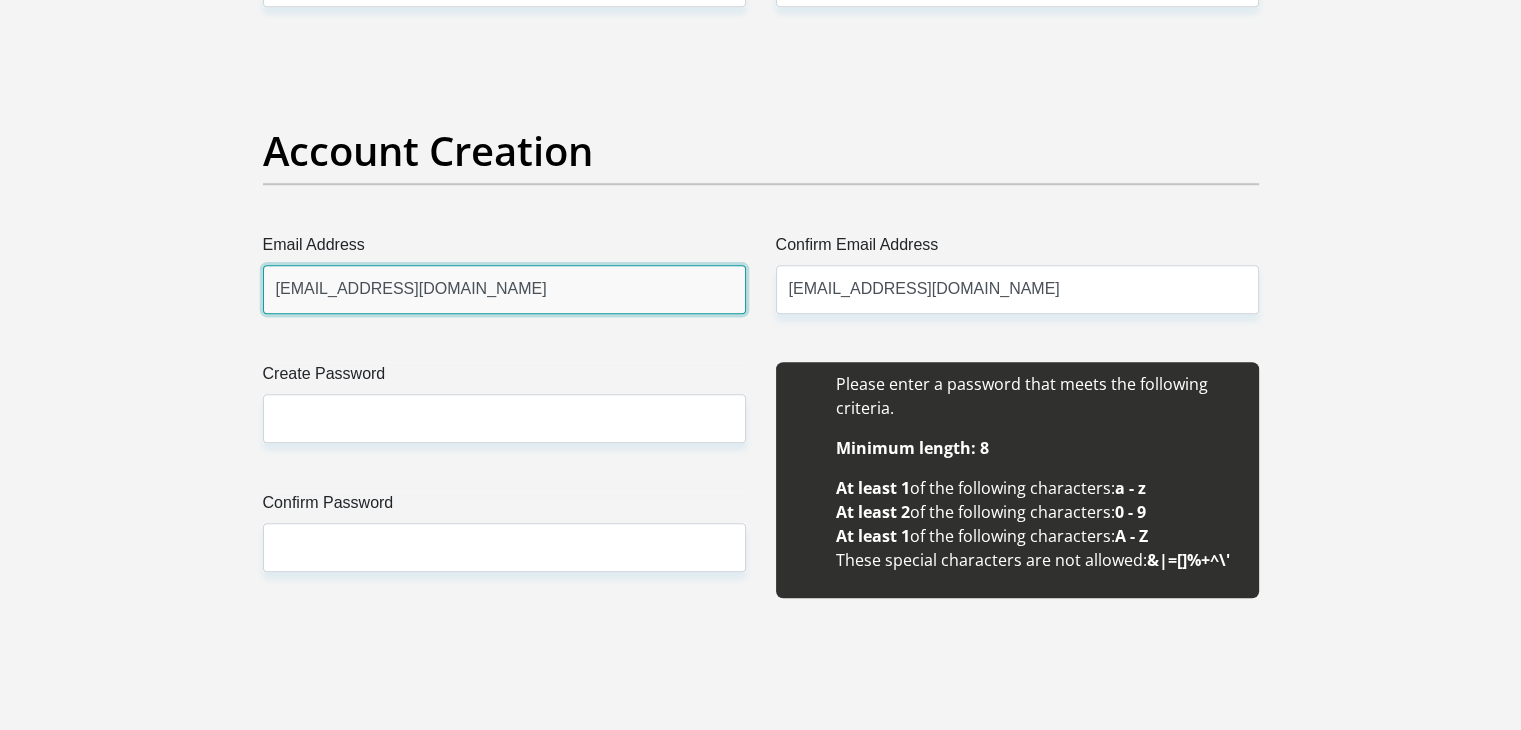 type 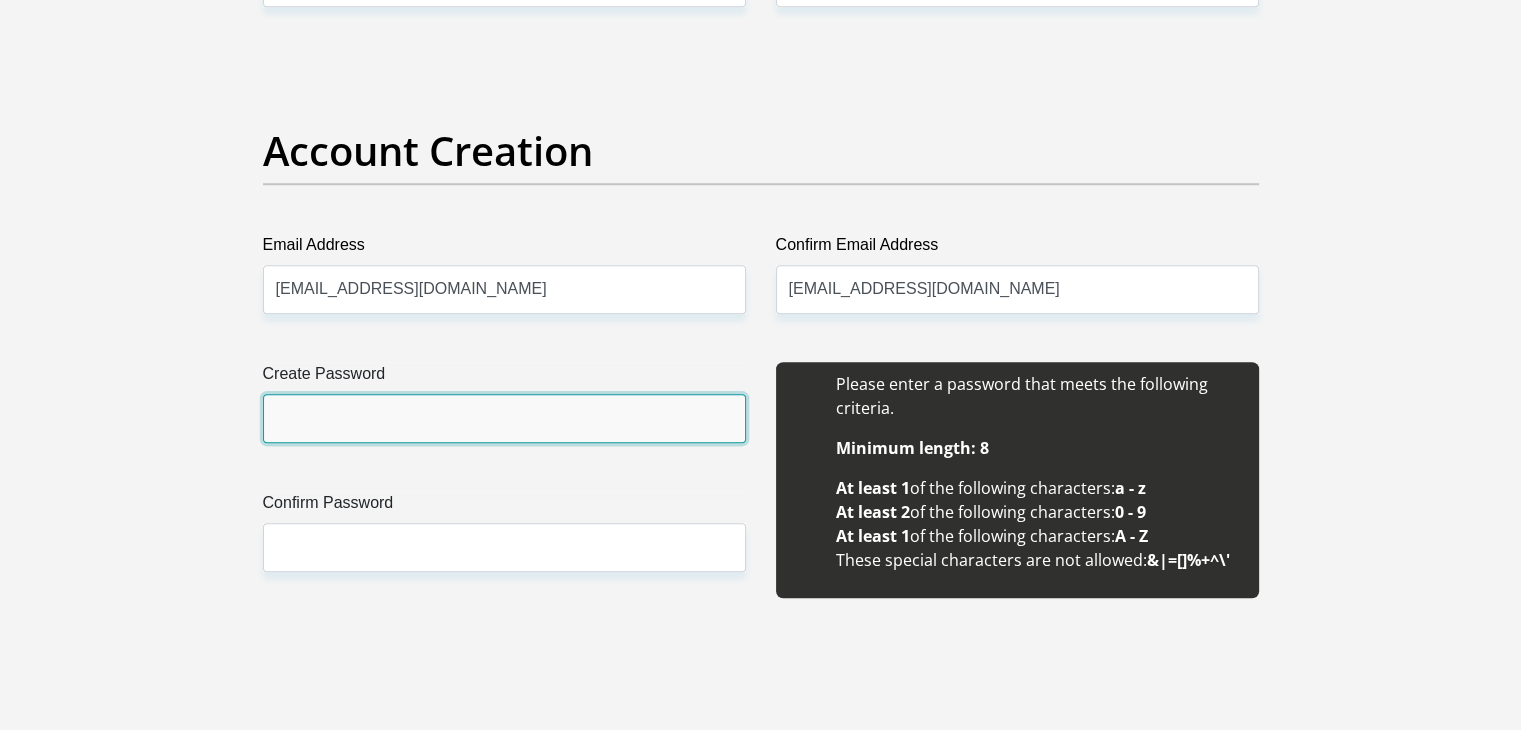 click on "Create Password" at bounding box center (504, 418) 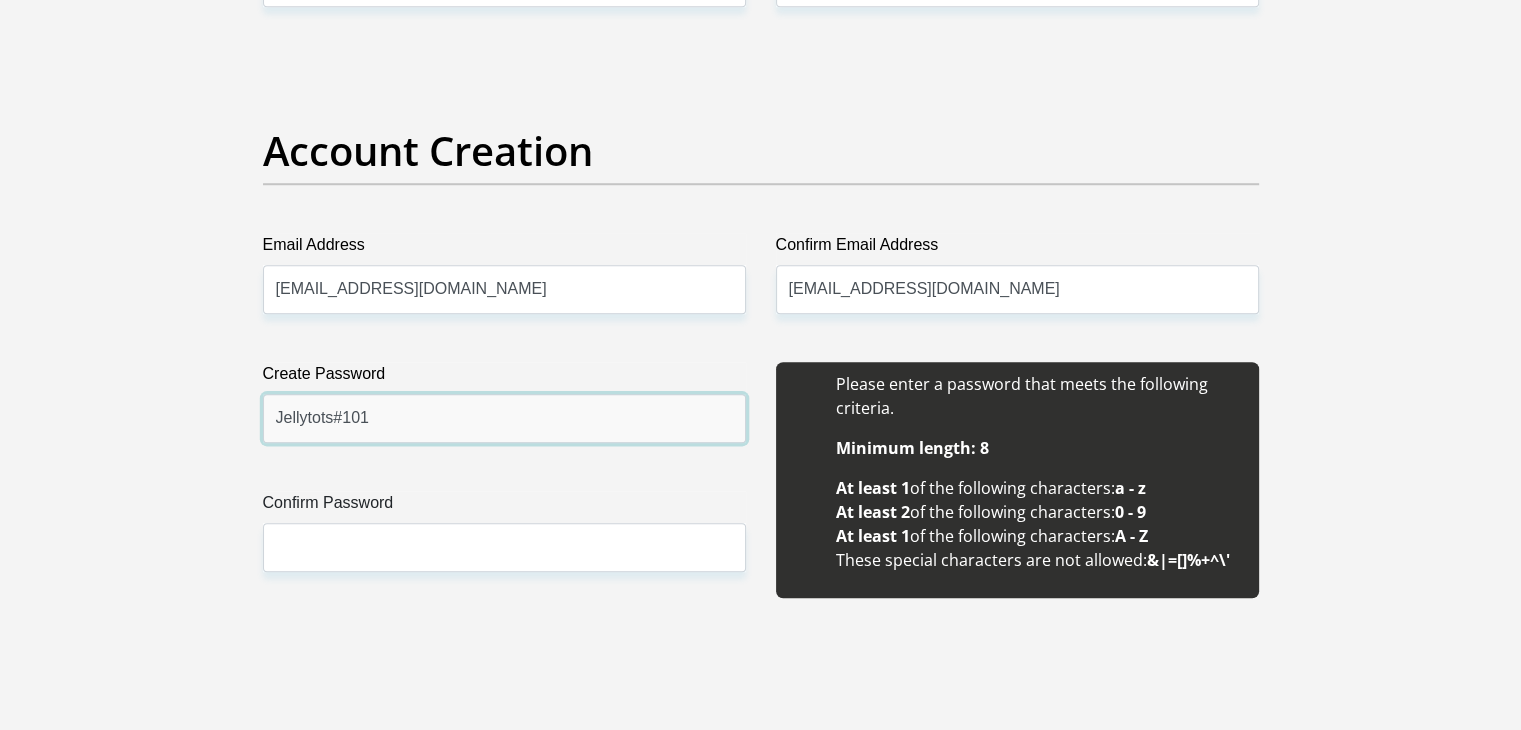 type on "Jellytots#101" 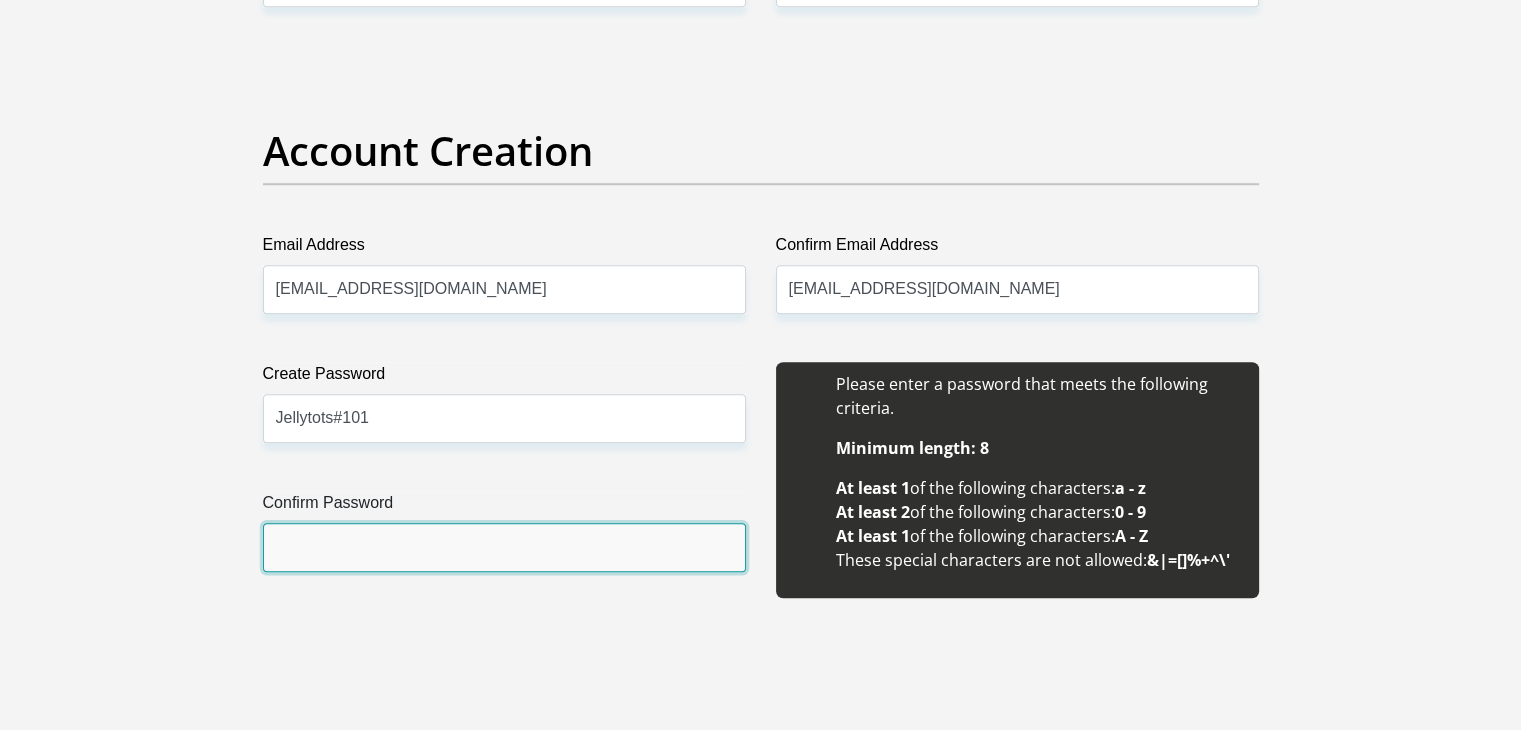 click on "Confirm Password" at bounding box center (504, 547) 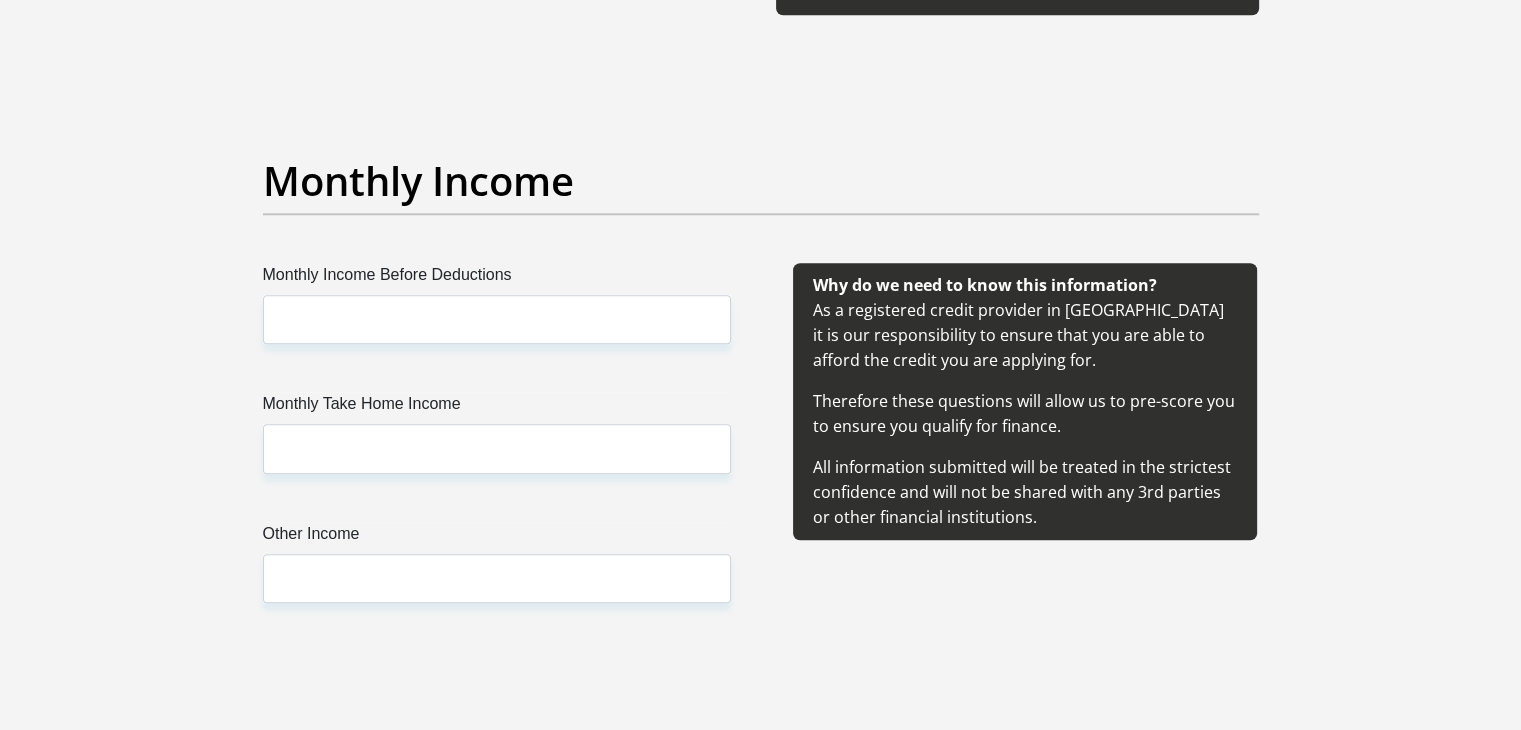 scroll, scrollTop: 2200, scrollLeft: 0, axis: vertical 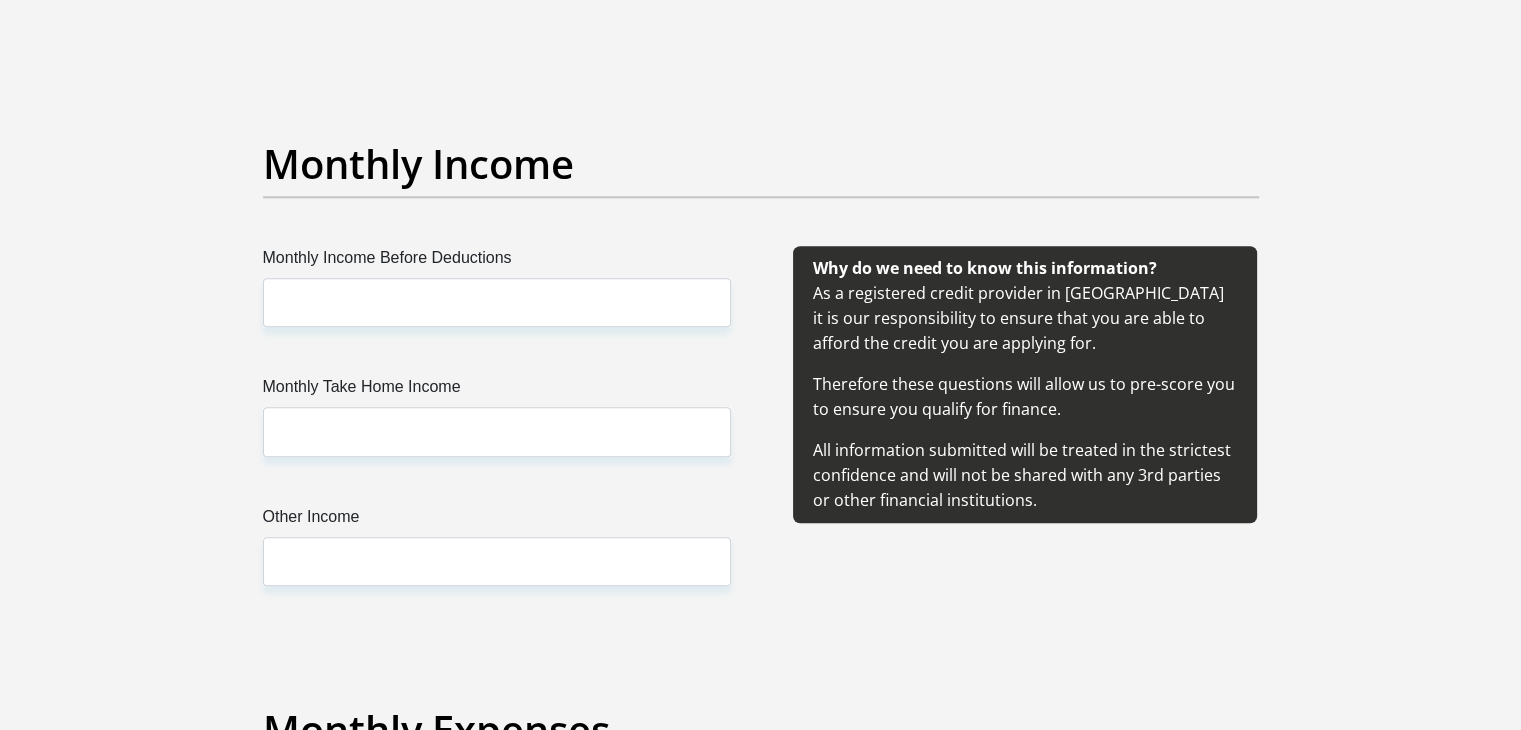 type on "Jellytots#101" 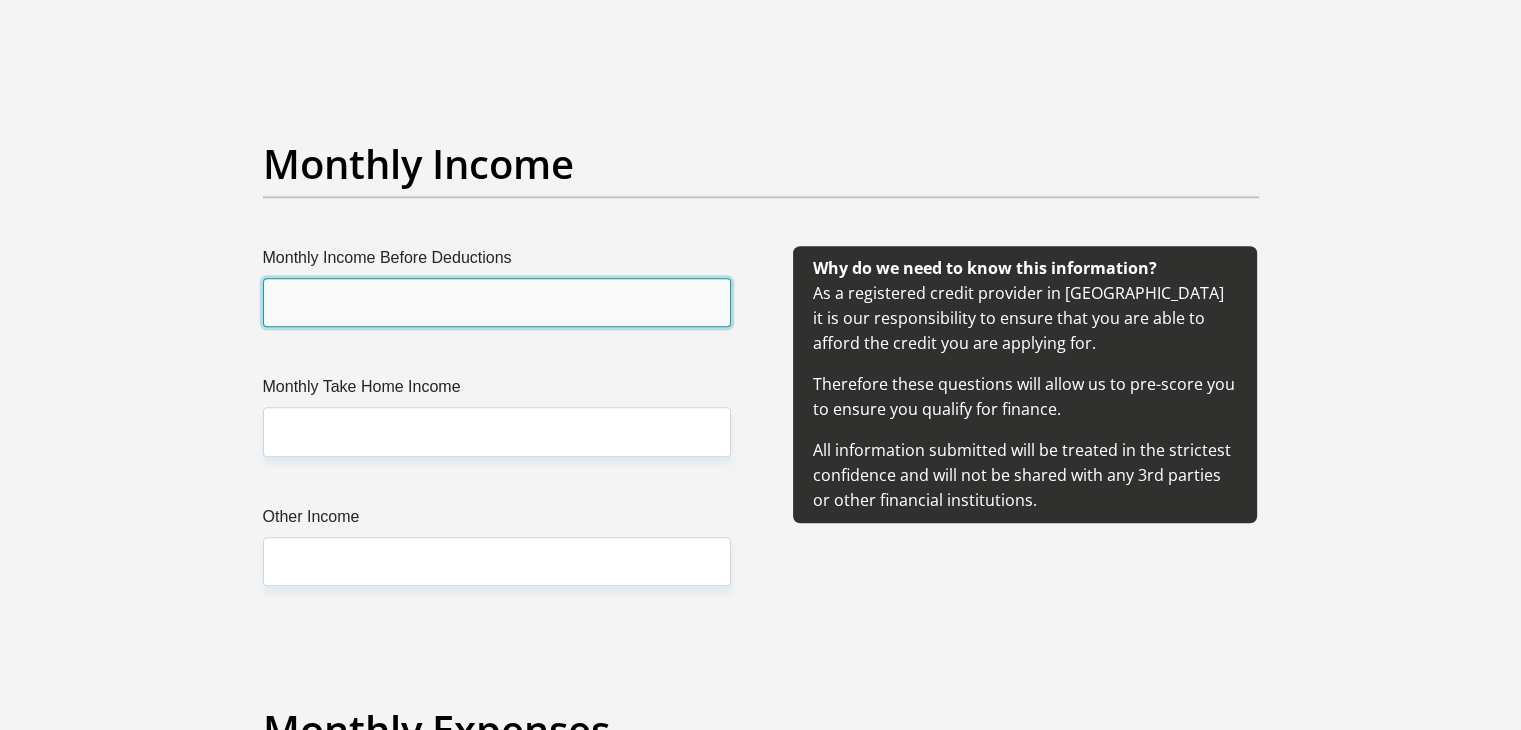 click on "Monthly Income Before Deductions" at bounding box center [497, 302] 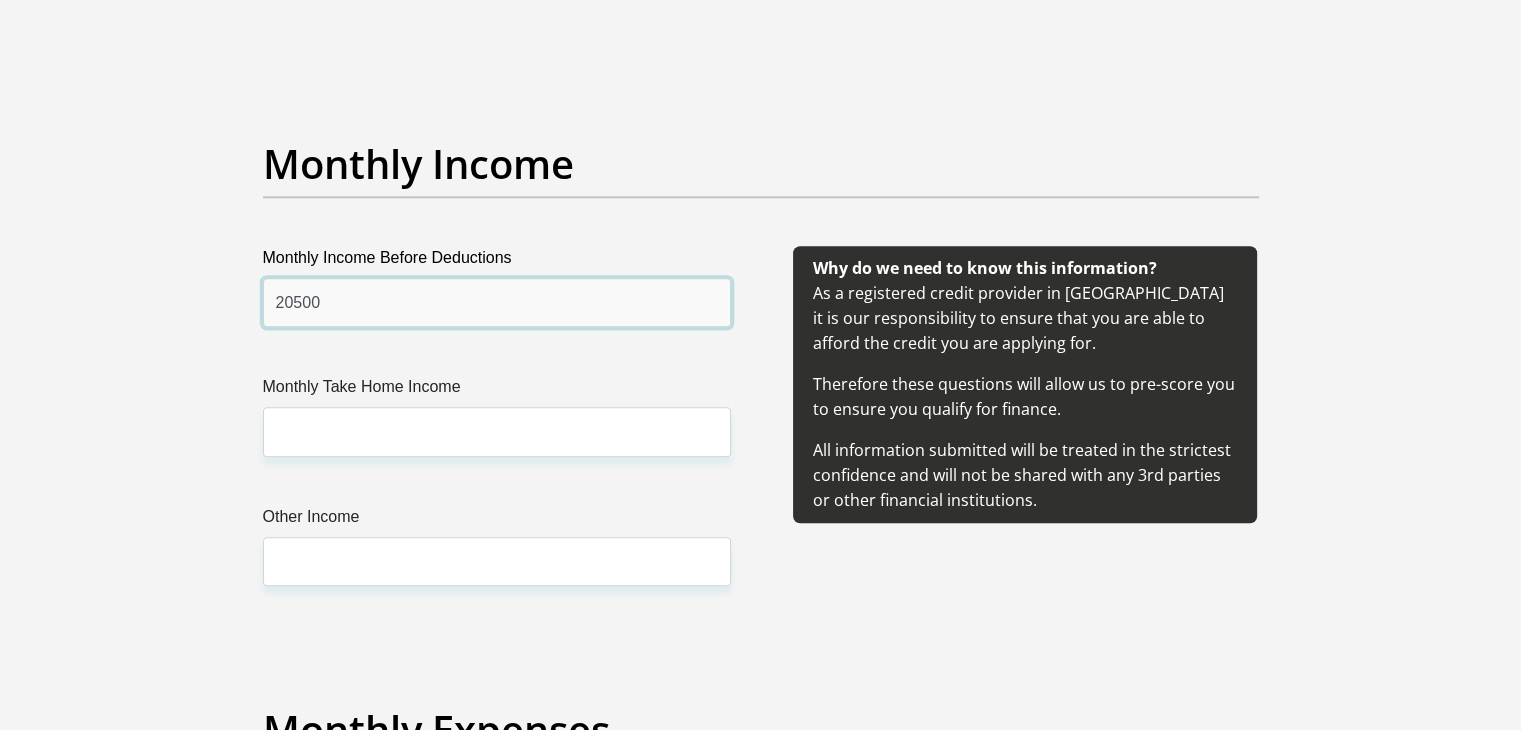 type on "20500" 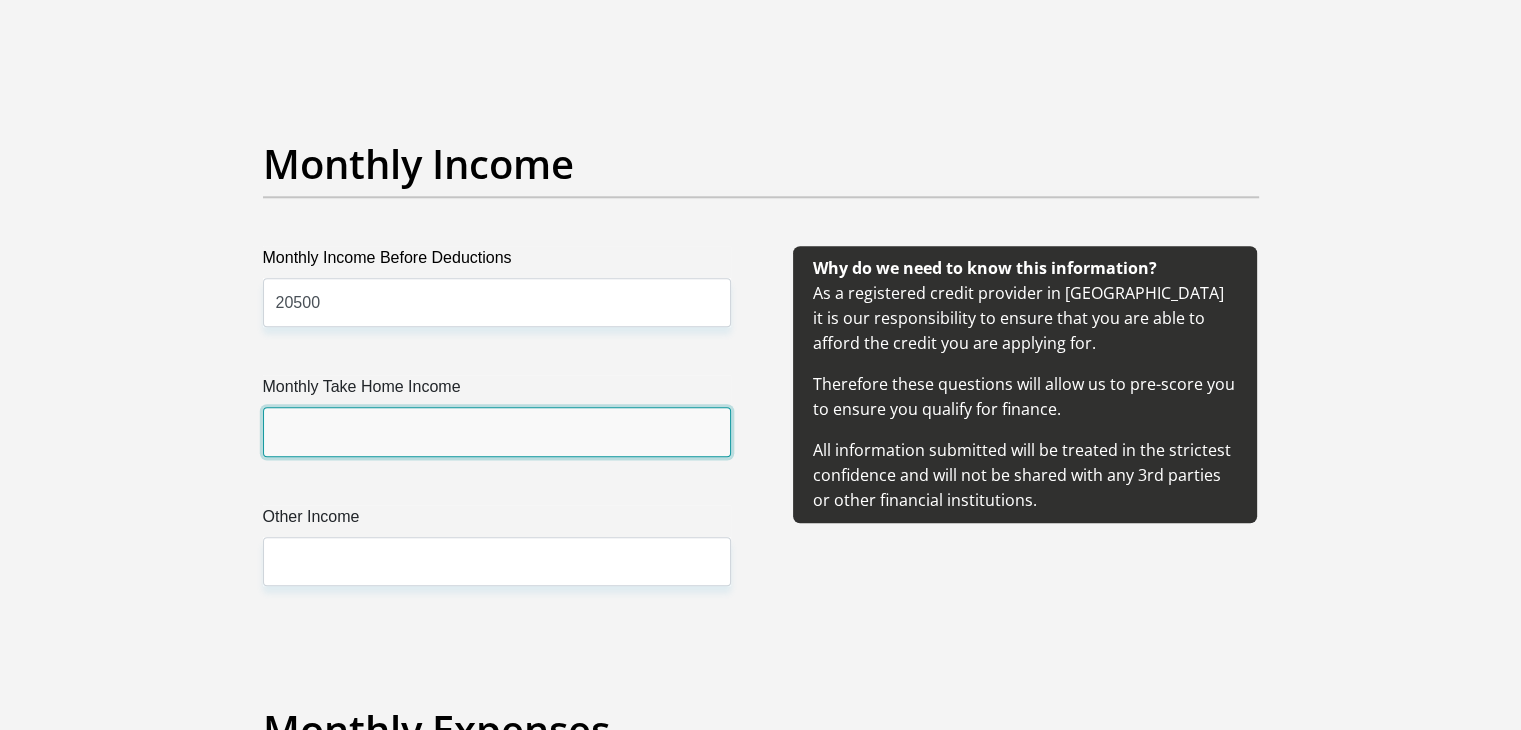 click on "Monthly Take Home Income" at bounding box center (497, 431) 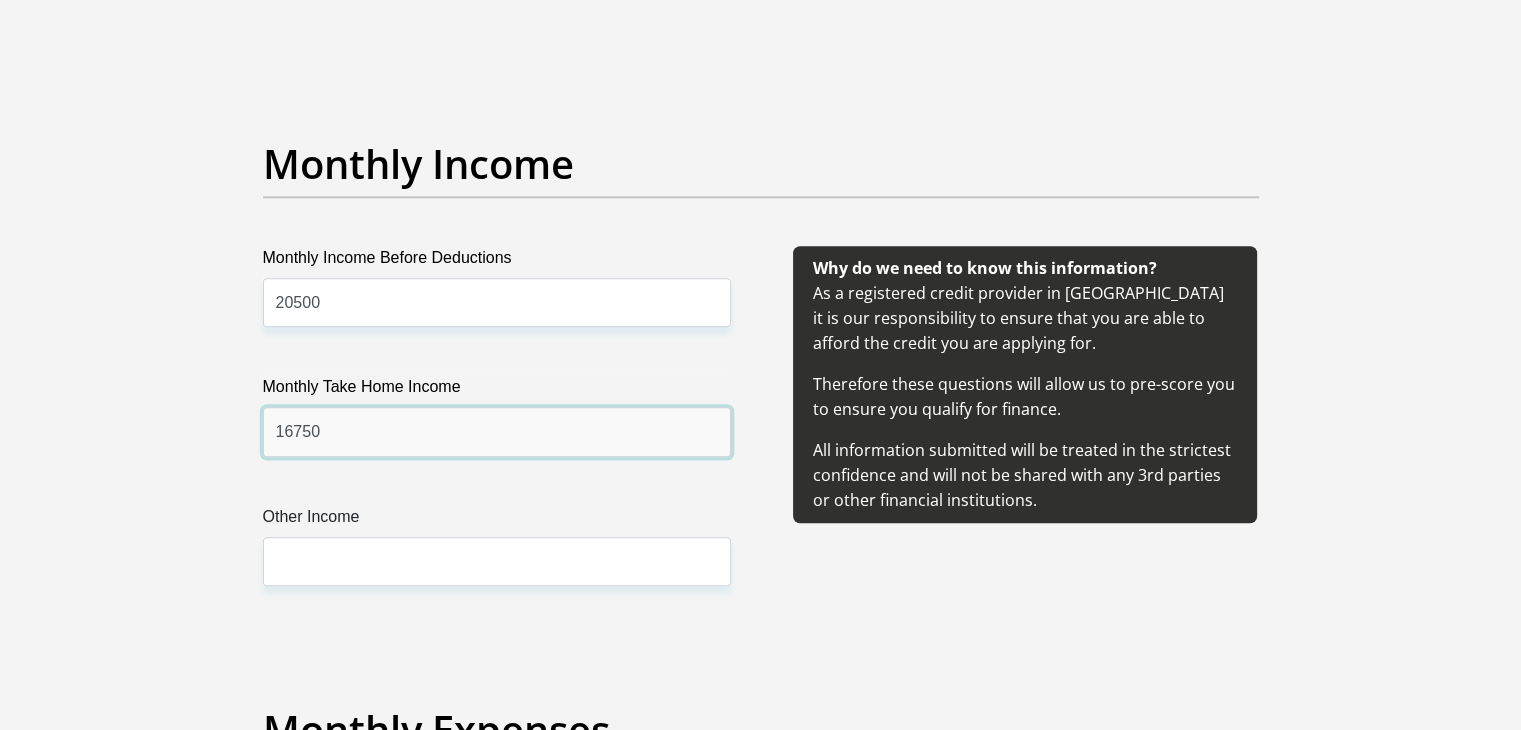 type on "16750" 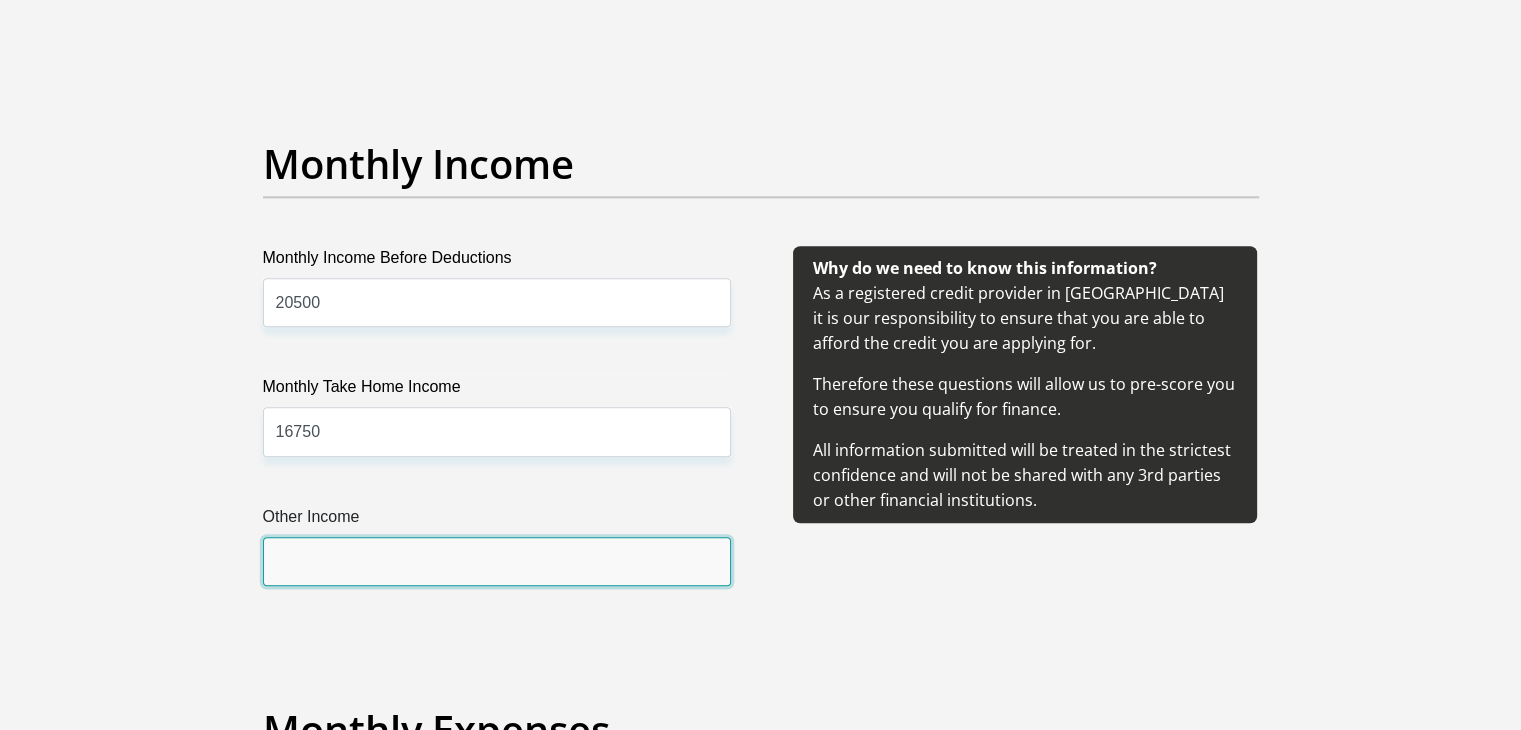 click on "Other Income" at bounding box center (497, 561) 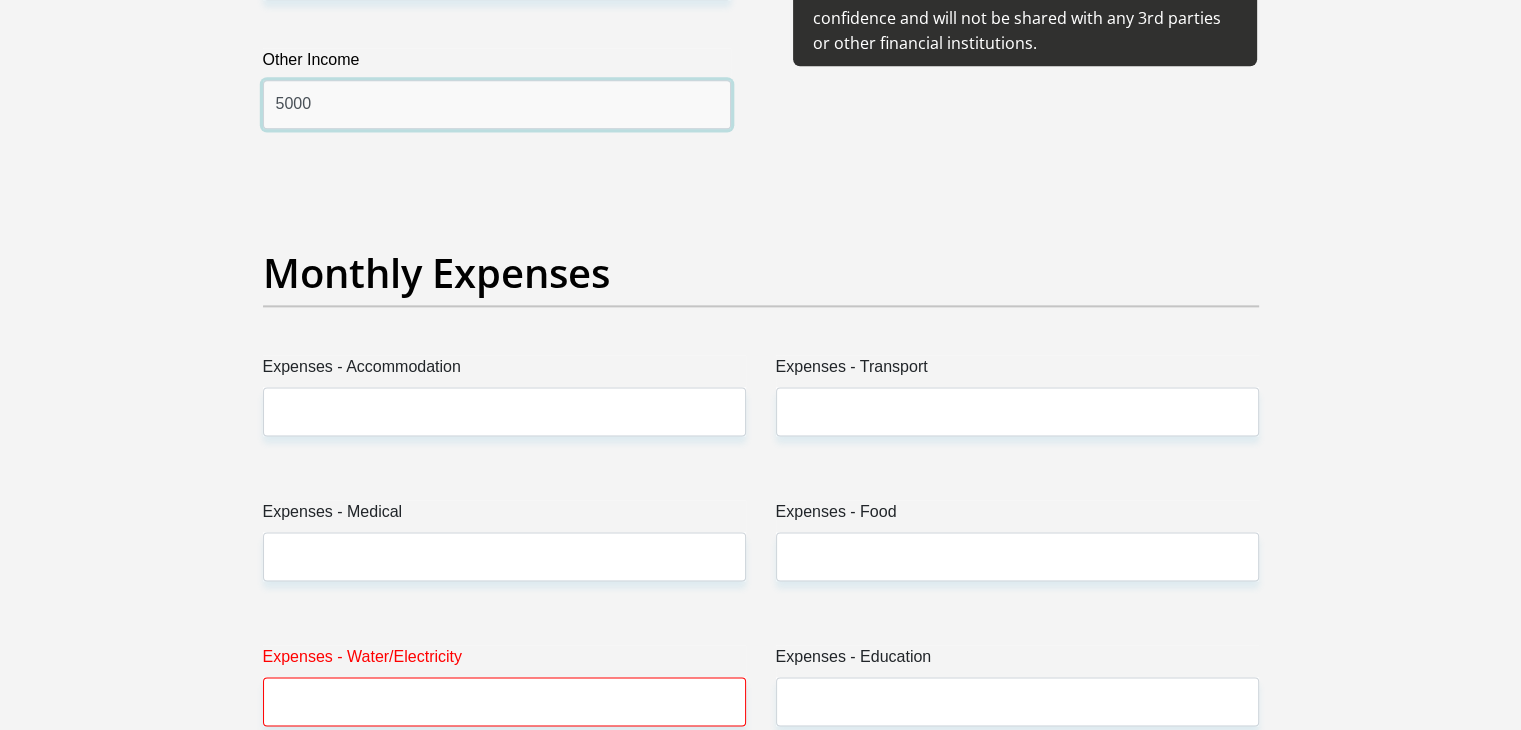 scroll, scrollTop: 2700, scrollLeft: 0, axis: vertical 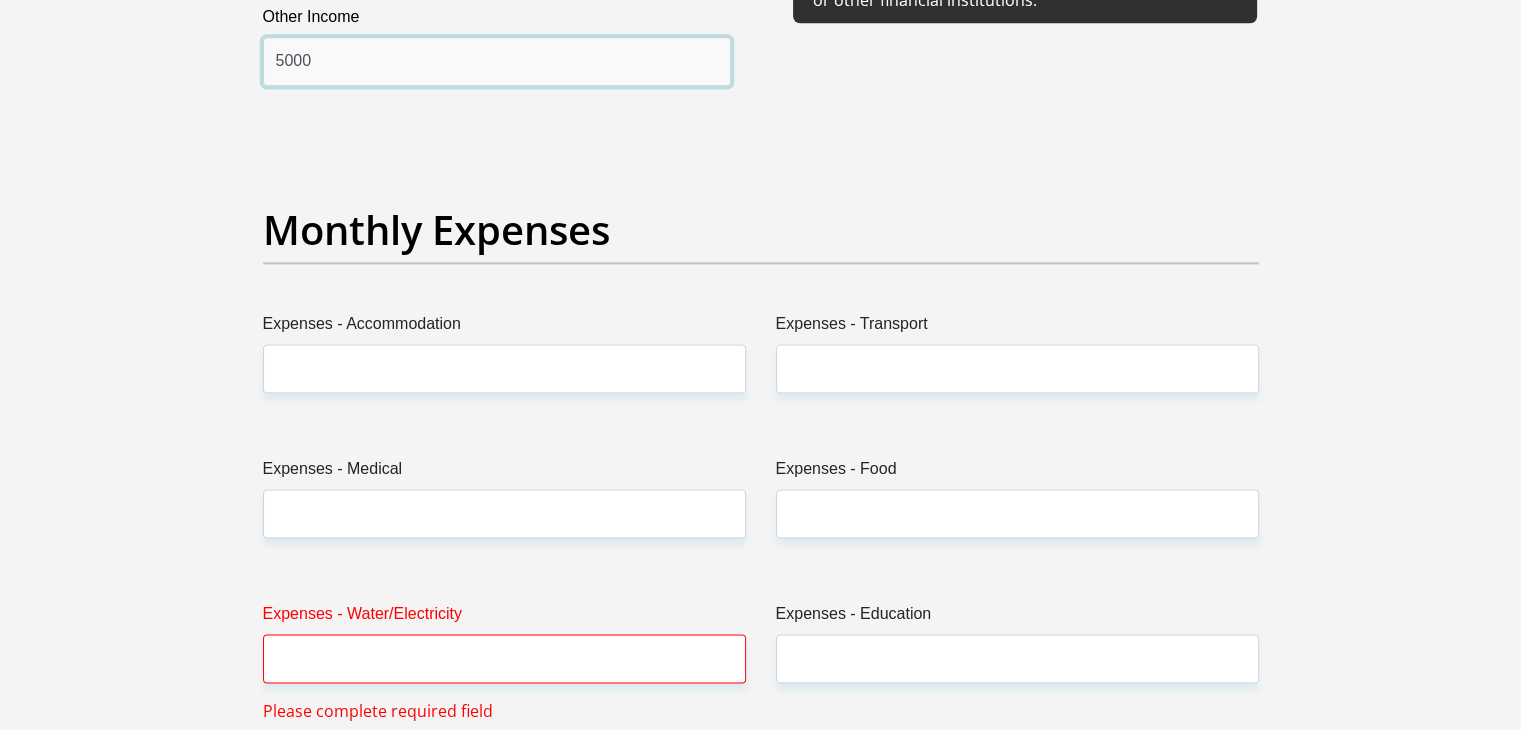 type on "5000" 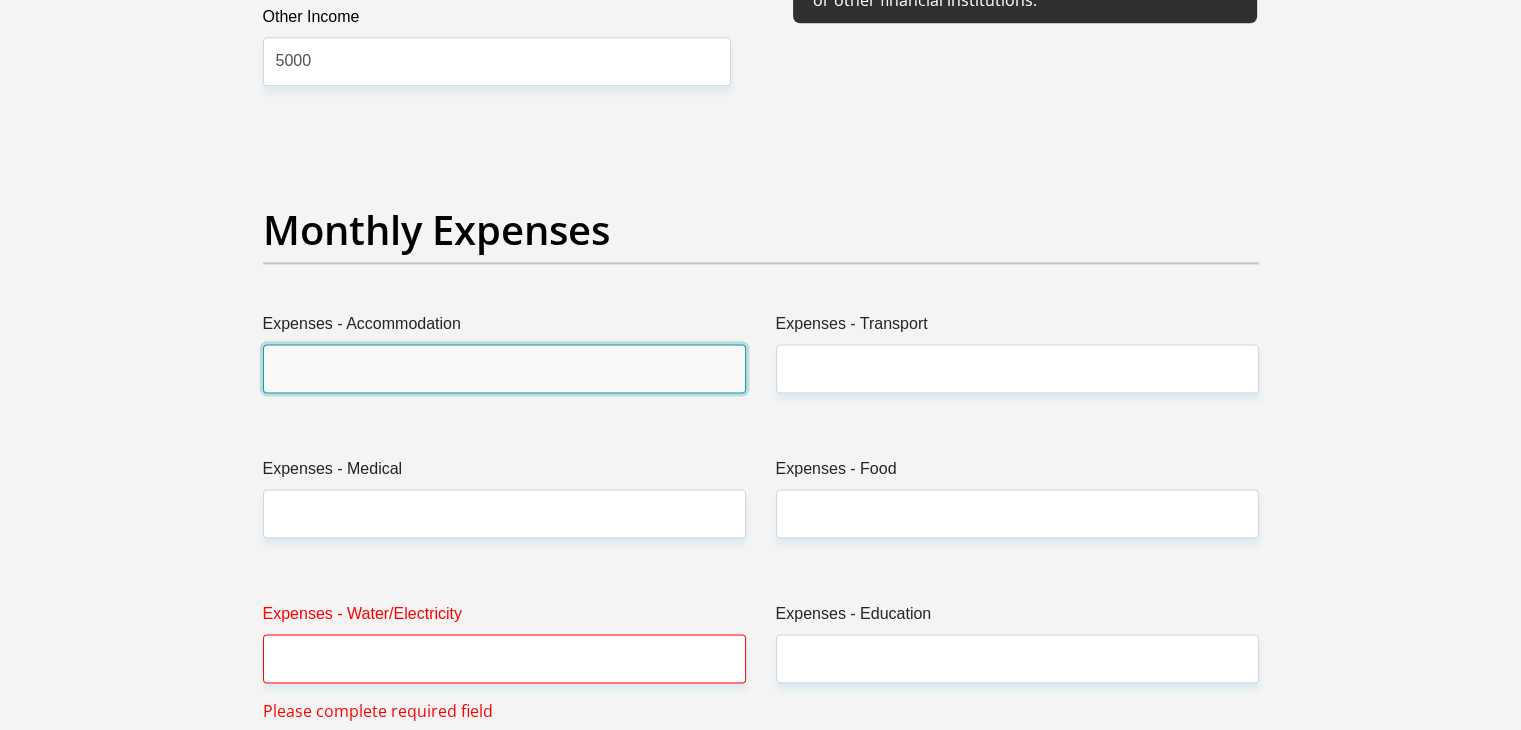 click on "Expenses - Accommodation" at bounding box center (504, 368) 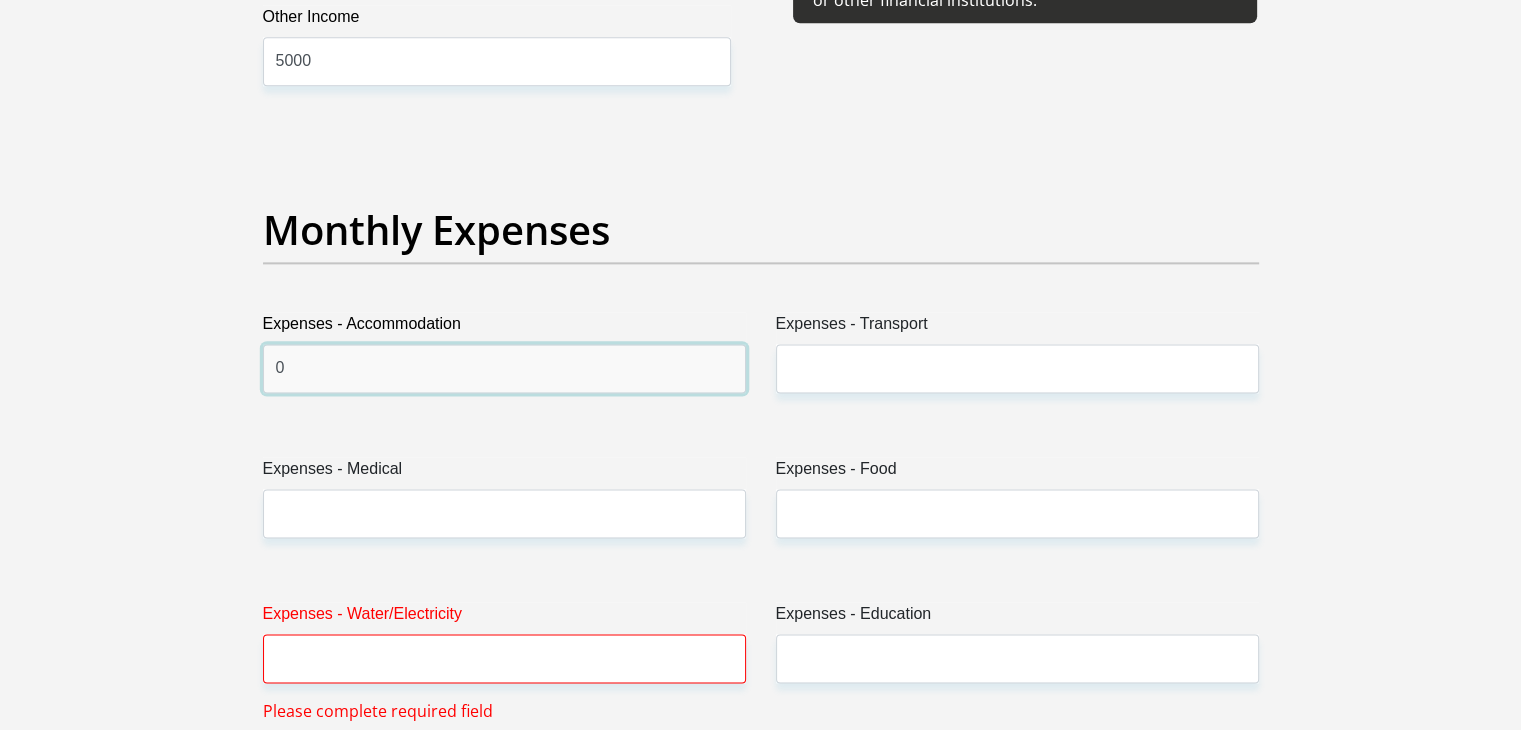 type on "0" 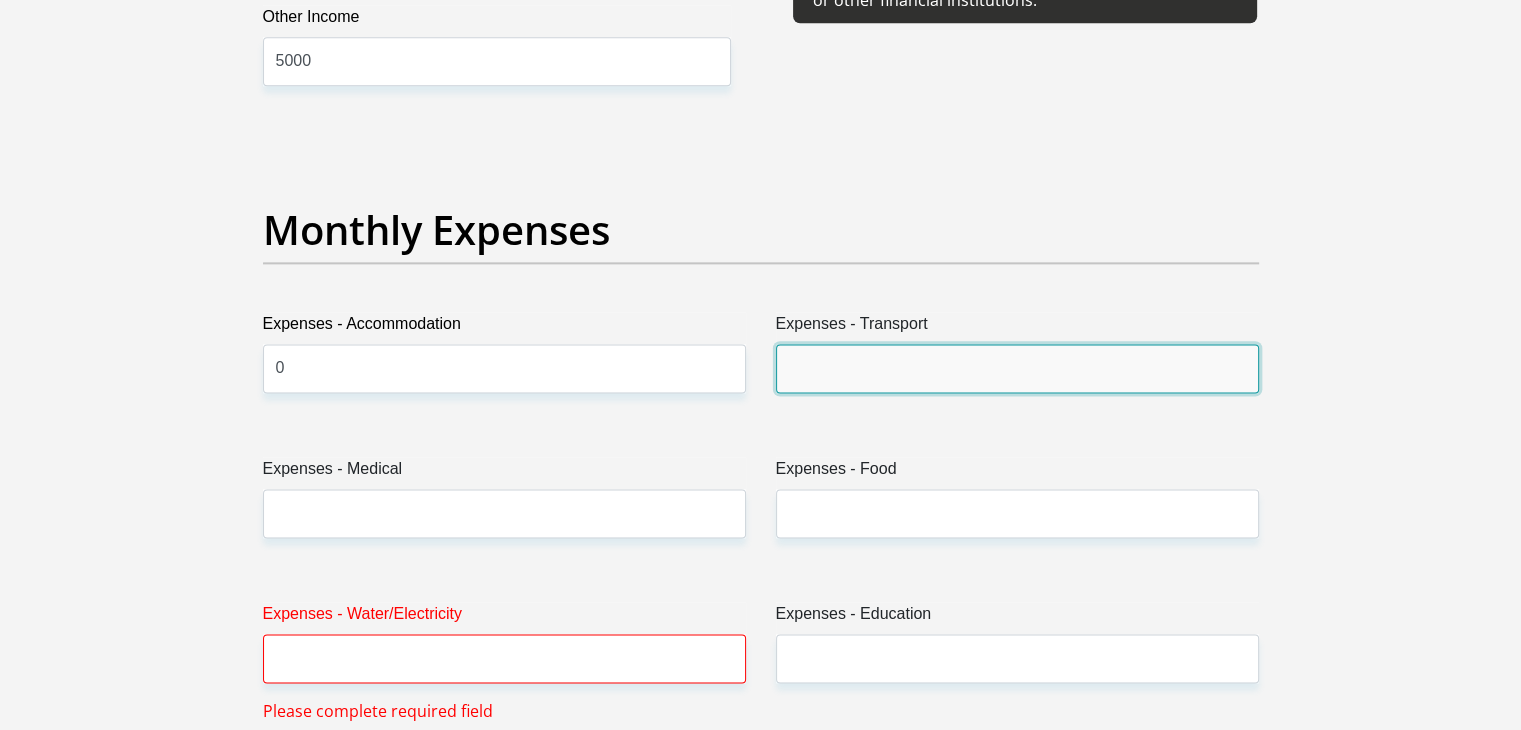 click on "Expenses - Transport" at bounding box center [1017, 368] 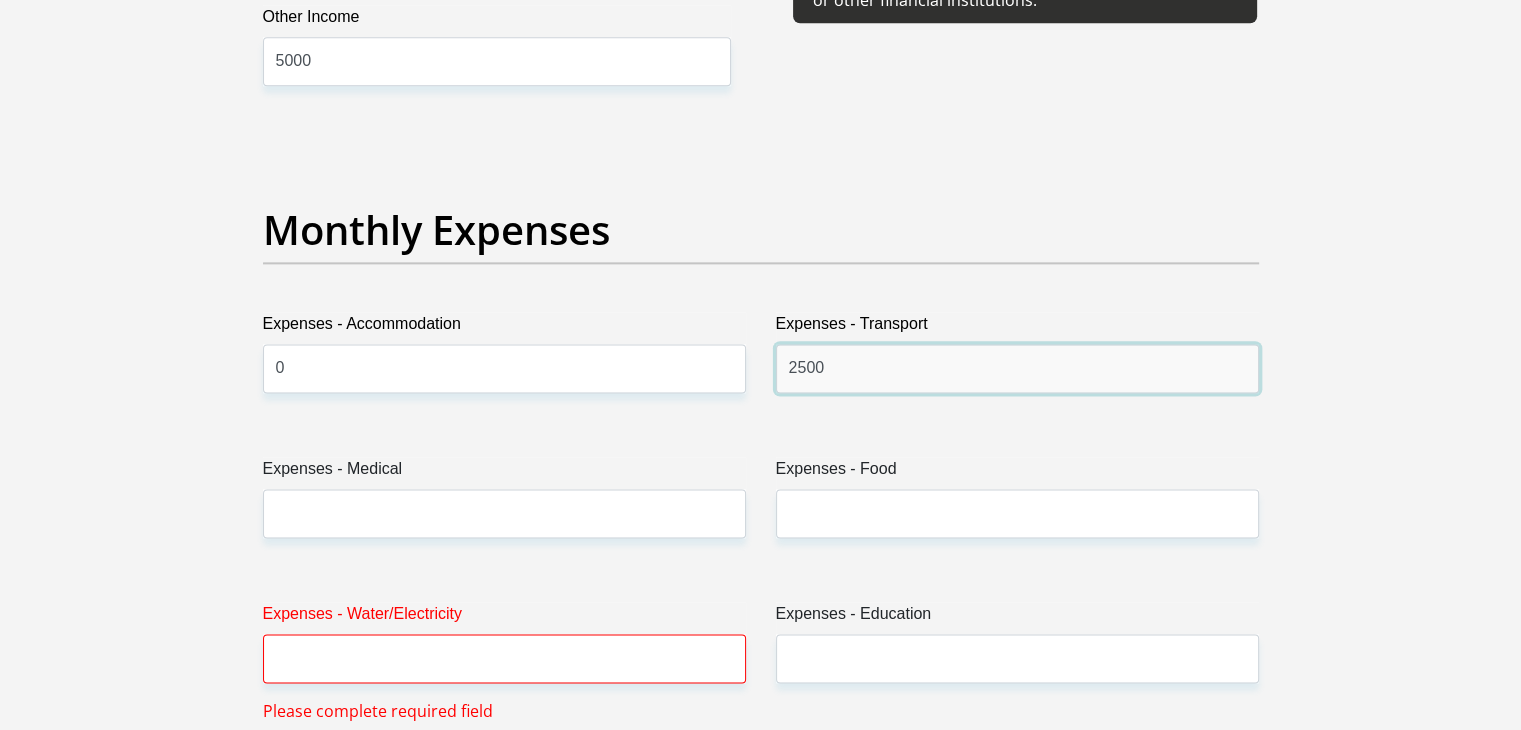 type on "2500" 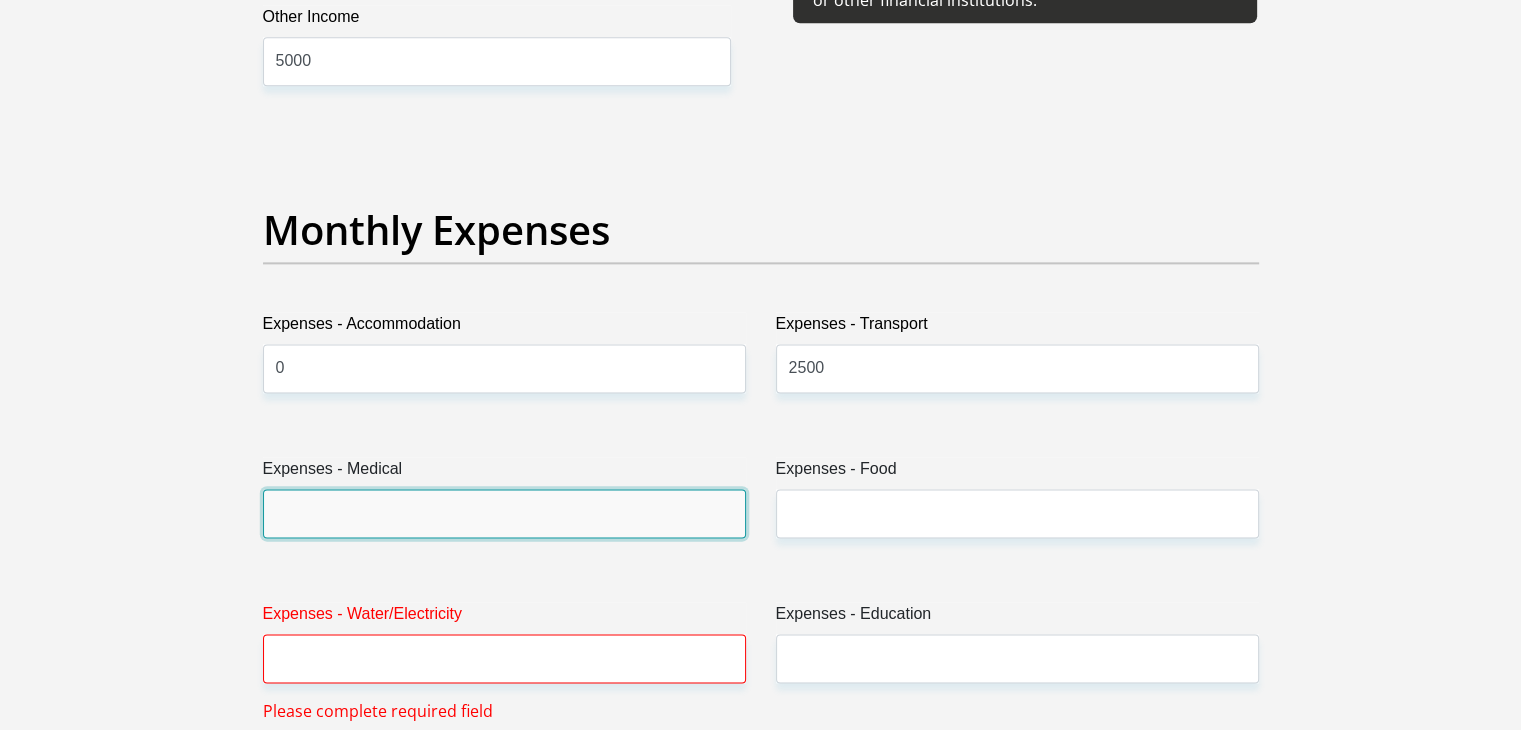 click on "Expenses - Medical" at bounding box center (504, 513) 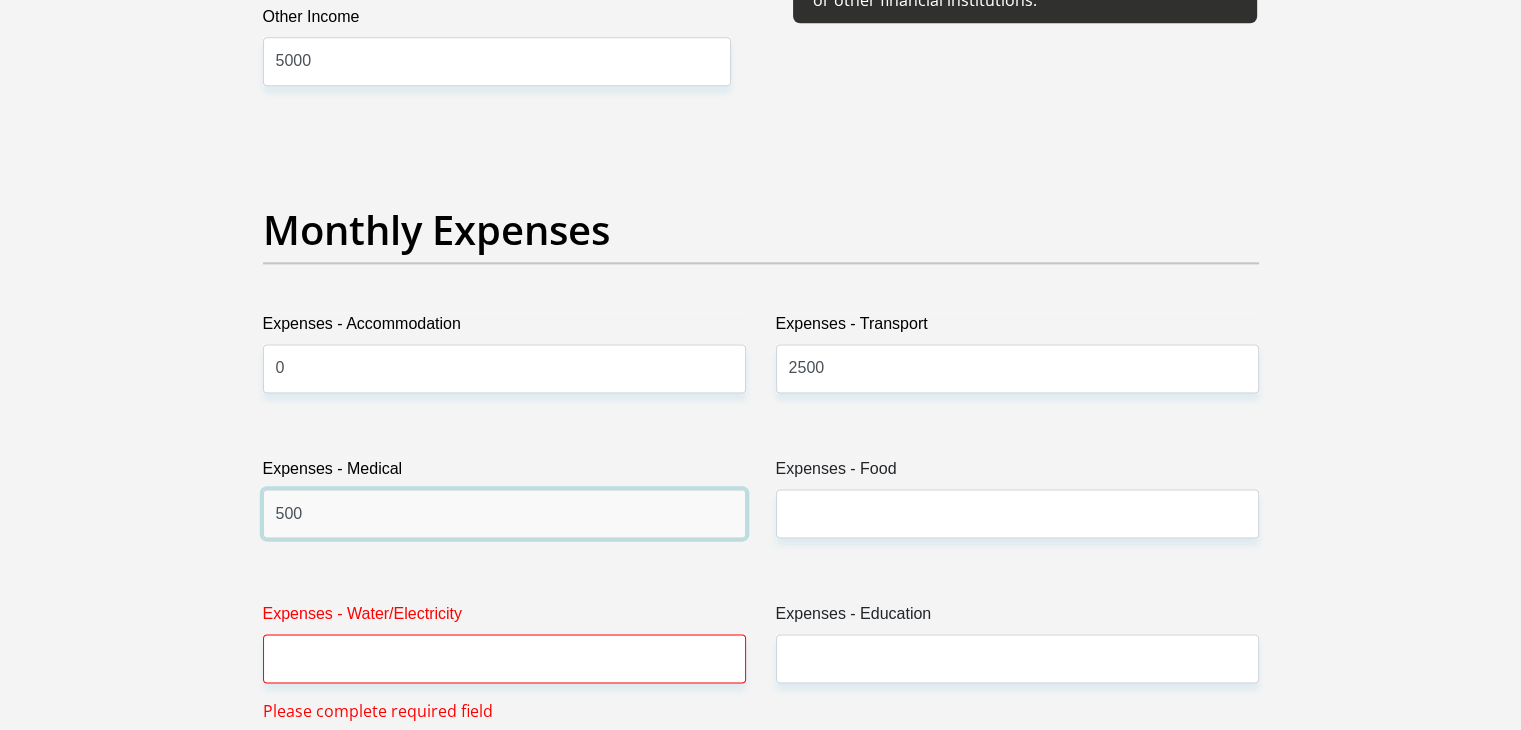 type on "500" 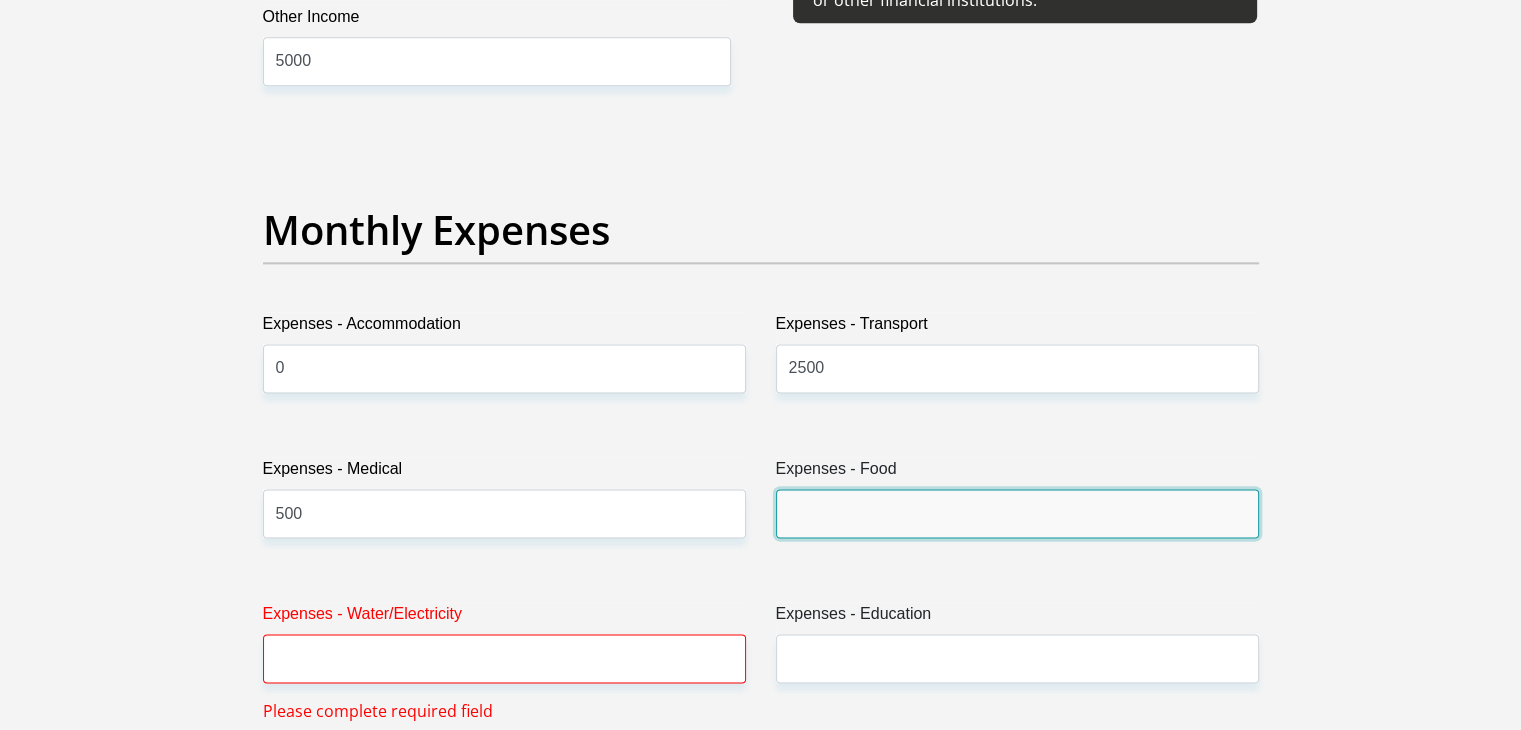 click on "Expenses - Food" at bounding box center [1017, 513] 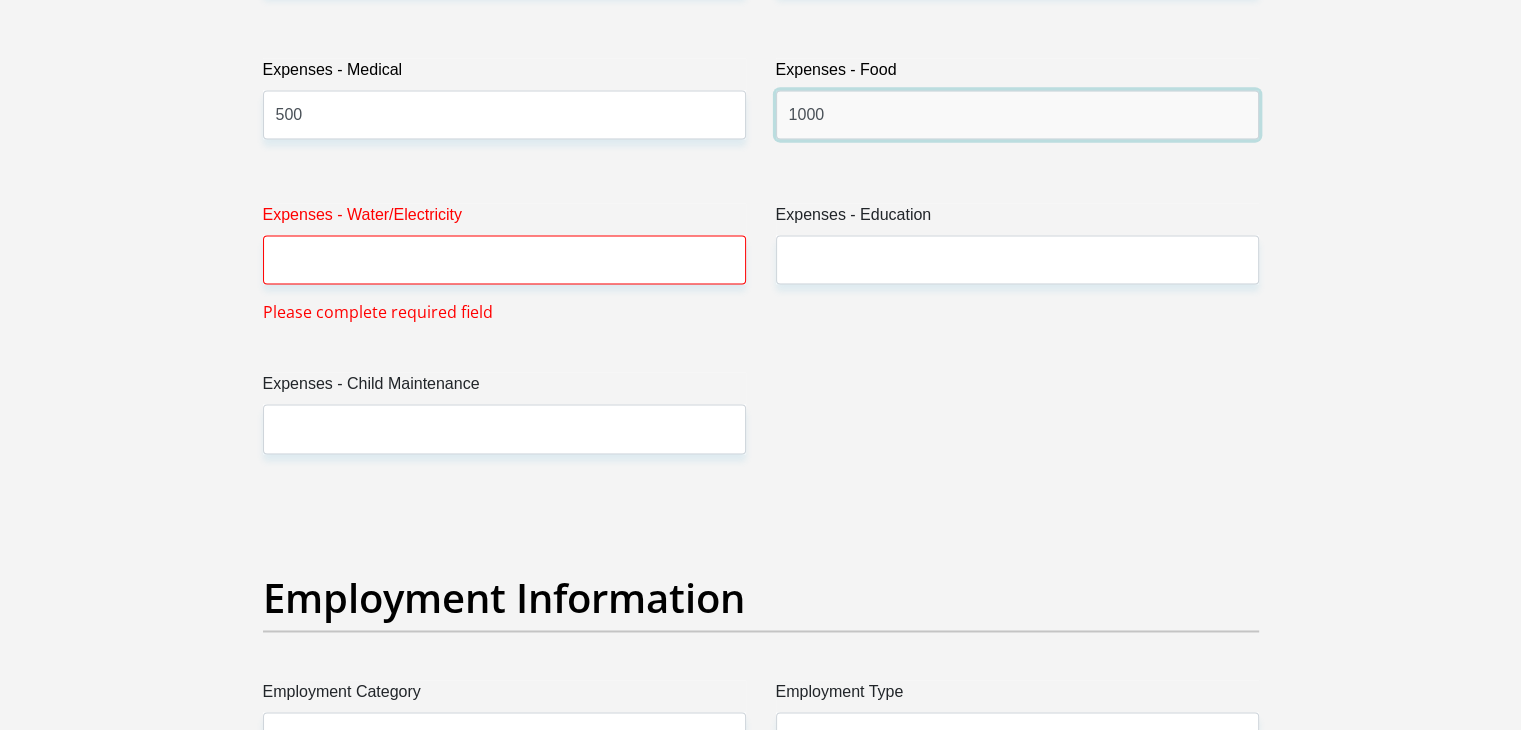 scroll, scrollTop: 3100, scrollLeft: 0, axis: vertical 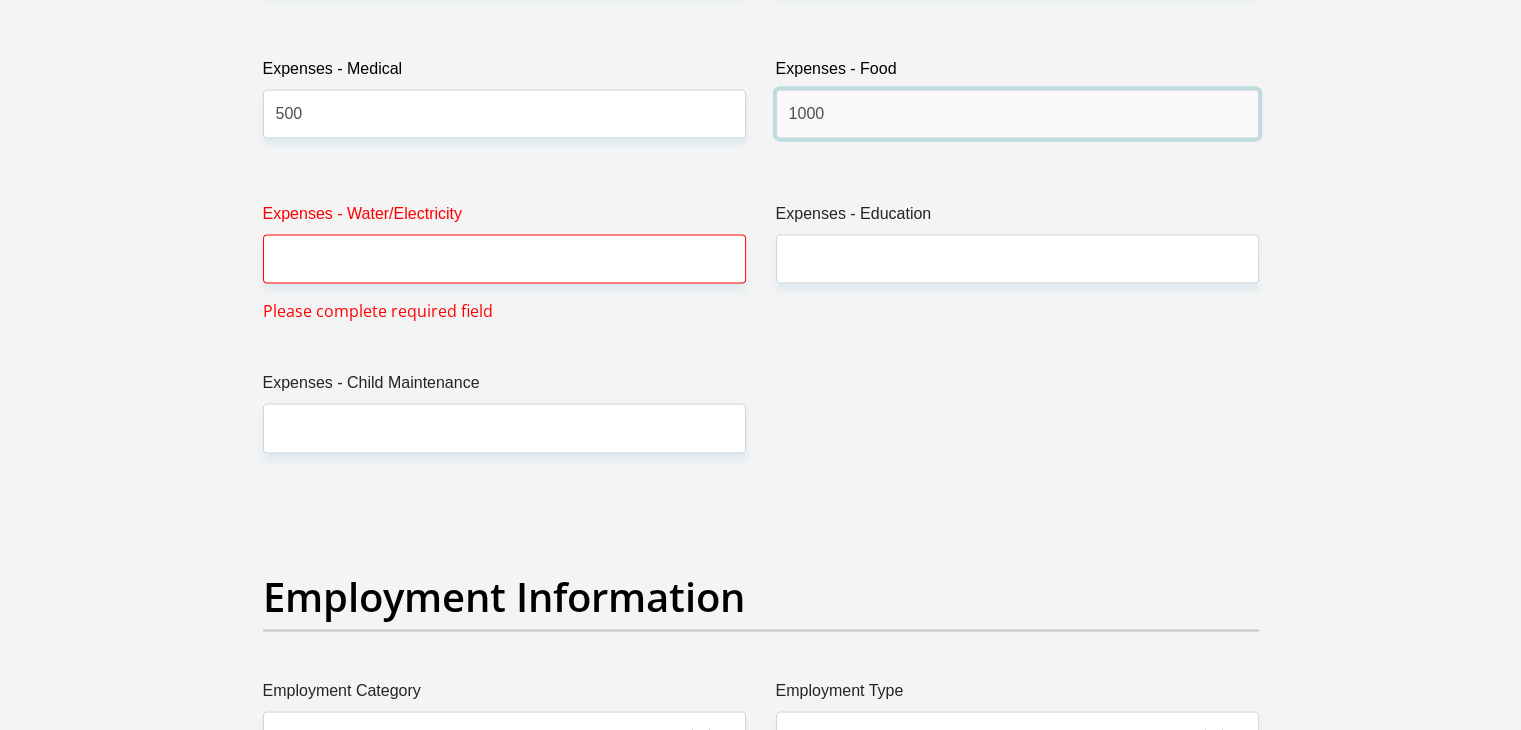 type on "1000" 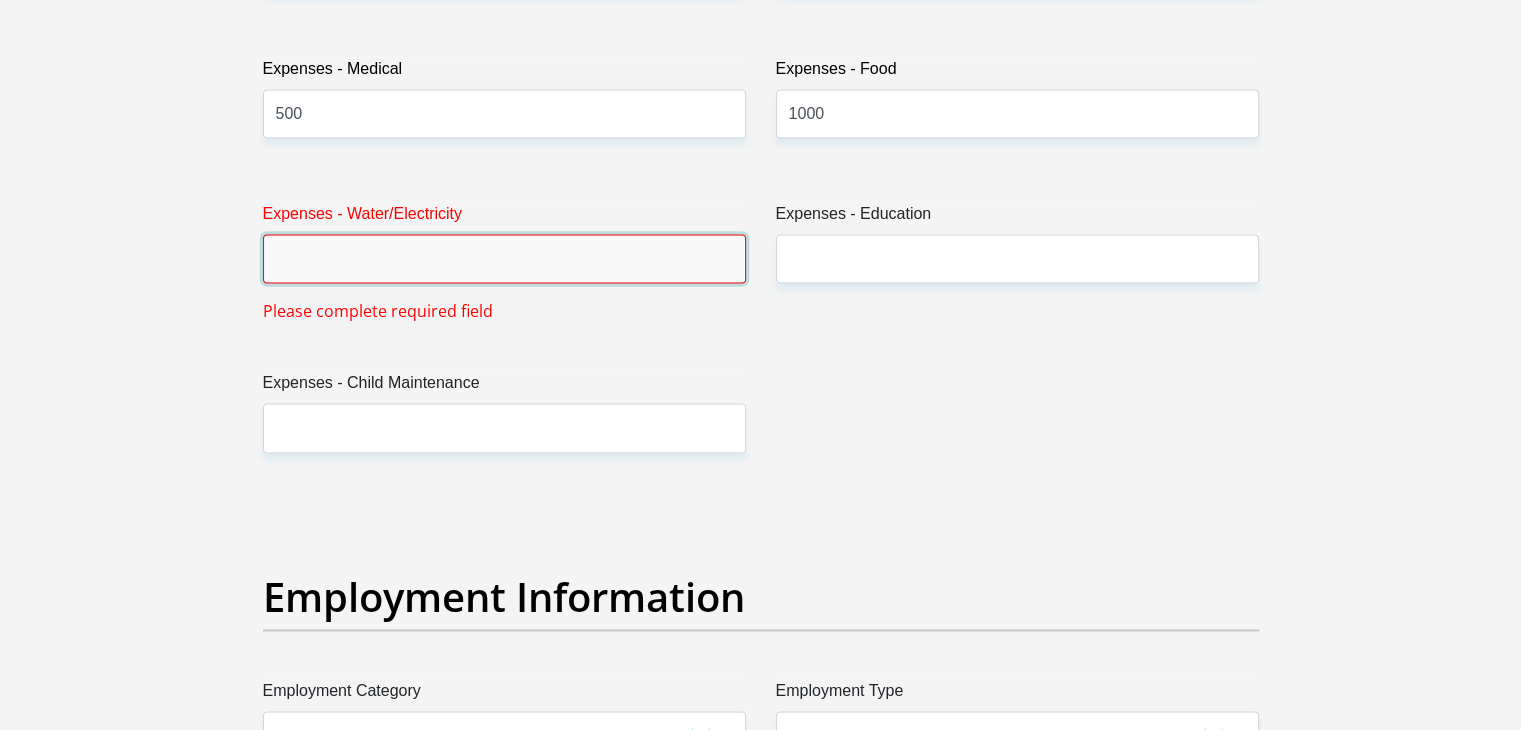 click on "Expenses - Water/Electricity" at bounding box center (504, 258) 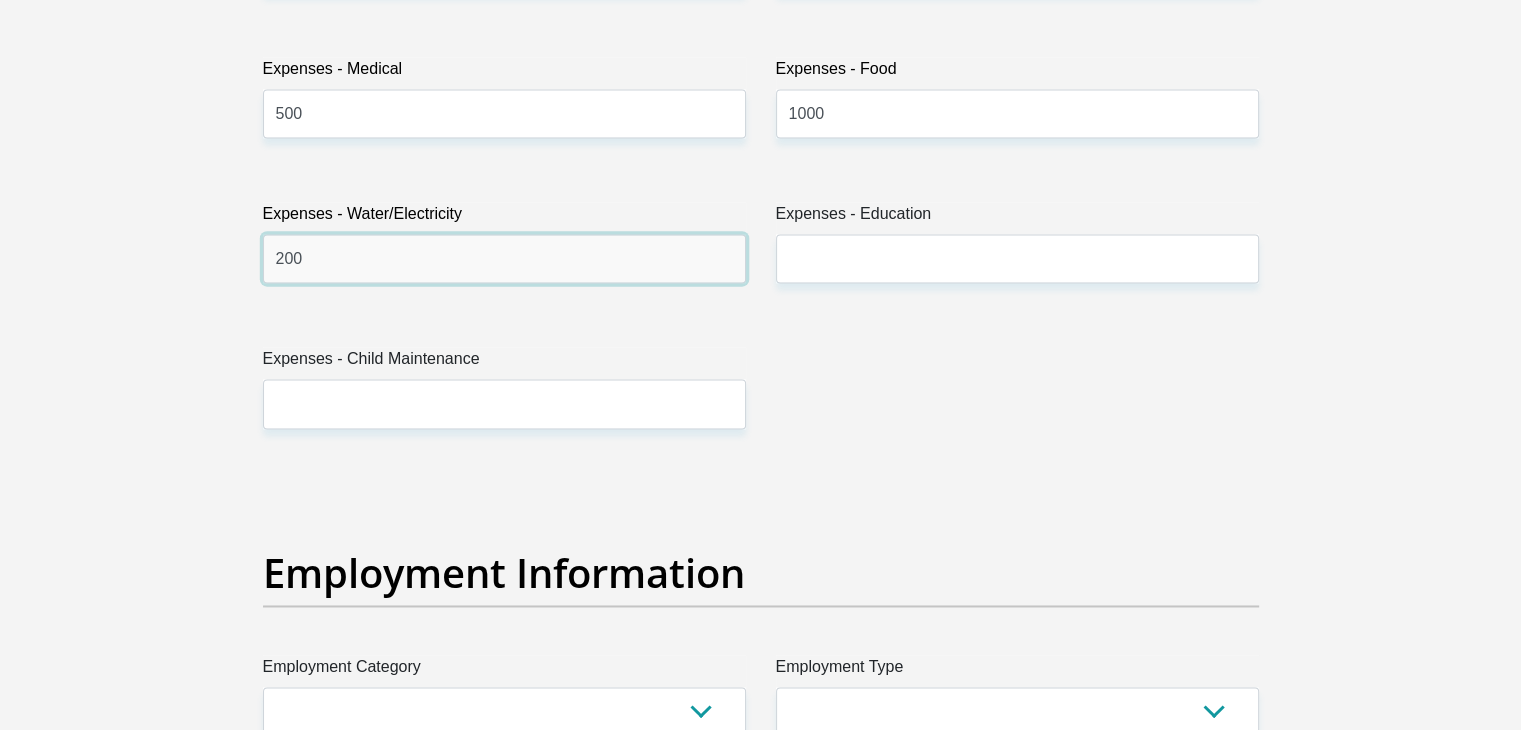 type on "200" 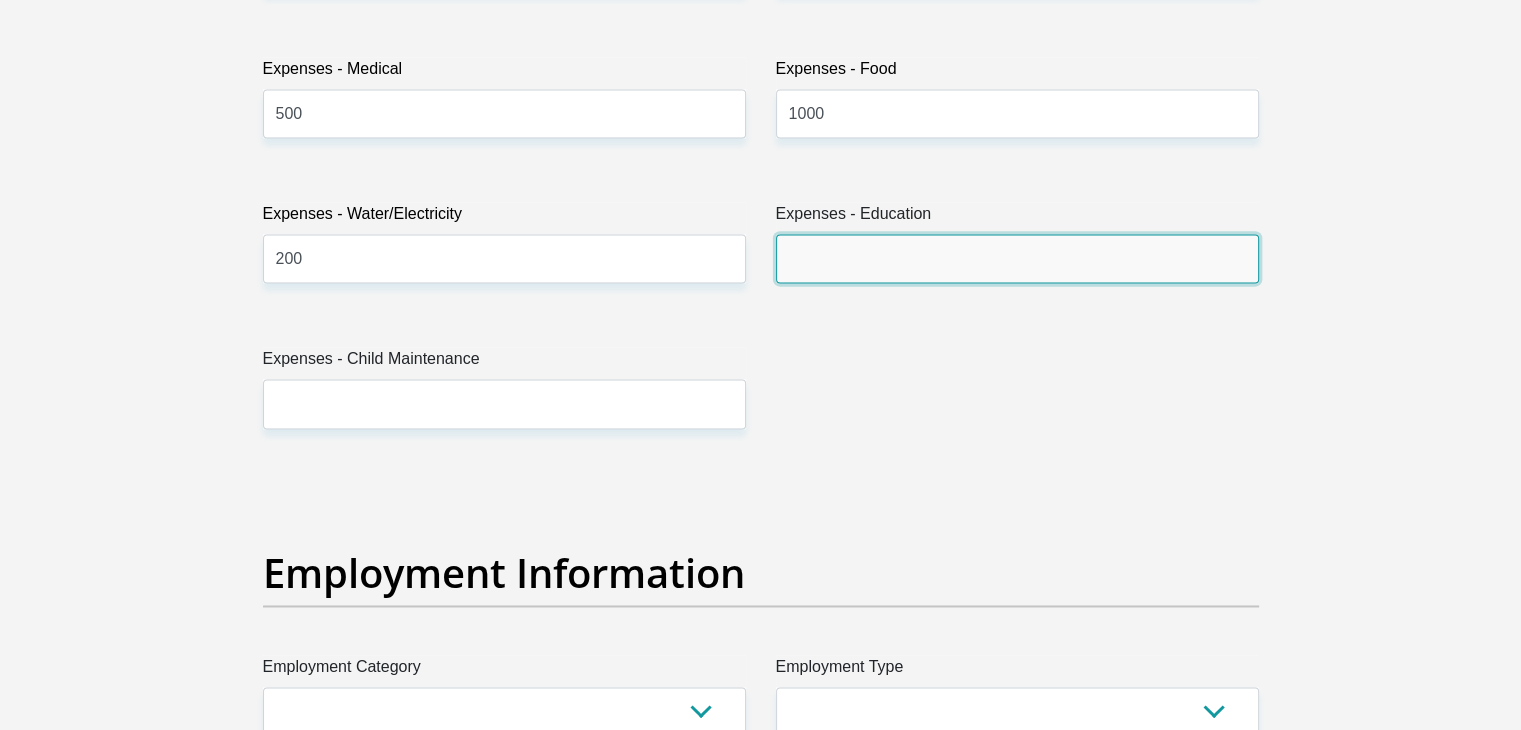 click on "Expenses - Education" at bounding box center [1017, 258] 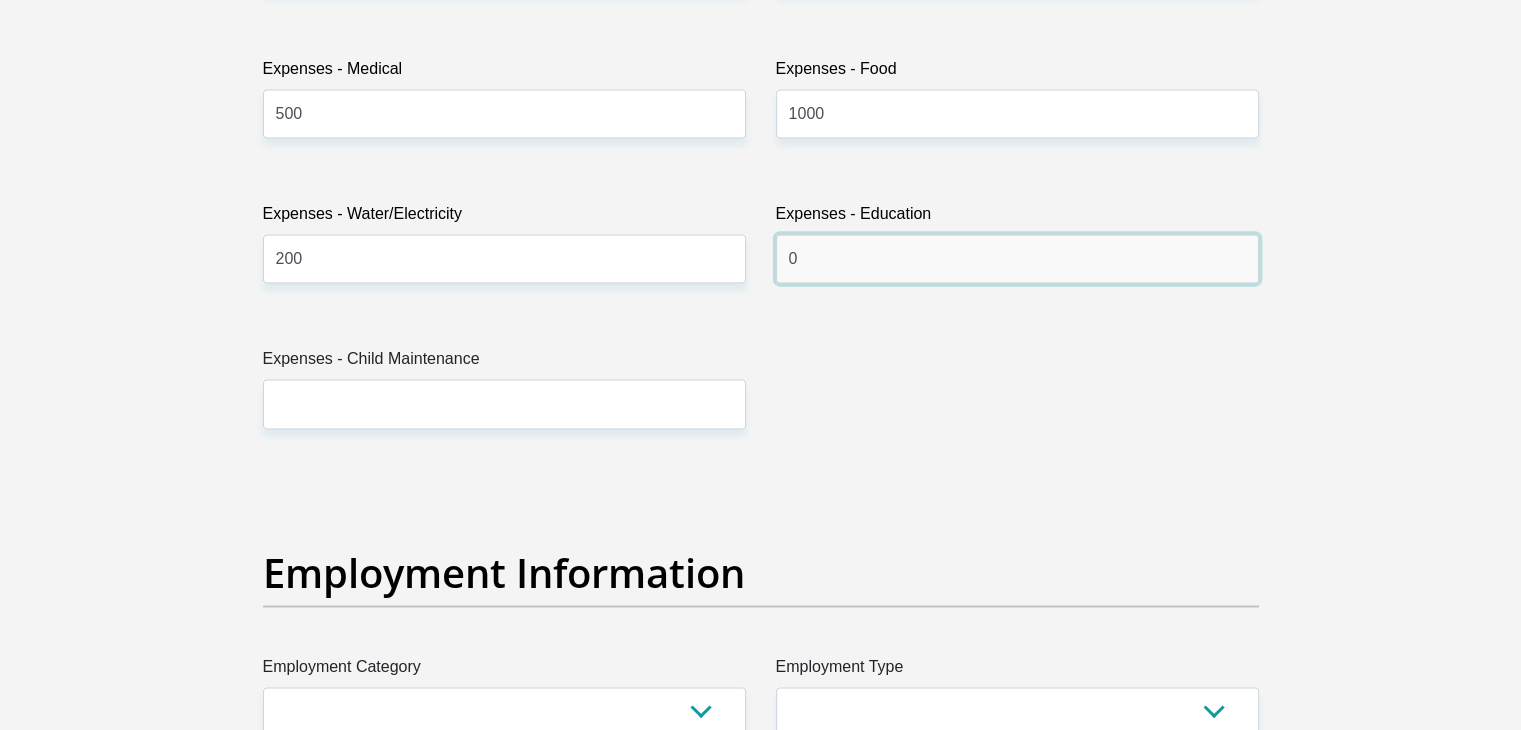 type on "0" 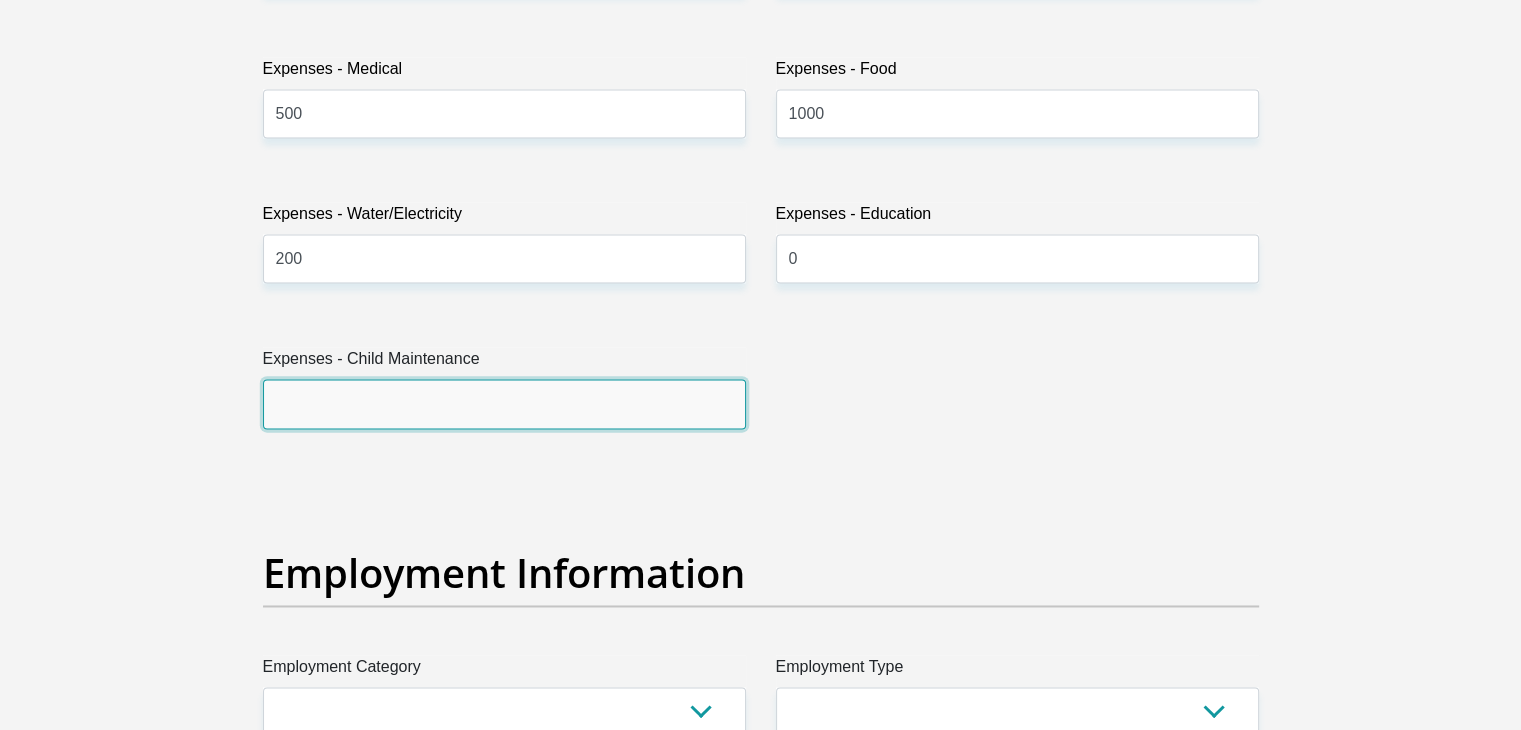 click on "Expenses - Child Maintenance" at bounding box center (504, 403) 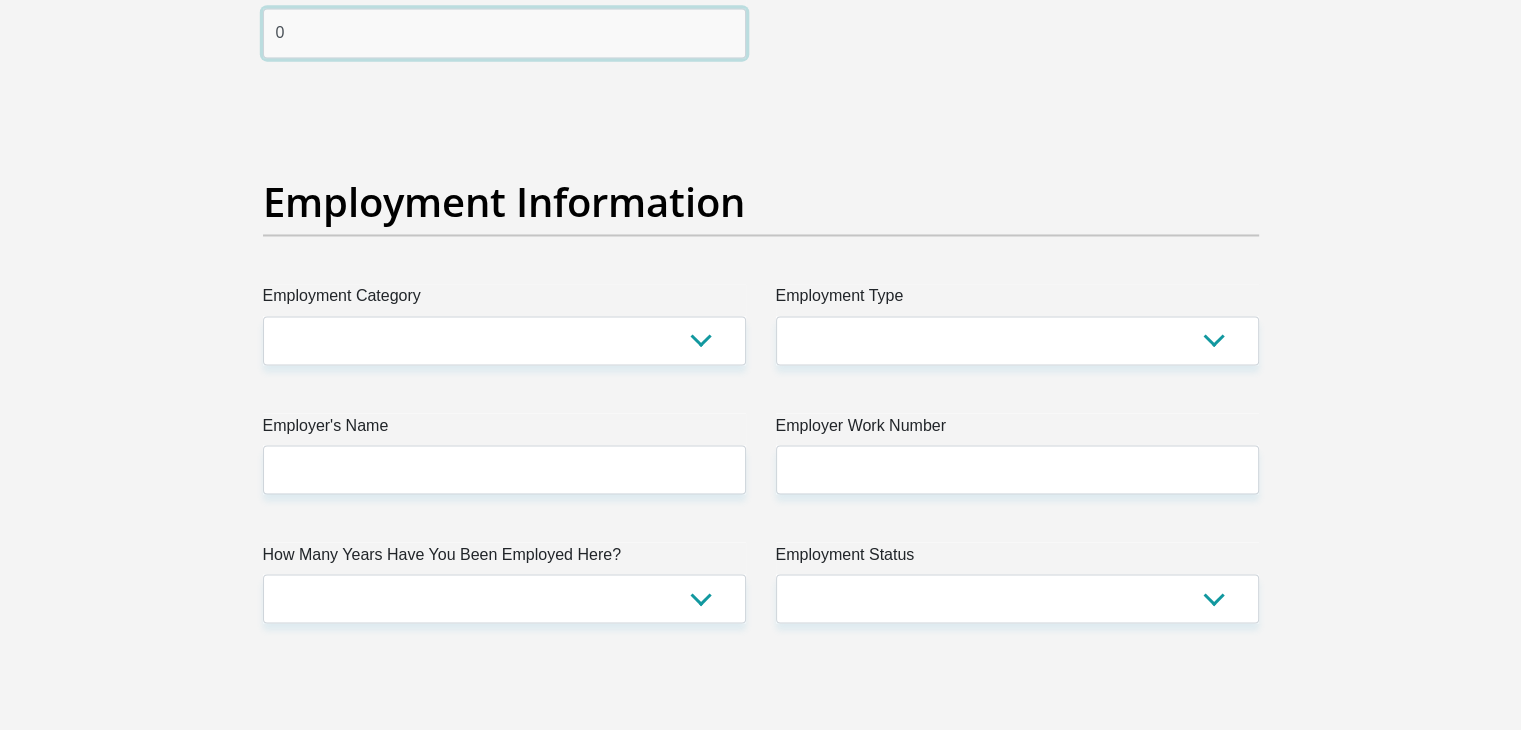 scroll, scrollTop: 3500, scrollLeft: 0, axis: vertical 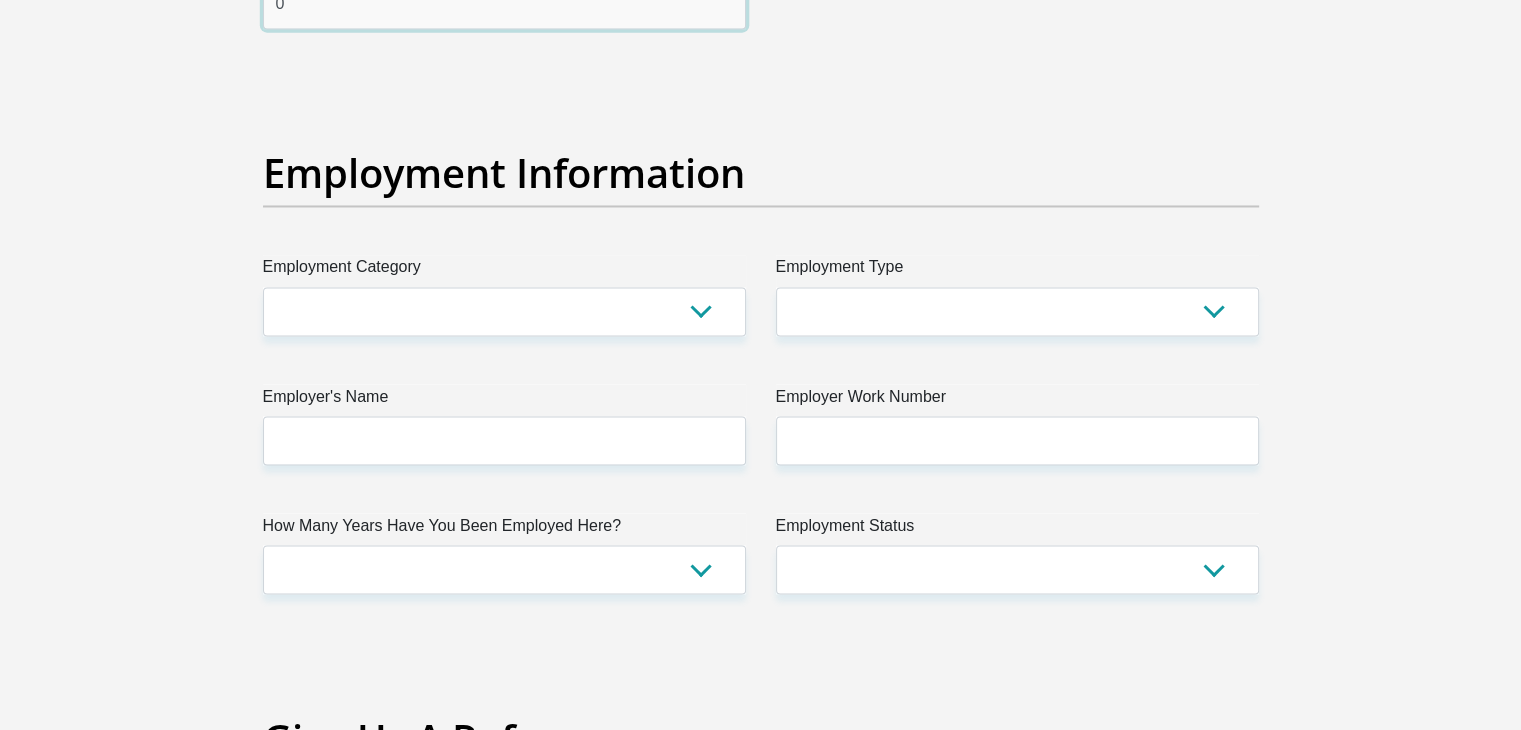 type on "0" 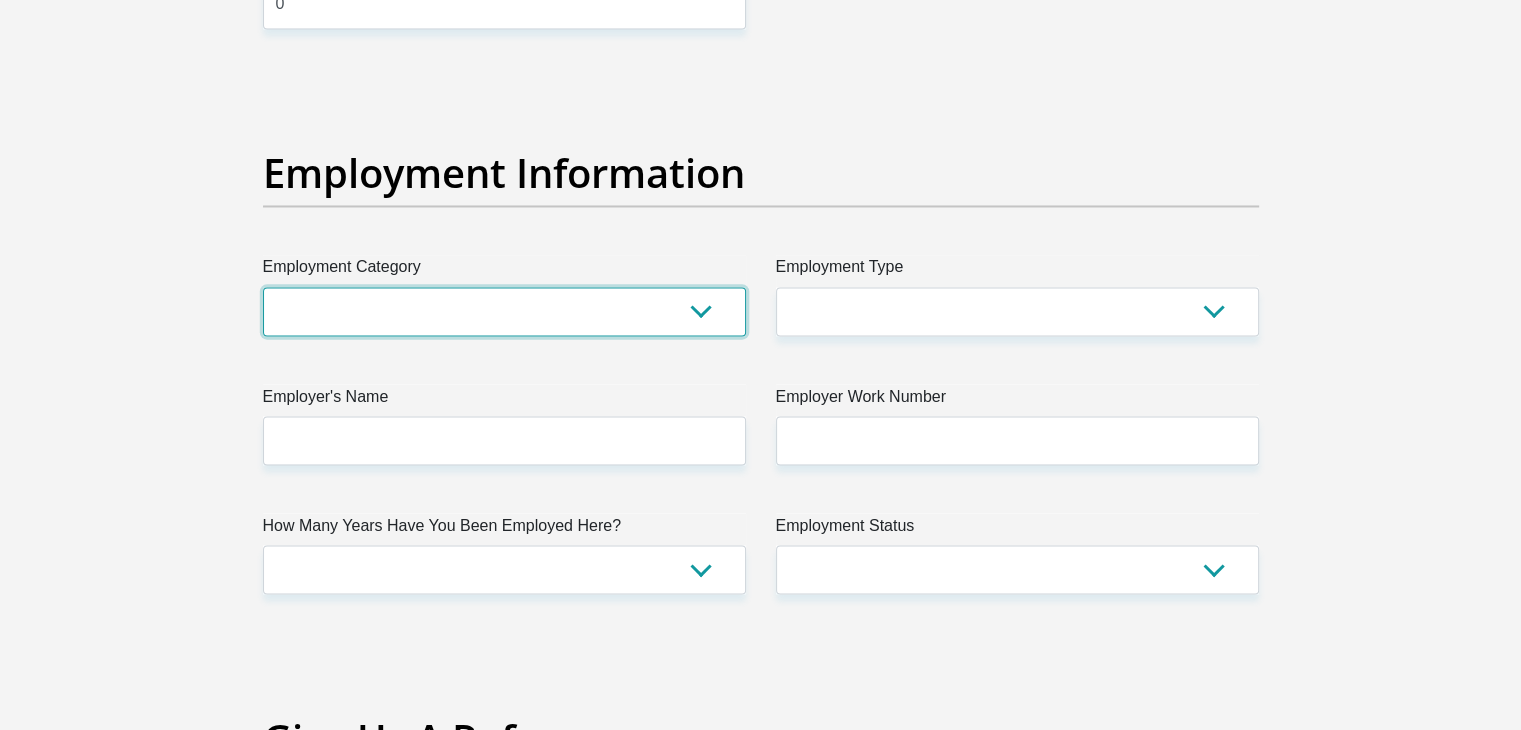click on "AGRICULTURE
ALCOHOL & TOBACCO
CONSTRUCTION MATERIALS
METALLURGY
EQUIPMENT FOR RENEWABLE ENERGY
SPECIALIZED CONTRACTORS
CAR
GAMING (INCL. INTERNET
OTHER WHOLESALE
UNLICENSED PHARMACEUTICALS
CURRENCY EXCHANGE HOUSES
OTHER FINANCIAL INSTITUTIONS & INSURANCE
REAL ESTATE AGENTS
OIL & GAS
OTHER MATERIALS (E.G. IRON ORE)
PRECIOUS STONES & PRECIOUS METALS
POLITICAL ORGANIZATIONS
RELIGIOUS ORGANIZATIONS(NOT SECTS)
ACTI. HAVING BUSINESS DEAL WITH PUBLIC ADMINISTRATION
LAUNDROMATS" at bounding box center (504, 311) 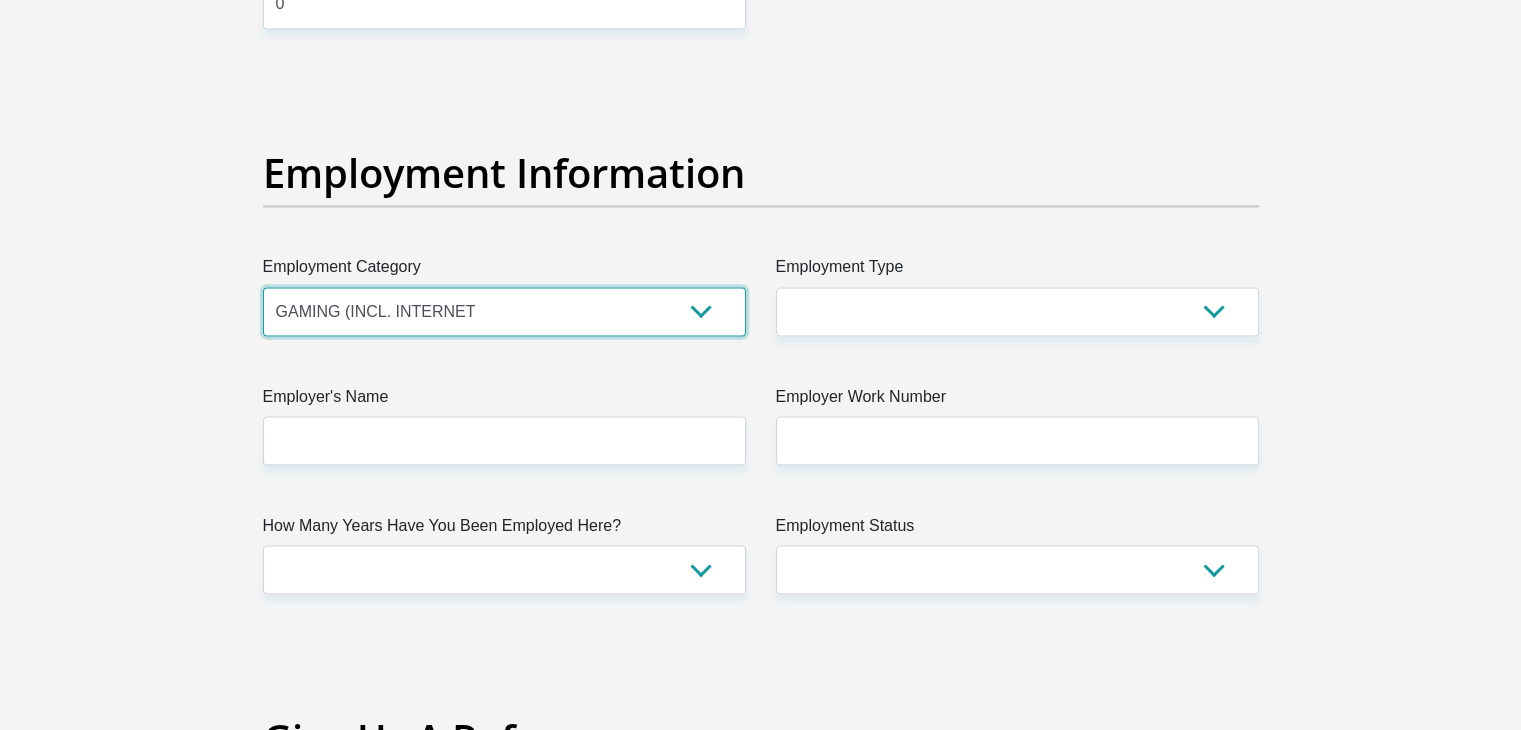 click on "AGRICULTURE
ALCOHOL & TOBACCO
CONSTRUCTION MATERIALS
METALLURGY
EQUIPMENT FOR RENEWABLE ENERGY
SPECIALIZED CONTRACTORS
CAR
GAMING (INCL. INTERNET
OTHER WHOLESALE
UNLICENSED PHARMACEUTICALS
CURRENCY EXCHANGE HOUSES
OTHER FINANCIAL INSTITUTIONS & INSURANCE
REAL ESTATE AGENTS
OIL & GAS
OTHER MATERIALS (E.G. IRON ORE)
PRECIOUS STONES & PRECIOUS METALS
POLITICAL ORGANIZATIONS
RELIGIOUS ORGANIZATIONS(NOT SECTS)
ACTI. HAVING BUSINESS DEAL WITH PUBLIC ADMINISTRATION
LAUNDROMATS" at bounding box center [504, 311] 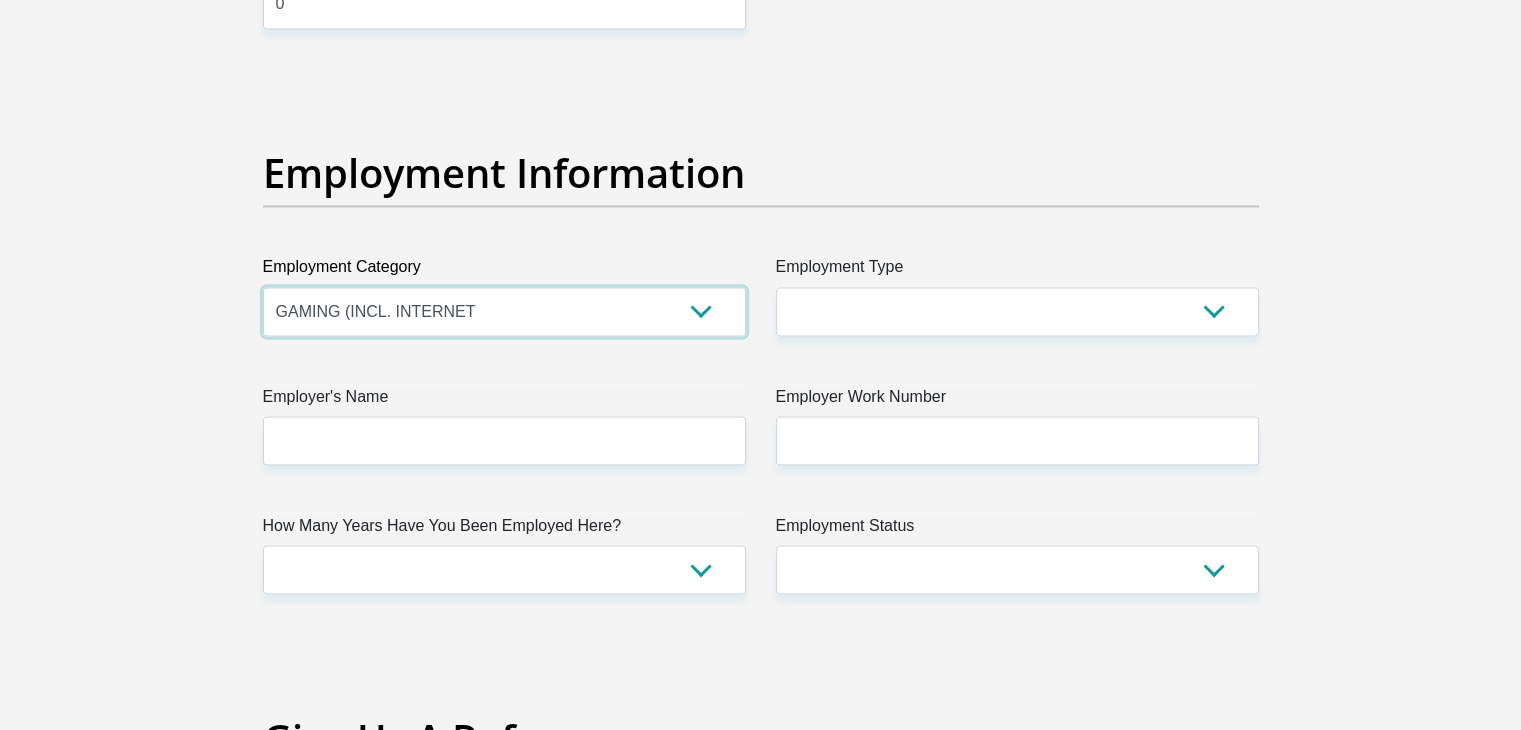click on "AGRICULTURE
ALCOHOL & TOBACCO
CONSTRUCTION MATERIALS
METALLURGY
EQUIPMENT FOR RENEWABLE ENERGY
SPECIALIZED CONTRACTORS
CAR
GAMING (INCL. INTERNET
OTHER WHOLESALE
UNLICENSED PHARMACEUTICALS
CURRENCY EXCHANGE HOUSES
OTHER FINANCIAL INSTITUTIONS & INSURANCE
REAL ESTATE AGENTS
OIL & GAS
OTHER MATERIALS (E.G. IRON ORE)
PRECIOUS STONES & PRECIOUS METALS
POLITICAL ORGANIZATIONS
RELIGIOUS ORGANIZATIONS(NOT SECTS)
ACTI. HAVING BUSINESS DEAL WITH PUBLIC ADMINISTRATION
LAUNDROMATS" at bounding box center (504, 311) 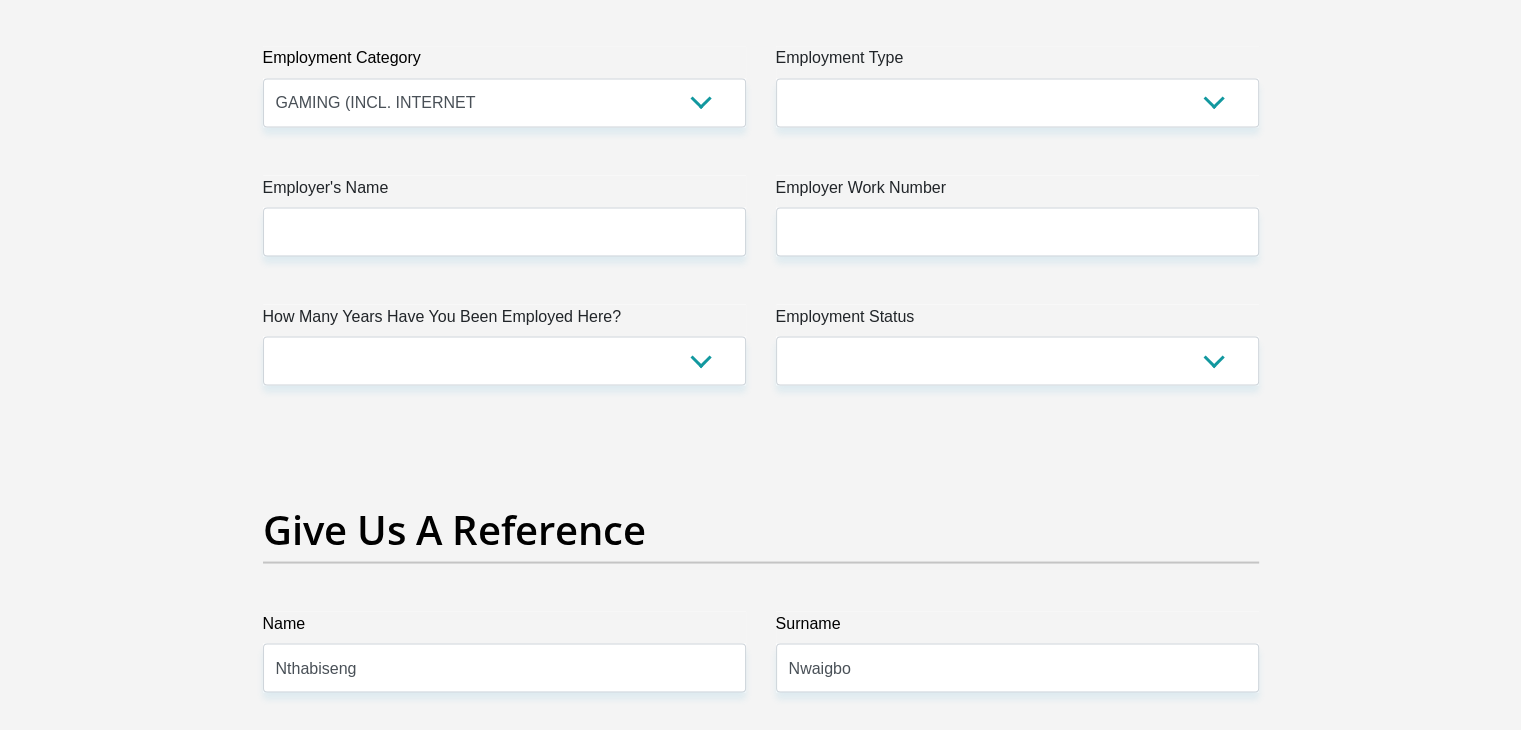 scroll, scrollTop: 3700, scrollLeft: 0, axis: vertical 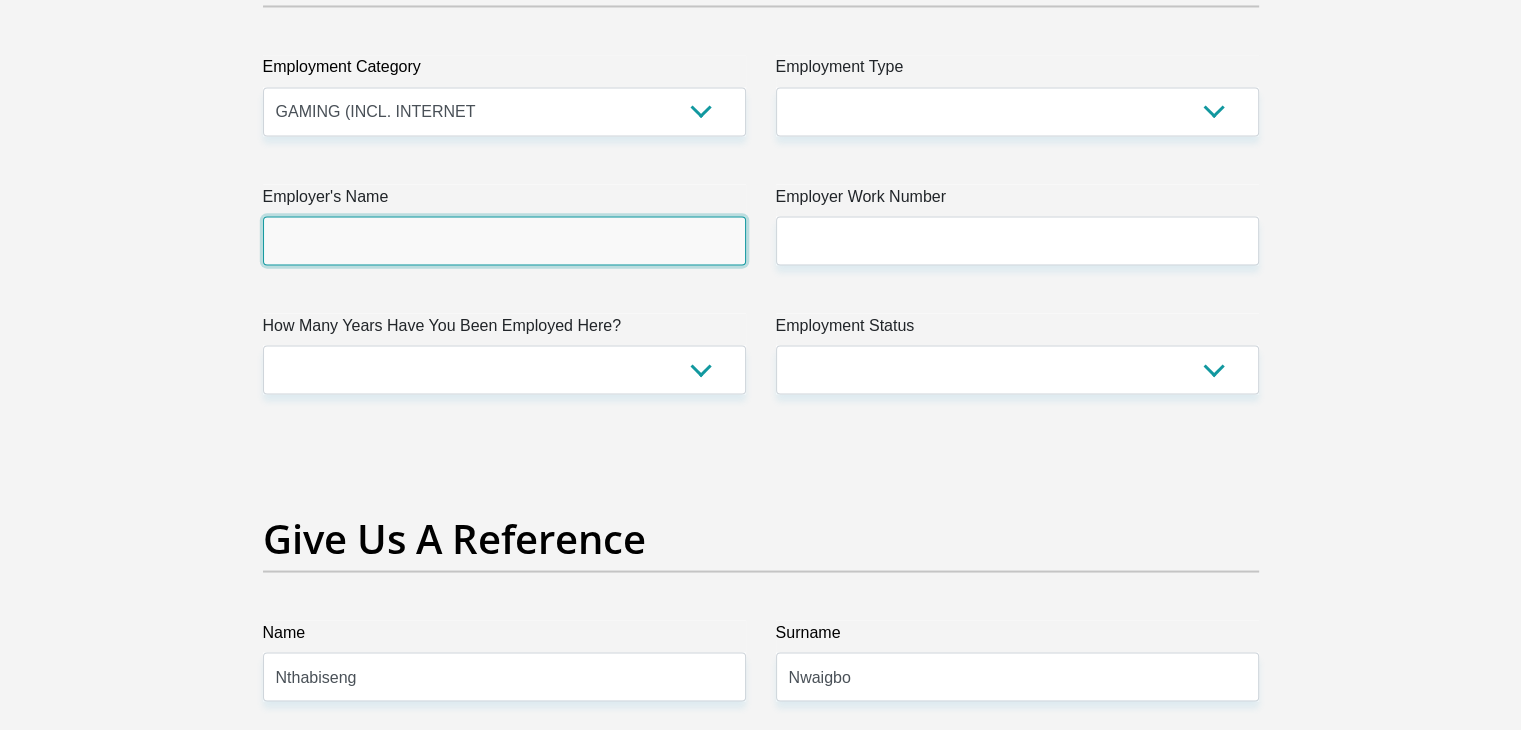 click on "Employer's Name" at bounding box center [504, 240] 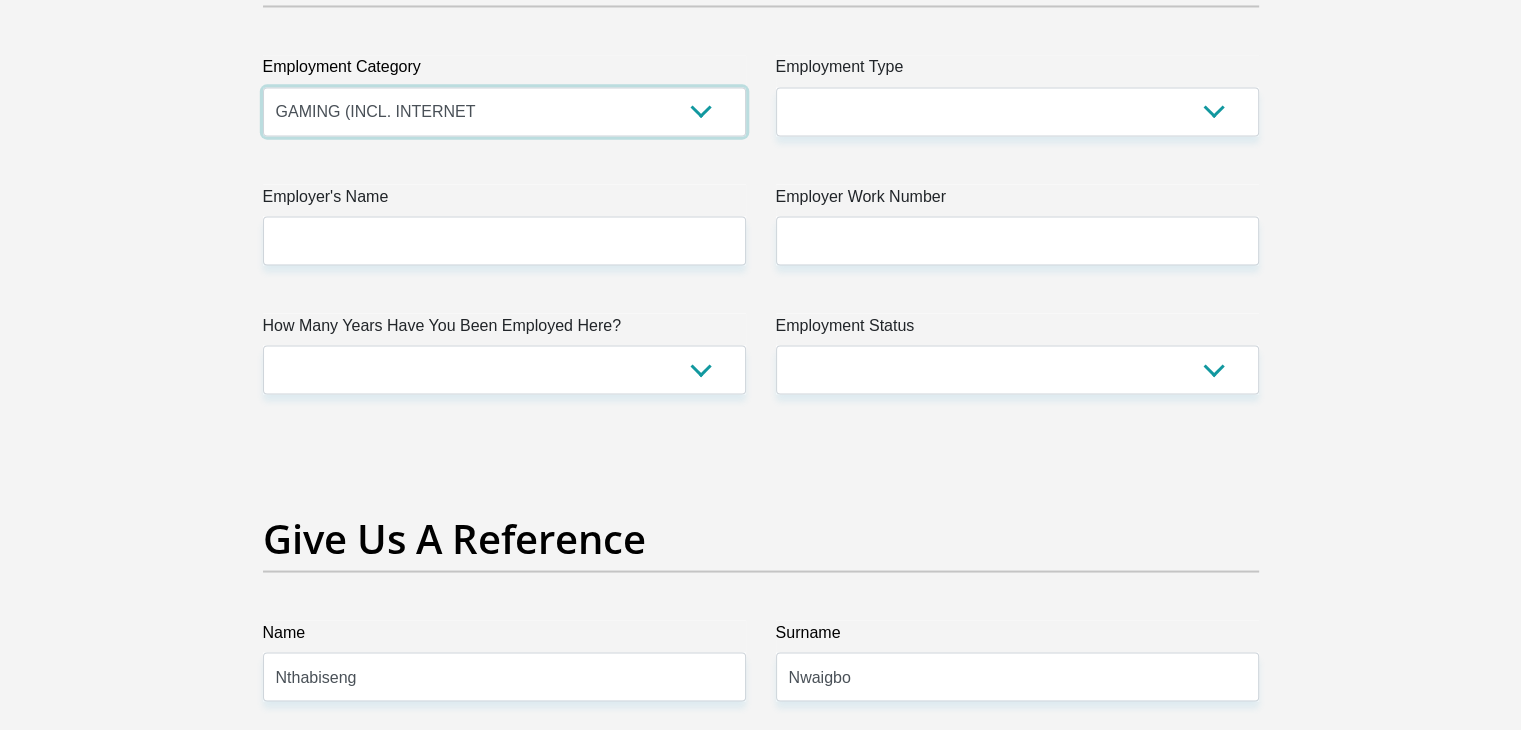 click on "AGRICULTURE
ALCOHOL & TOBACCO
CONSTRUCTION MATERIALS
METALLURGY
EQUIPMENT FOR RENEWABLE ENERGY
SPECIALIZED CONTRACTORS
CAR
GAMING (INCL. INTERNET
OTHER WHOLESALE
UNLICENSED PHARMACEUTICALS
CURRENCY EXCHANGE HOUSES
OTHER FINANCIAL INSTITUTIONS & INSURANCE
REAL ESTATE AGENTS
OIL & GAS
OTHER MATERIALS (E.G. IRON ORE)
PRECIOUS STONES & PRECIOUS METALS
POLITICAL ORGANIZATIONS
RELIGIOUS ORGANIZATIONS(NOT SECTS)
ACTI. HAVING BUSINESS DEAL WITH PUBLIC ADMINISTRATION
LAUNDROMATS" at bounding box center (504, 111) 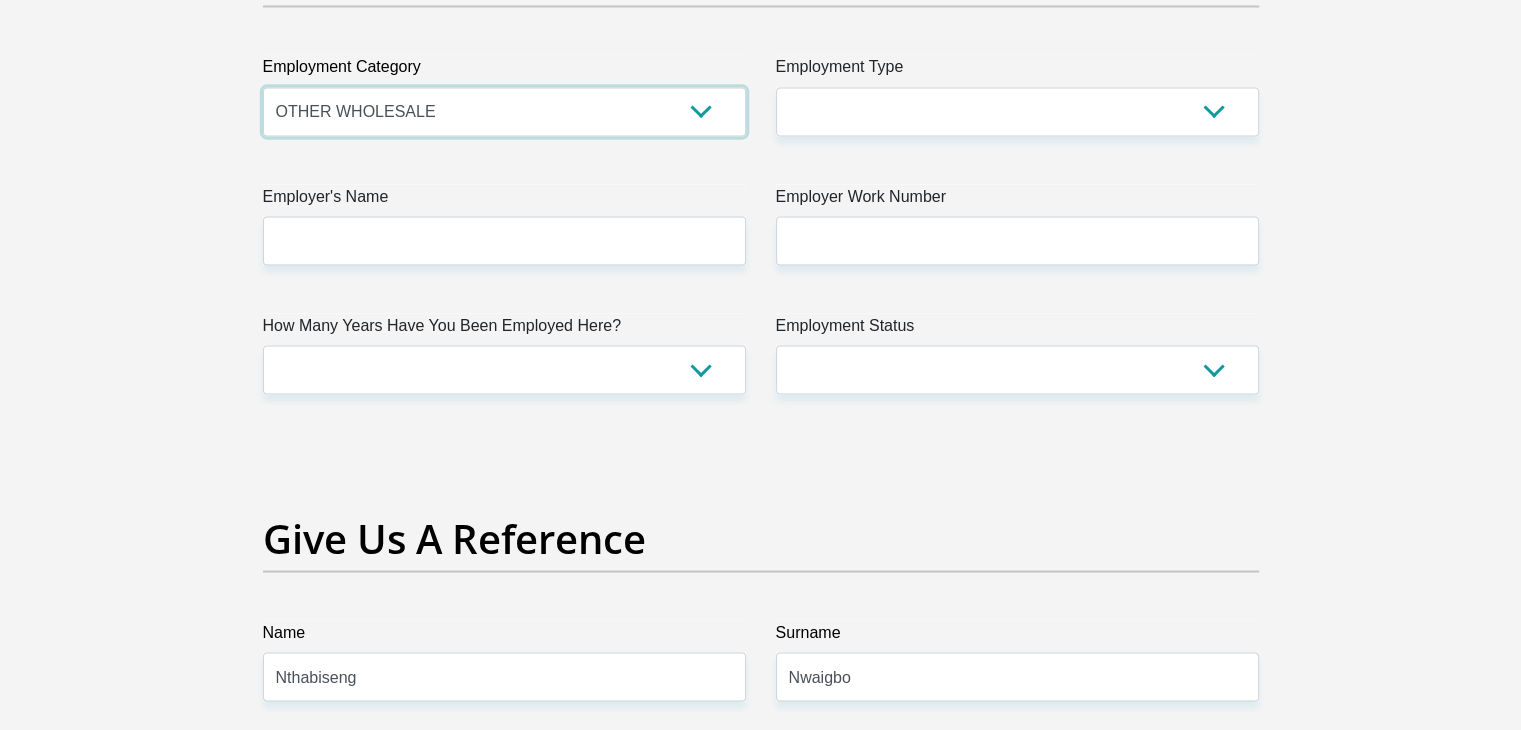 click on "AGRICULTURE
ALCOHOL & TOBACCO
CONSTRUCTION MATERIALS
METALLURGY
EQUIPMENT FOR RENEWABLE ENERGY
SPECIALIZED CONTRACTORS
CAR
GAMING (INCL. INTERNET
OTHER WHOLESALE
UNLICENSED PHARMACEUTICALS
CURRENCY EXCHANGE HOUSES
OTHER FINANCIAL INSTITUTIONS & INSURANCE
REAL ESTATE AGENTS
OIL & GAS
OTHER MATERIALS (E.G. IRON ORE)
PRECIOUS STONES & PRECIOUS METALS
POLITICAL ORGANIZATIONS
RELIGIOUS ORGANIZATIONS(NOT SECTS)
ACTI. HAVING BUSINESS DEAL WITH PUBLIC ADMINISTRATION
LAUNDROMATS" at bounding box center [504, 111] 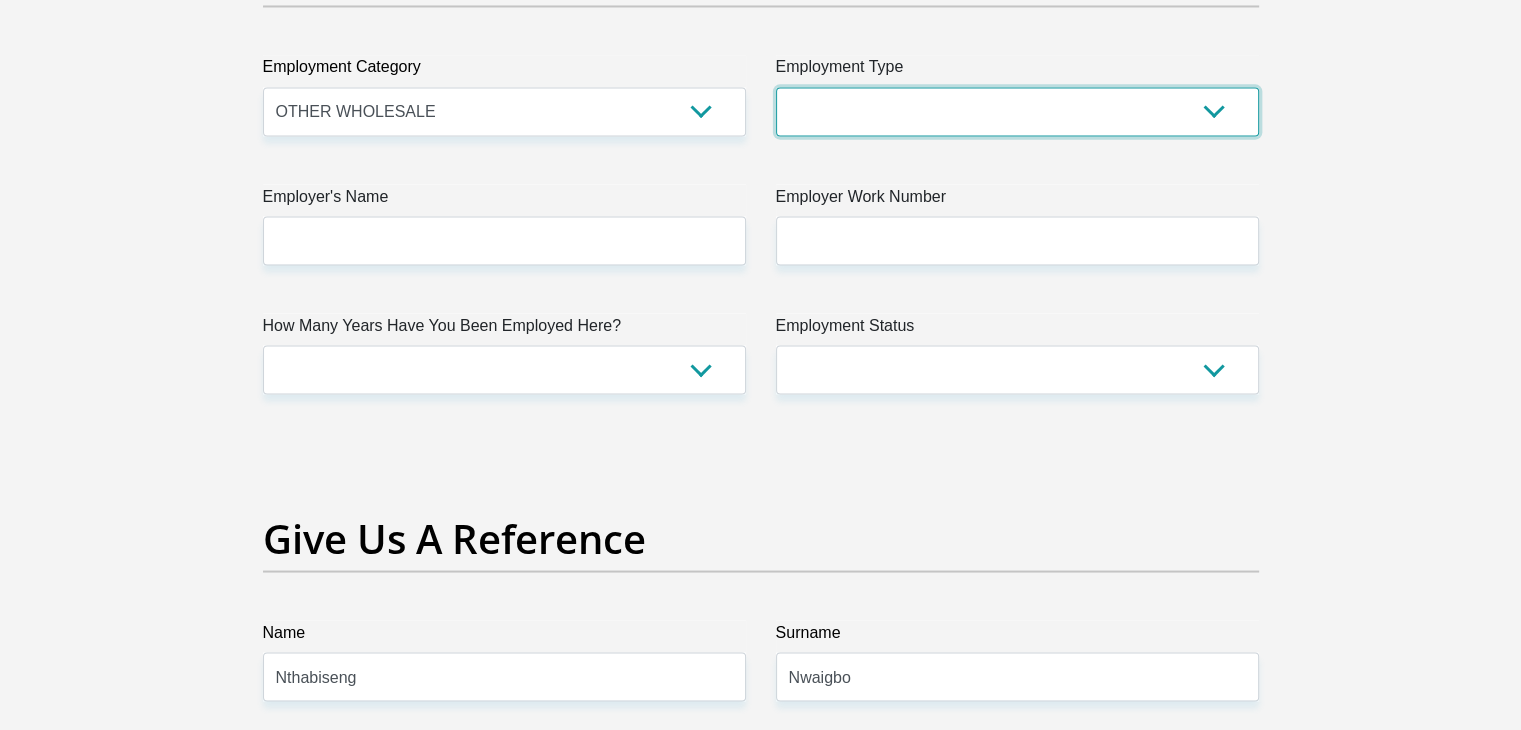 click on "College/Lecturer
Craft Seller
Creative
Driver
Executive
Farmer
Forces - Non Commissioned
Forces - Officer
Hawker
Housewife
Labourer
Licenced Professional
Manager
Miner
Non Licenced Professional
Office Staff/Clerk
Outside Worker
Pensioner
Permanent Teacher
Production/Manufacturing
Sales
Self-Employed
Semi-Professional Worker
Service Industry  Social Worker  Student" at bounding box center [1017, 111] 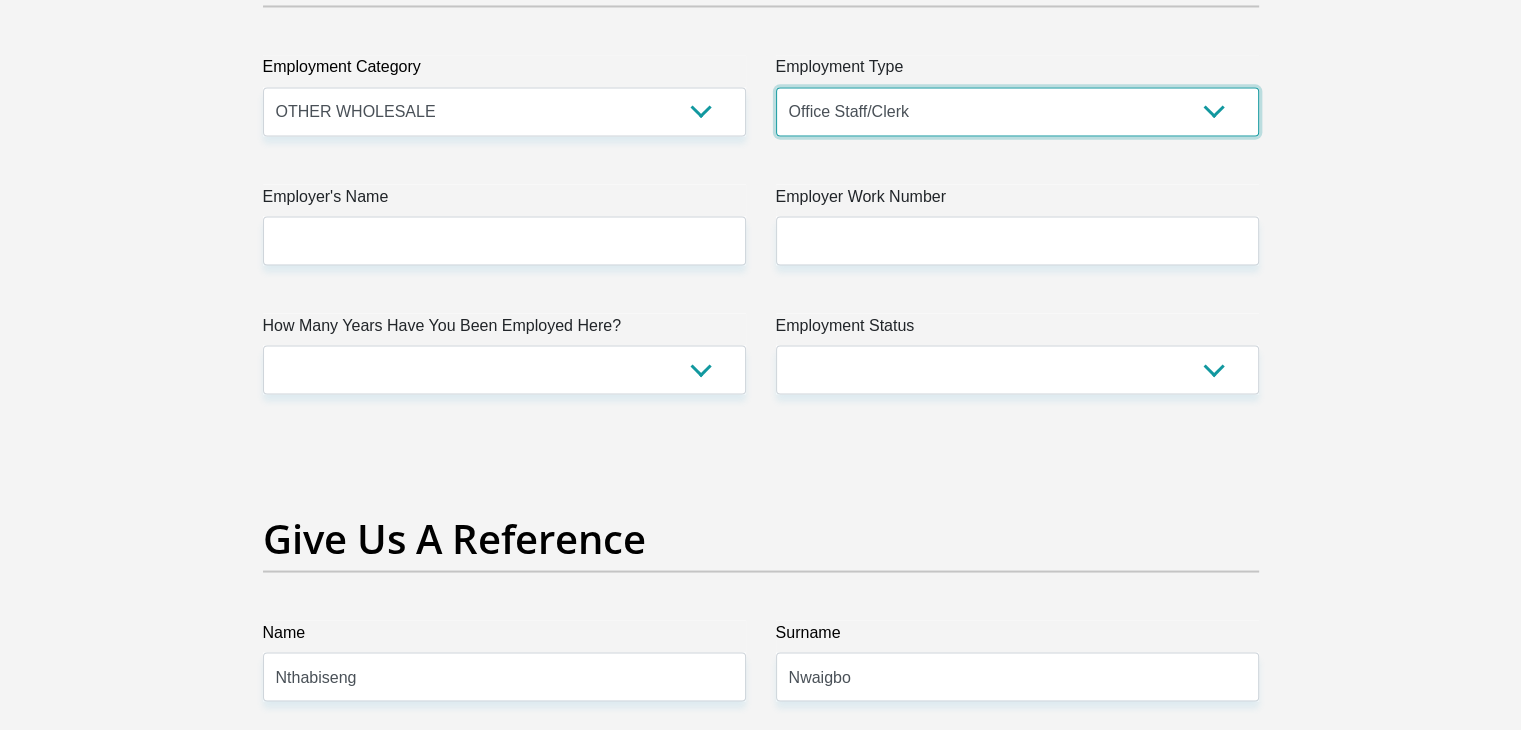 click on "College/Lecturer
Craft Seller
Creative
Driver
Executive
Farmer
Forces - Non Commissioned
Forces - Officer
Hawker
Housewife
Labourer
Licenced Professional
Manager
Miner
Non Licenced Professional
Office Staff/Clerk
Outside Worker
Pensioner
Permanent Teacher
Production/Manufacturing
Sales
Self-Employed
Semi-Professional Worker
Service Industry  Social Worker  Student" at bounding box center [1017, 111] 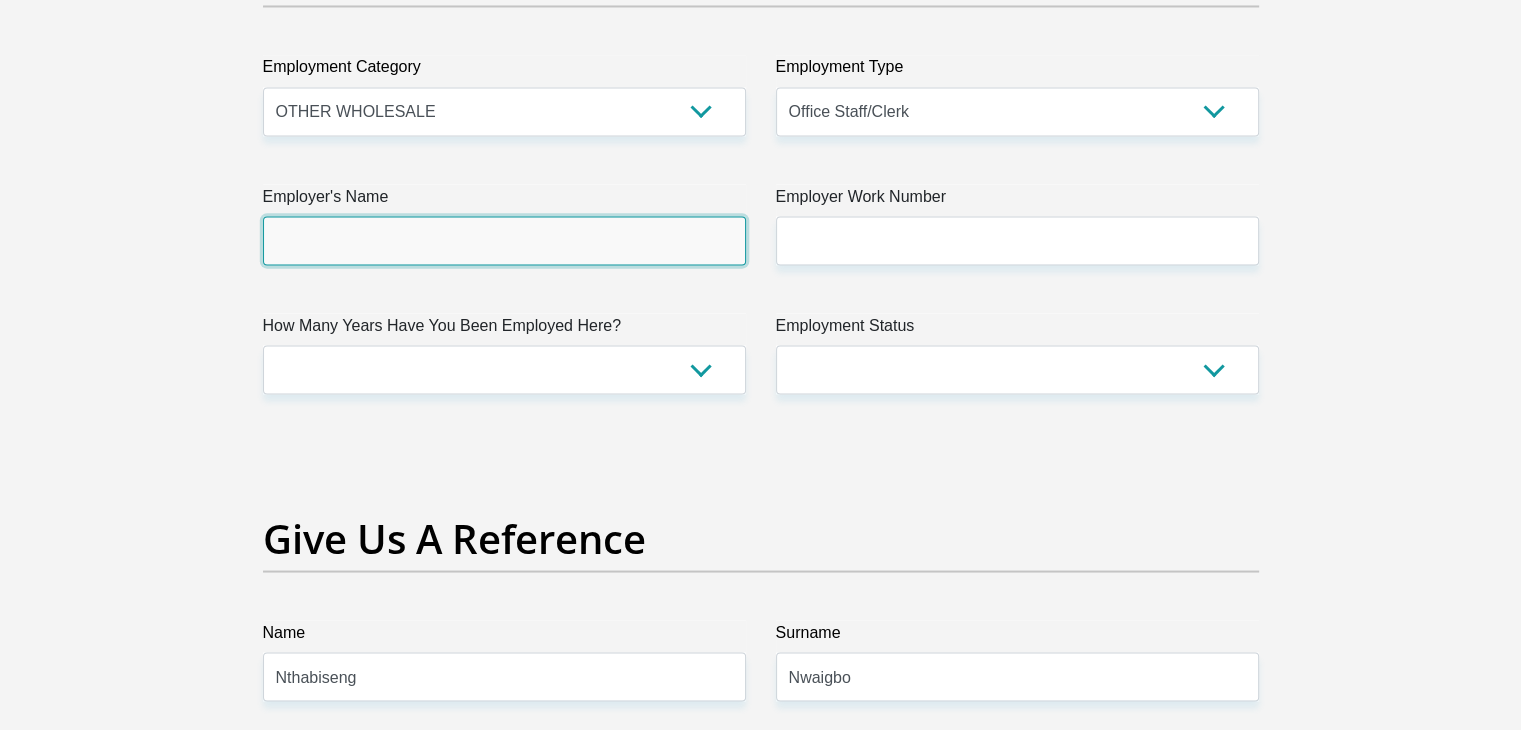 click on "Employer's Name" at bounding box center [504, 240] 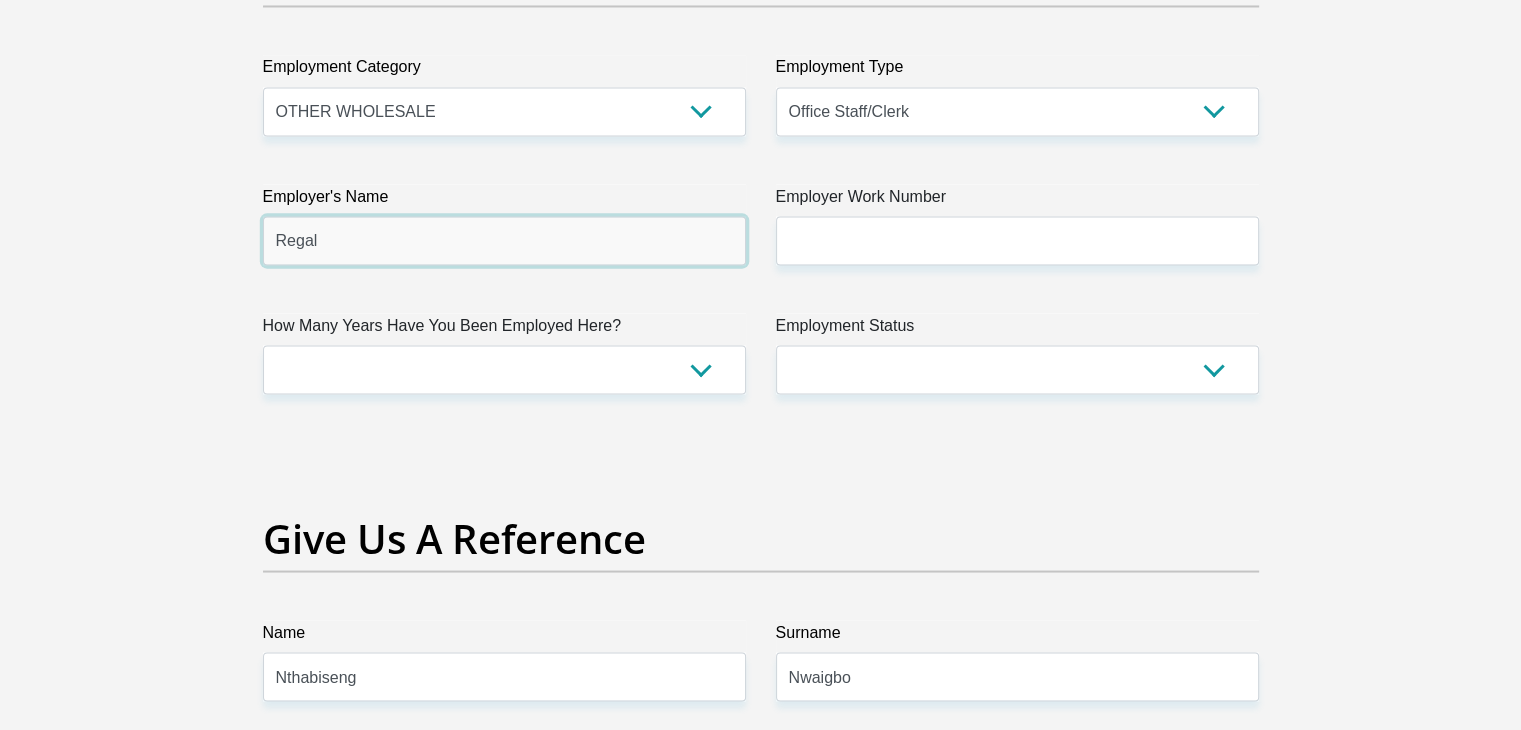 type on "Regal" 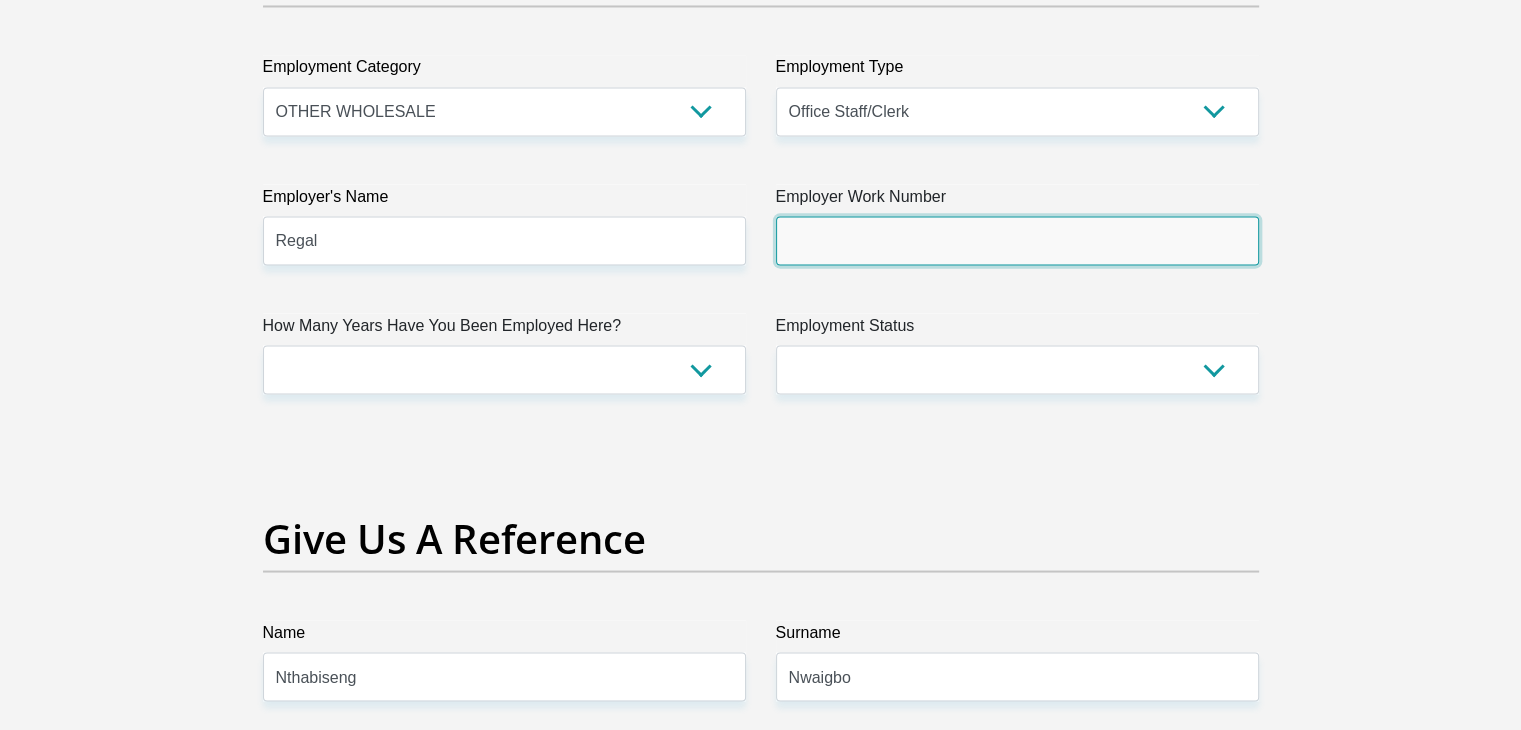 click on "Employer Work Number" at bounding box center [1017, 240] 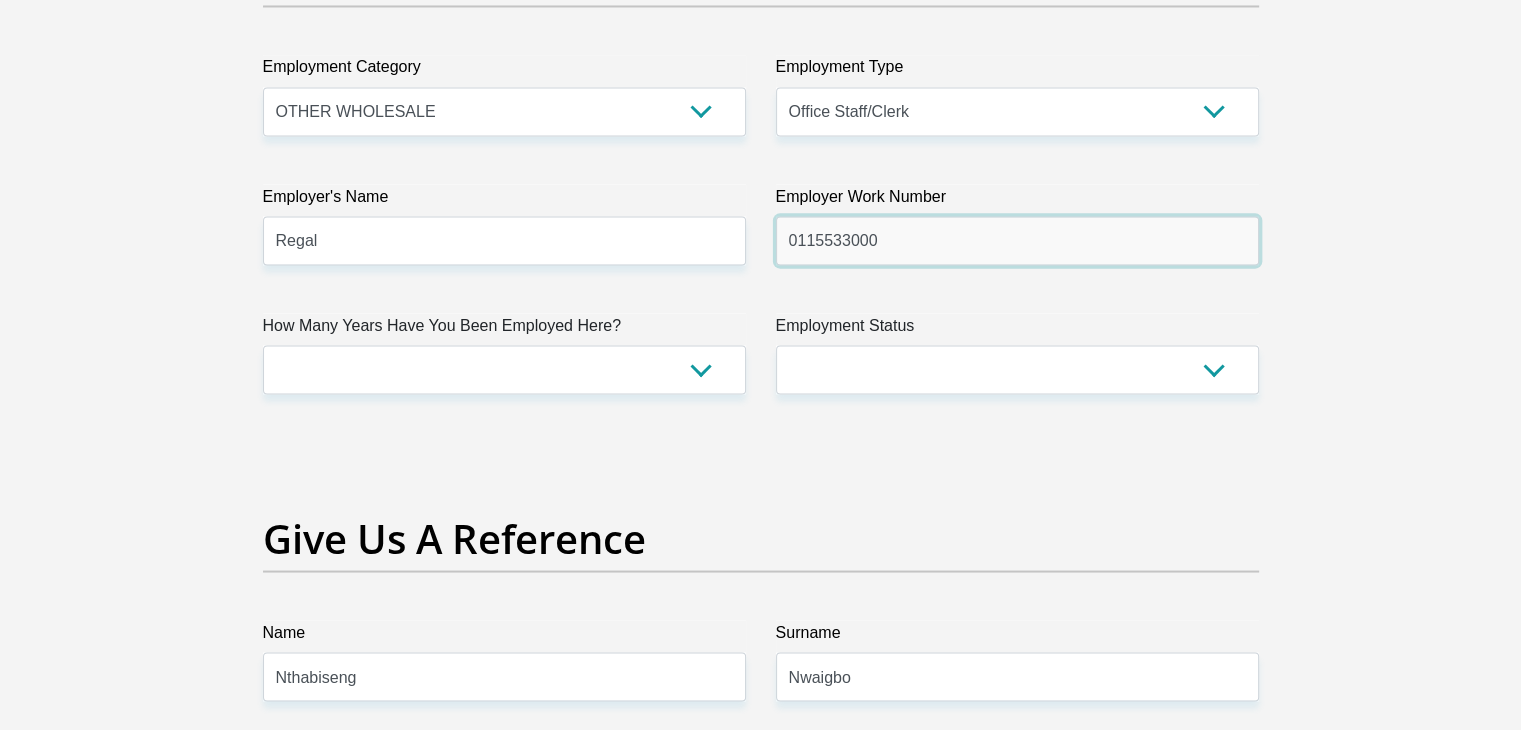 type on "0115533000" 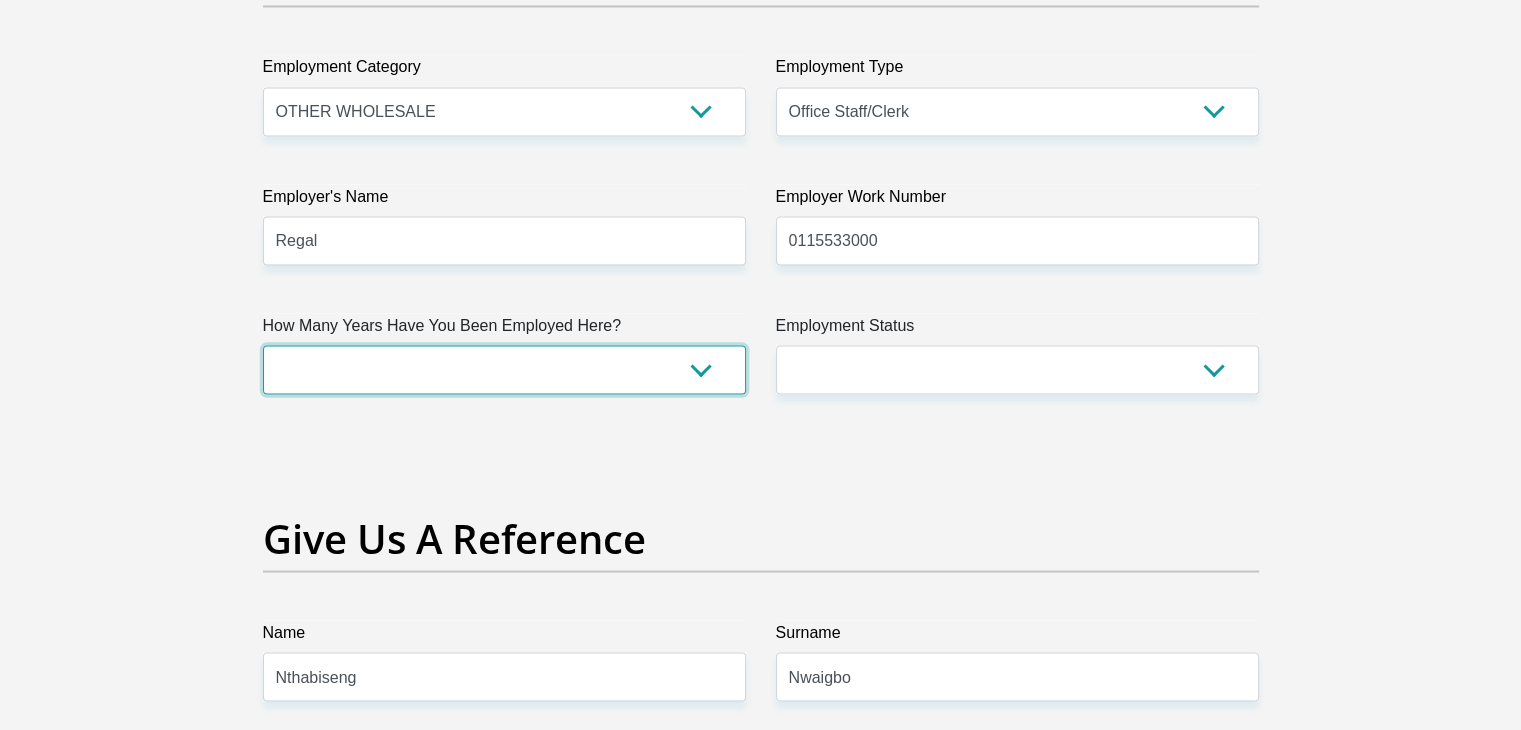 click on "less than 1 year
1-3 years
3-5 years
5+ years" at bounding box center [504, 369] 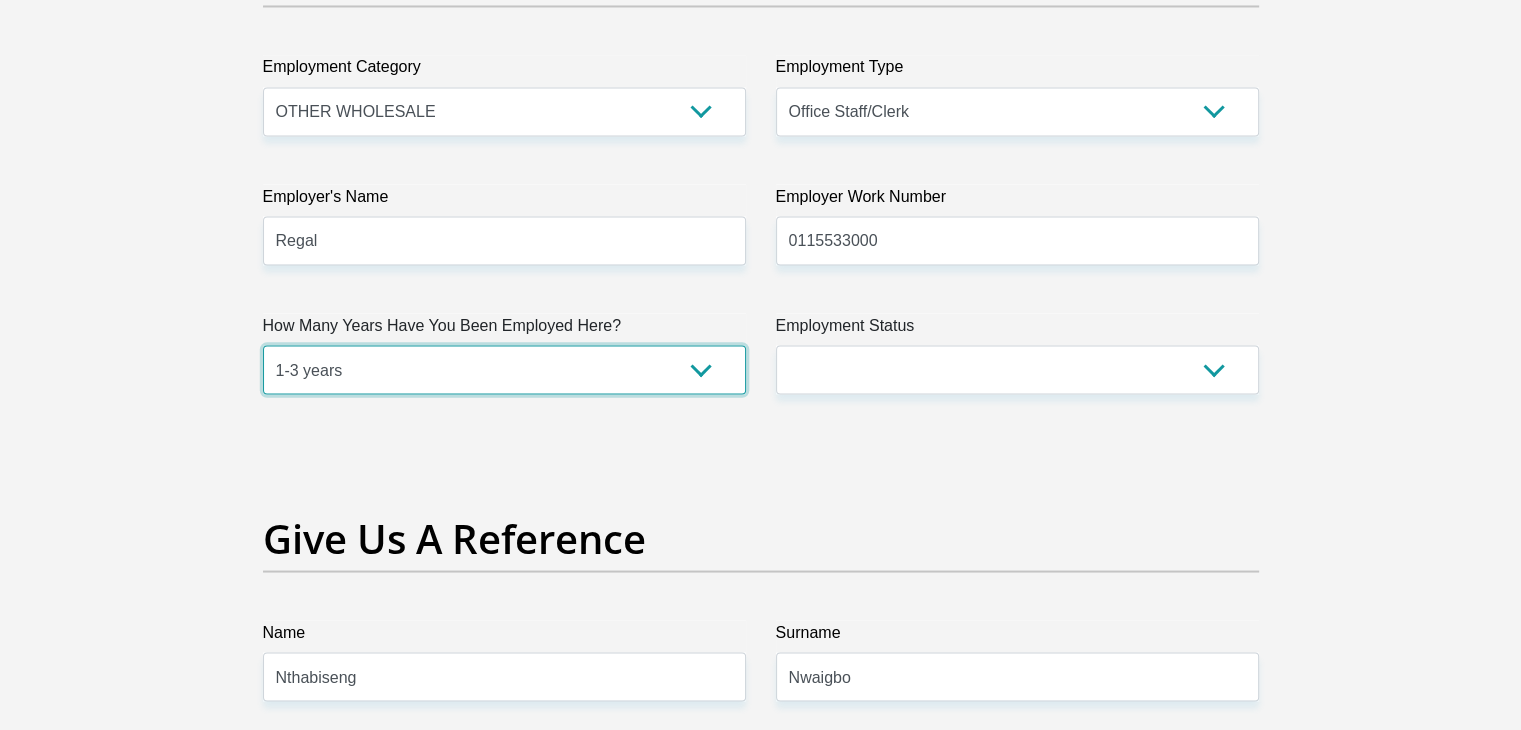 click on "less than 1 year
1-3 years
3-5 years
5+ years" at bounding box center [504, 369] 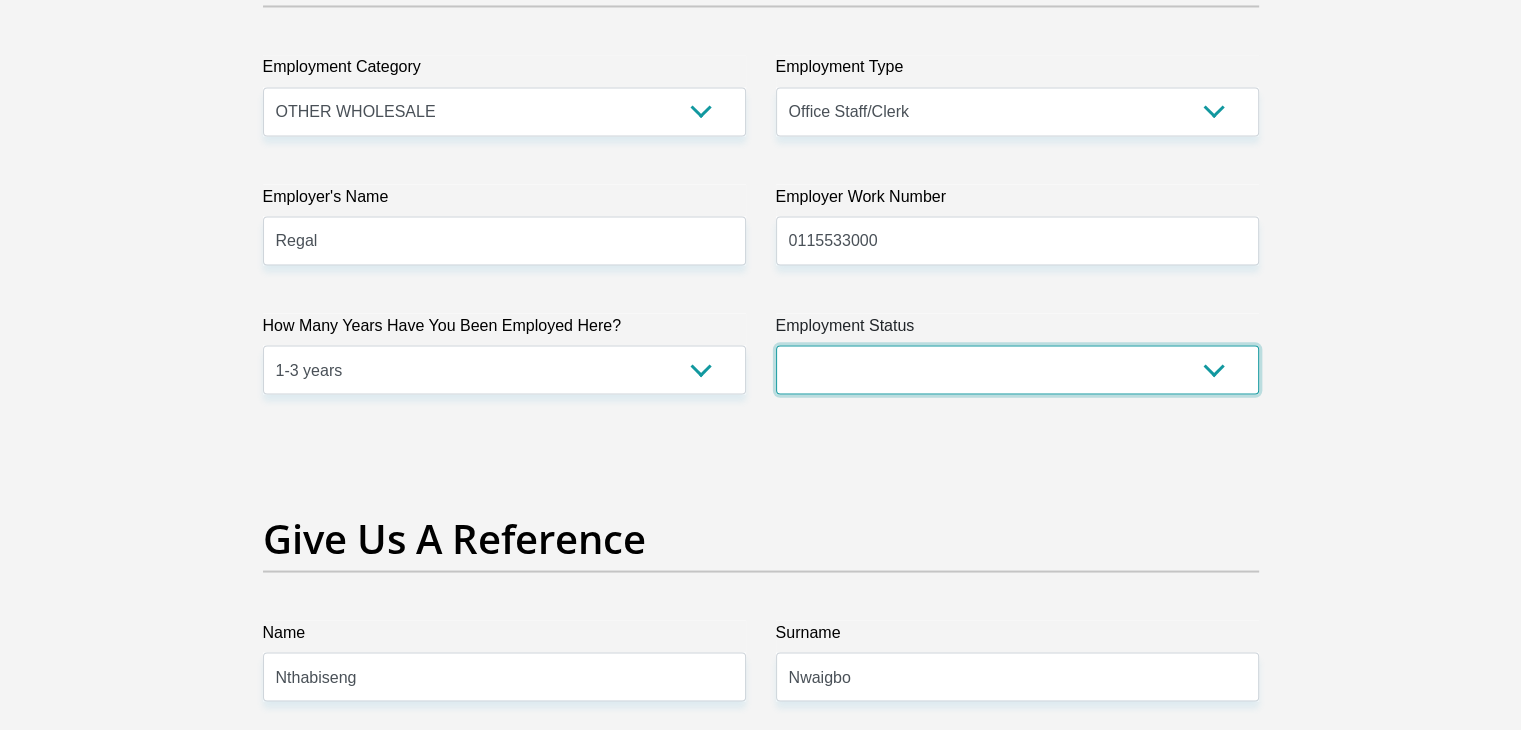 click on "Permanent/Full-time
Part-time/Casual
Contract Worker
Self-Employed
Housewife
Retired
Student
Medically Boarded
Disability
Unemployed" at bounding box center (1017, 369) 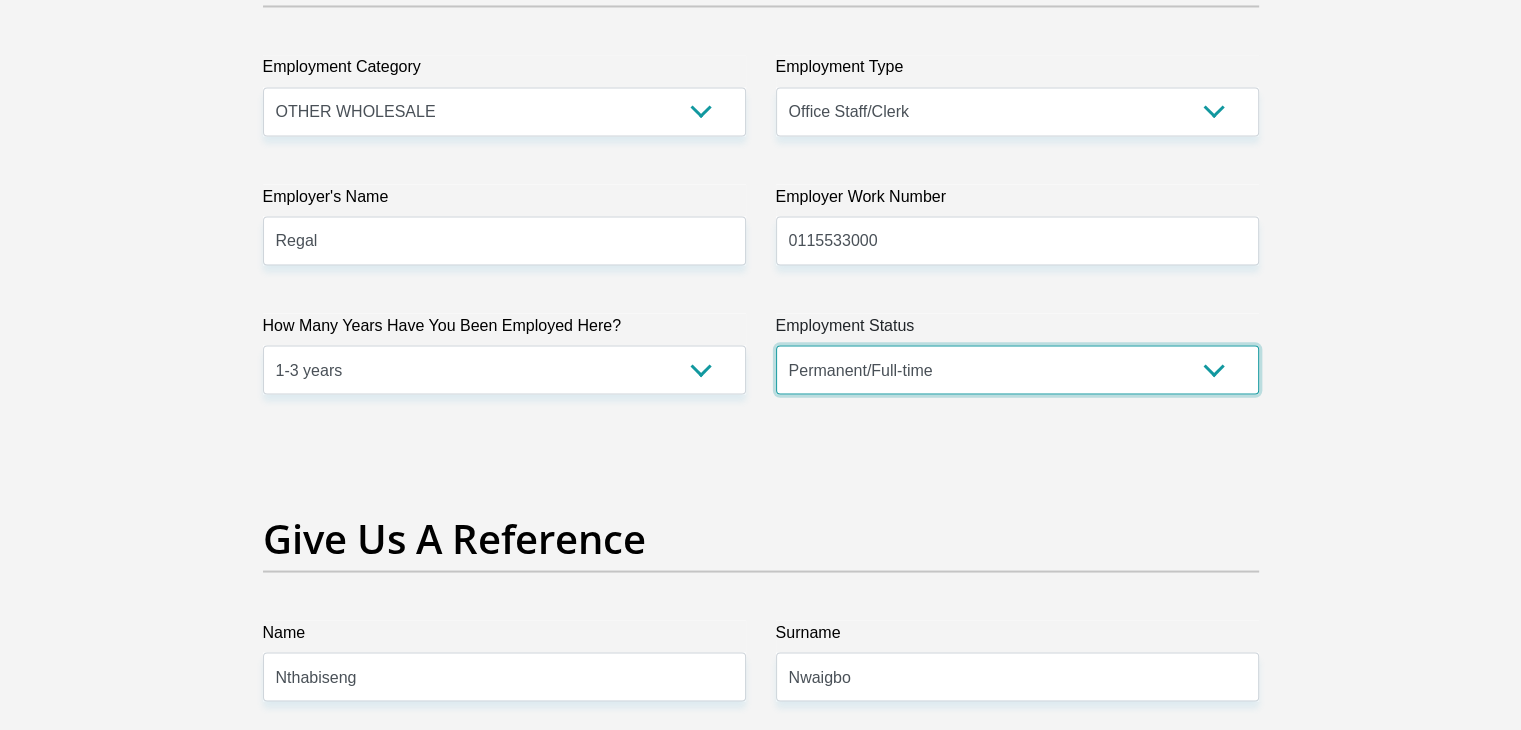 click on "Permanent/Full-time
Part-time/Casual
Contract Worker
Self-Employed
Housewife
Retired
Student
Medically Boarded
Disability
Unemployed" at bounding box center [1017, 369] 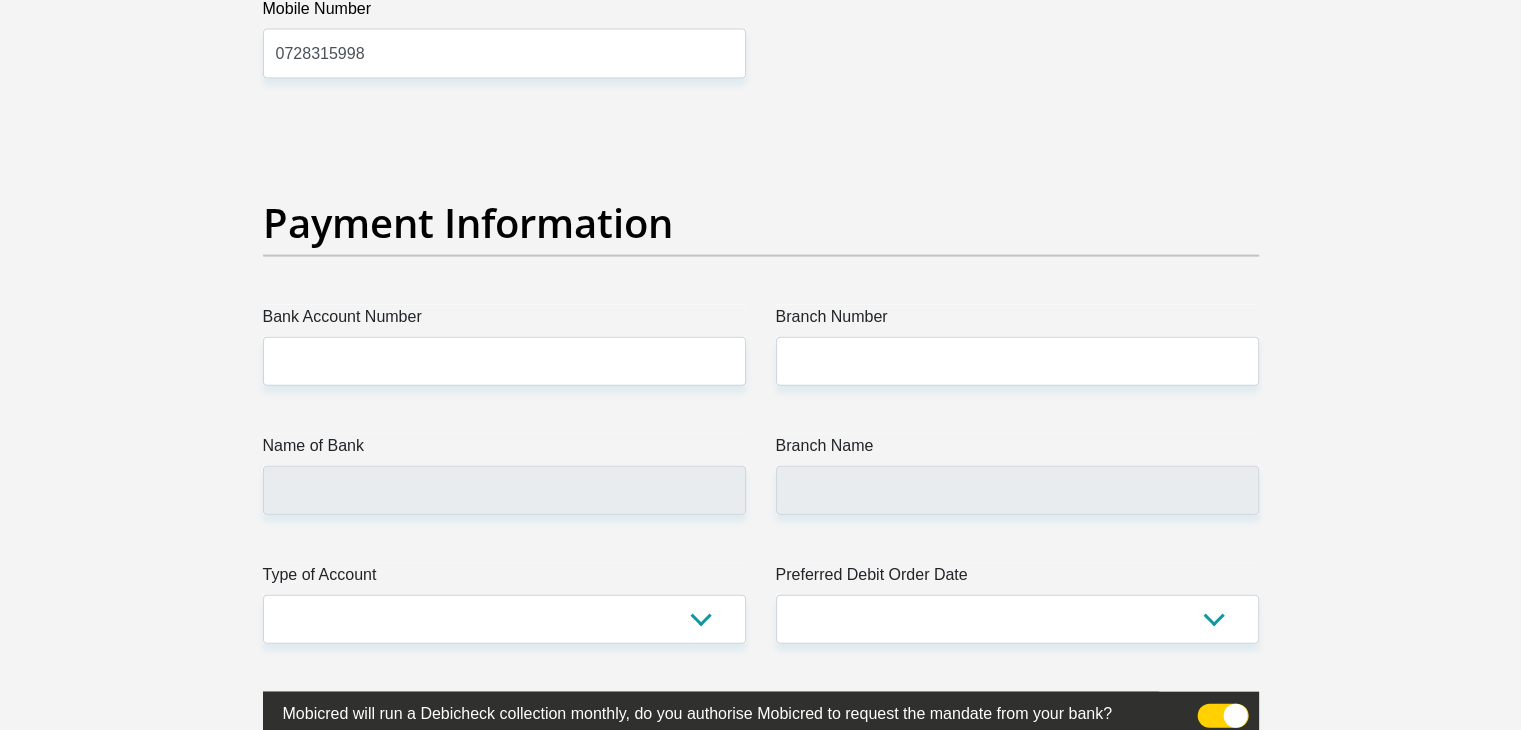 scroll, scrollTop: 4500, scrollLeft: 0, axis: vertical 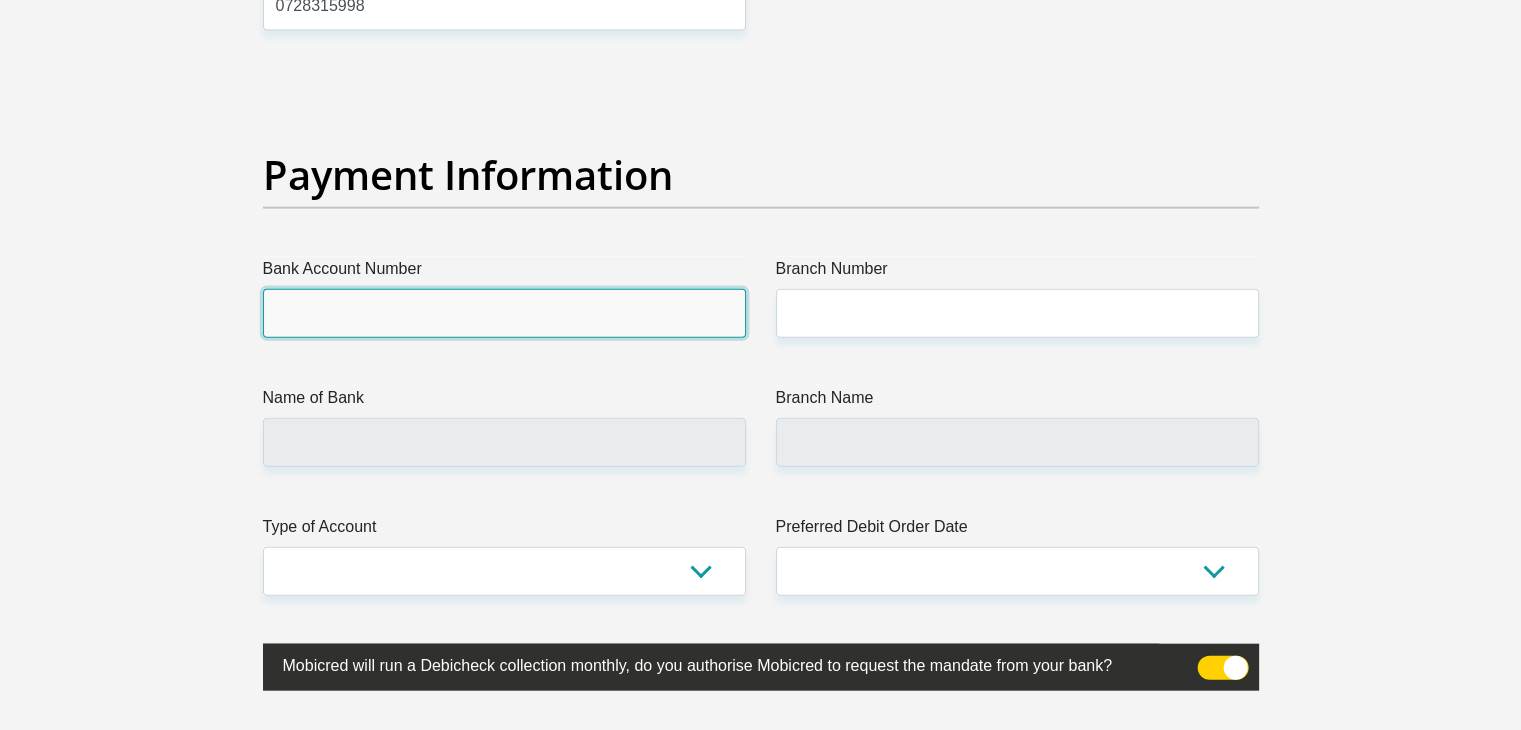 click on "Bank Account Number" at bounding box center (504, 313) 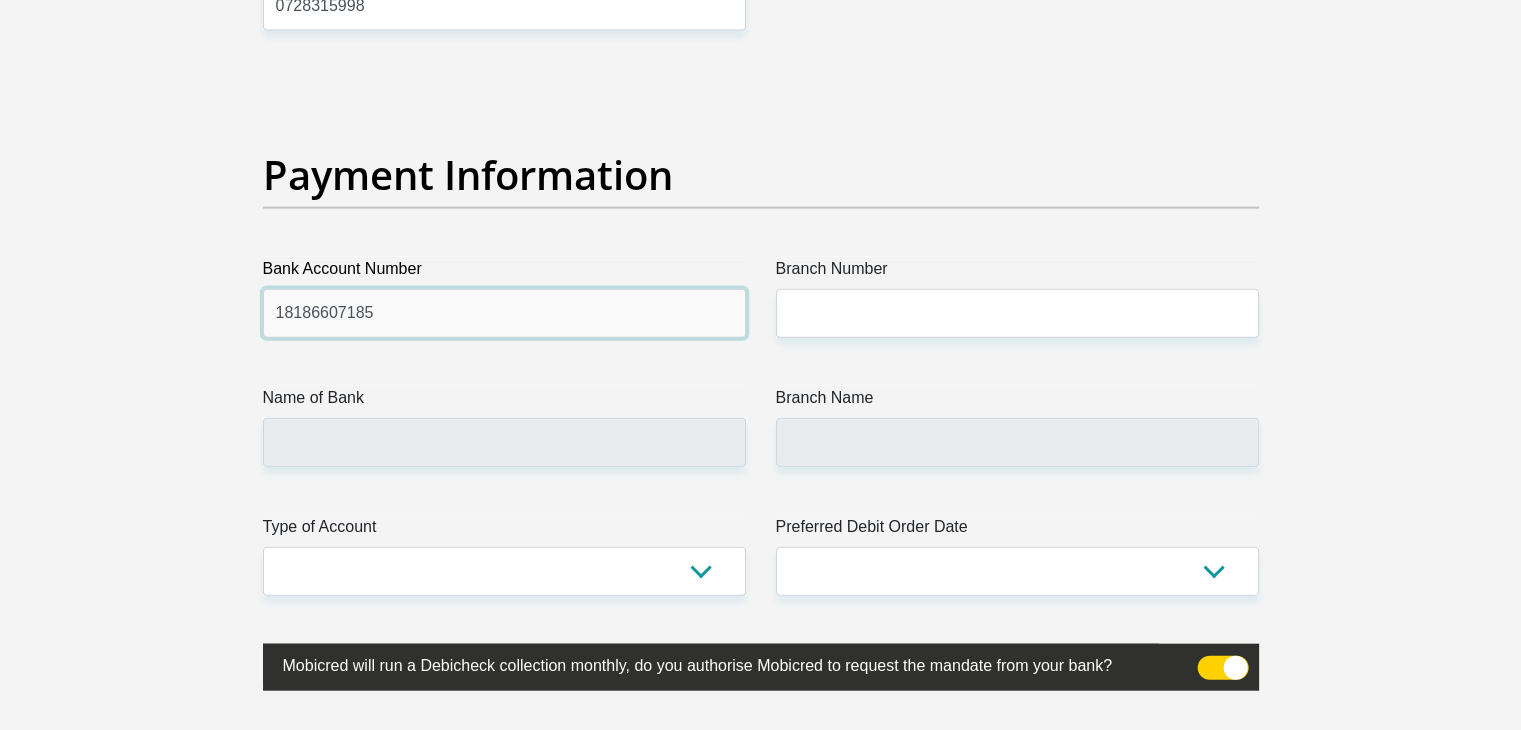 type on "18186607185" 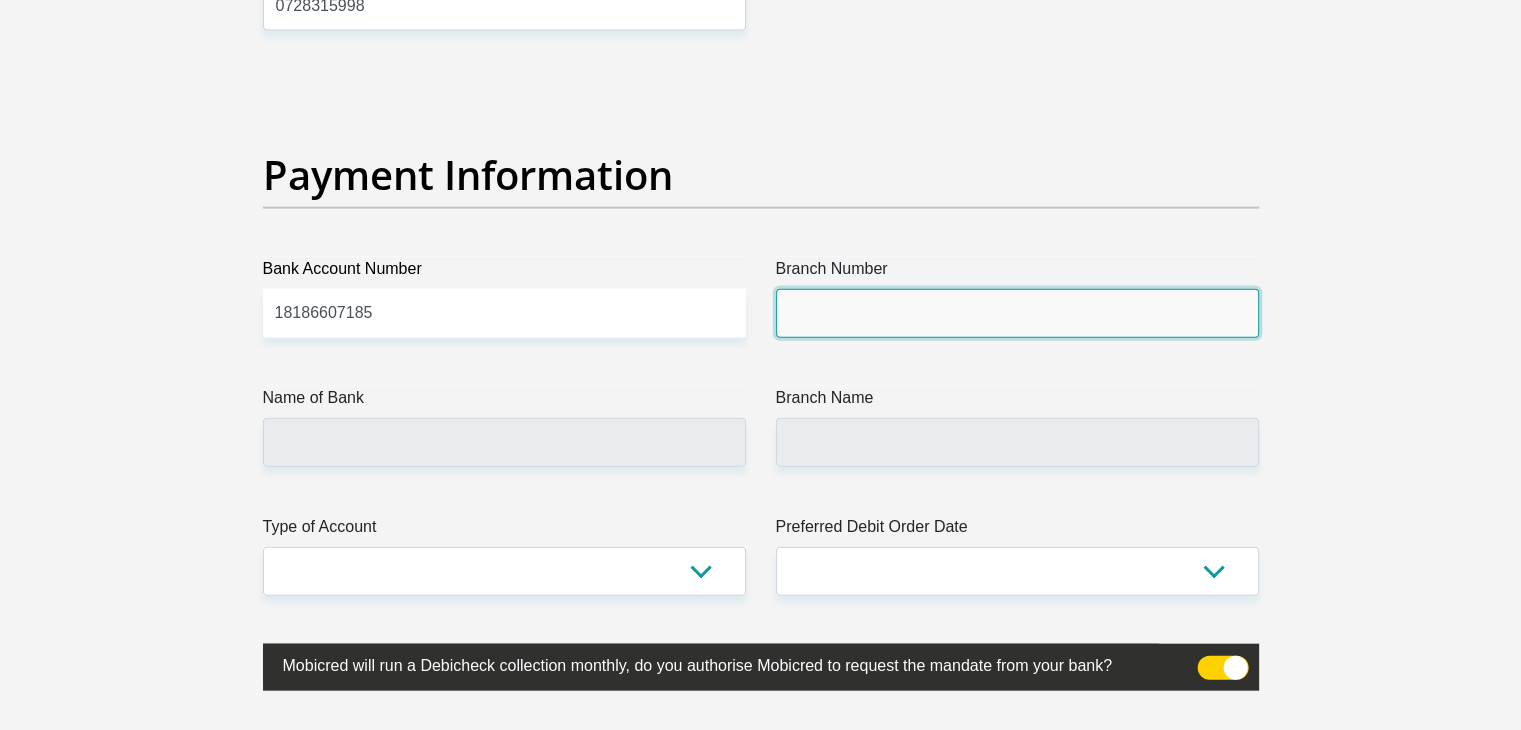 click on "Branch Number" at bounding box center [1017, 313] 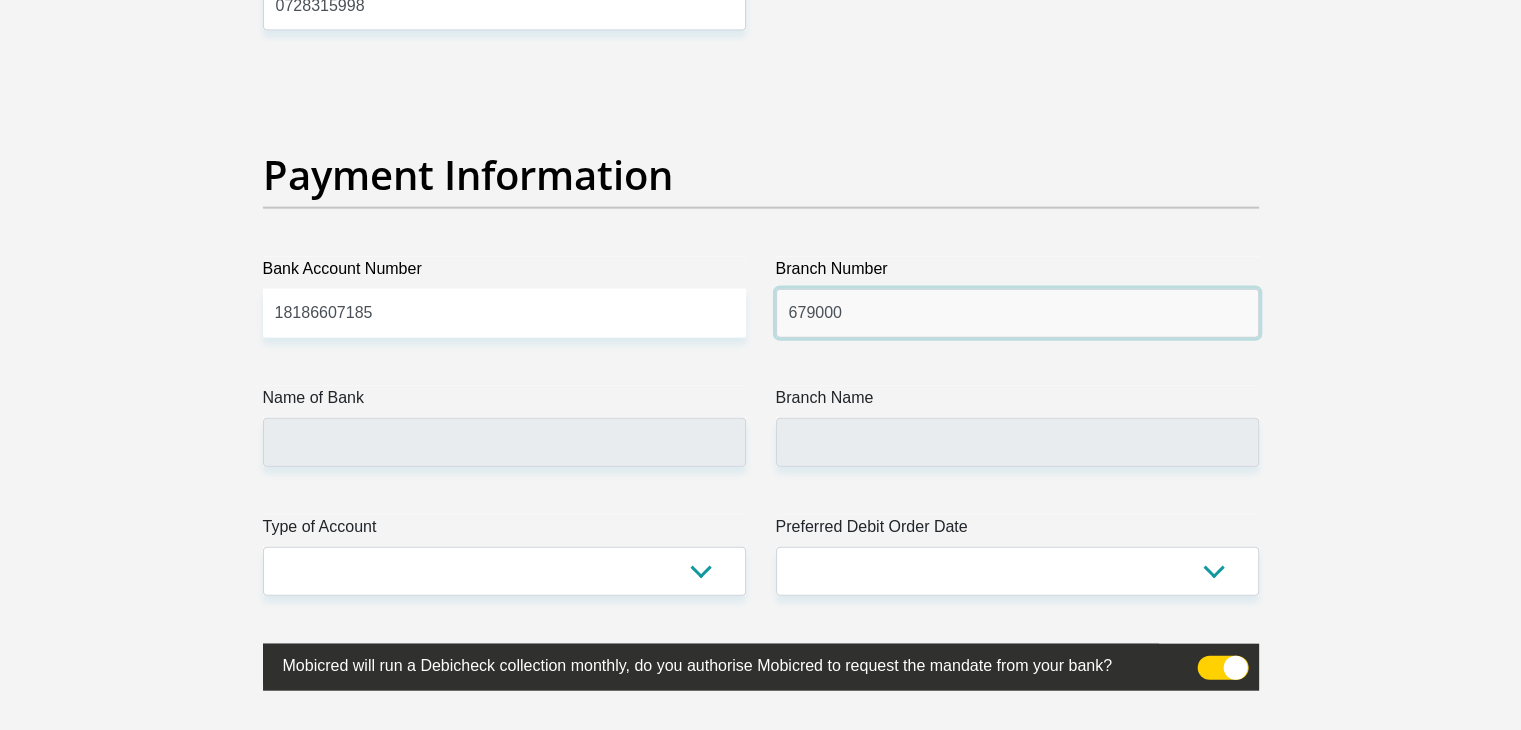 type on "679000" 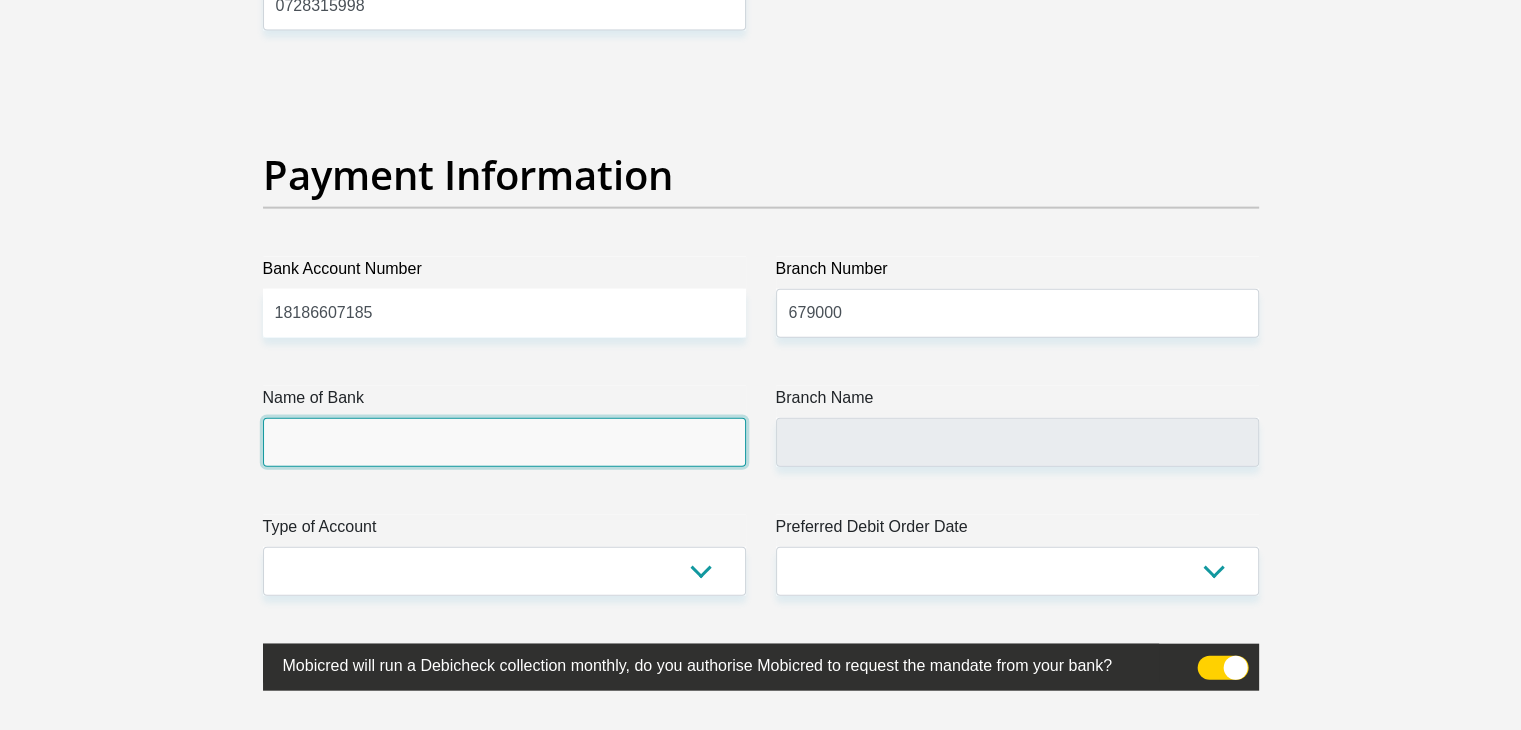 click on "Name of Bank" at bounding box center (504, 442) 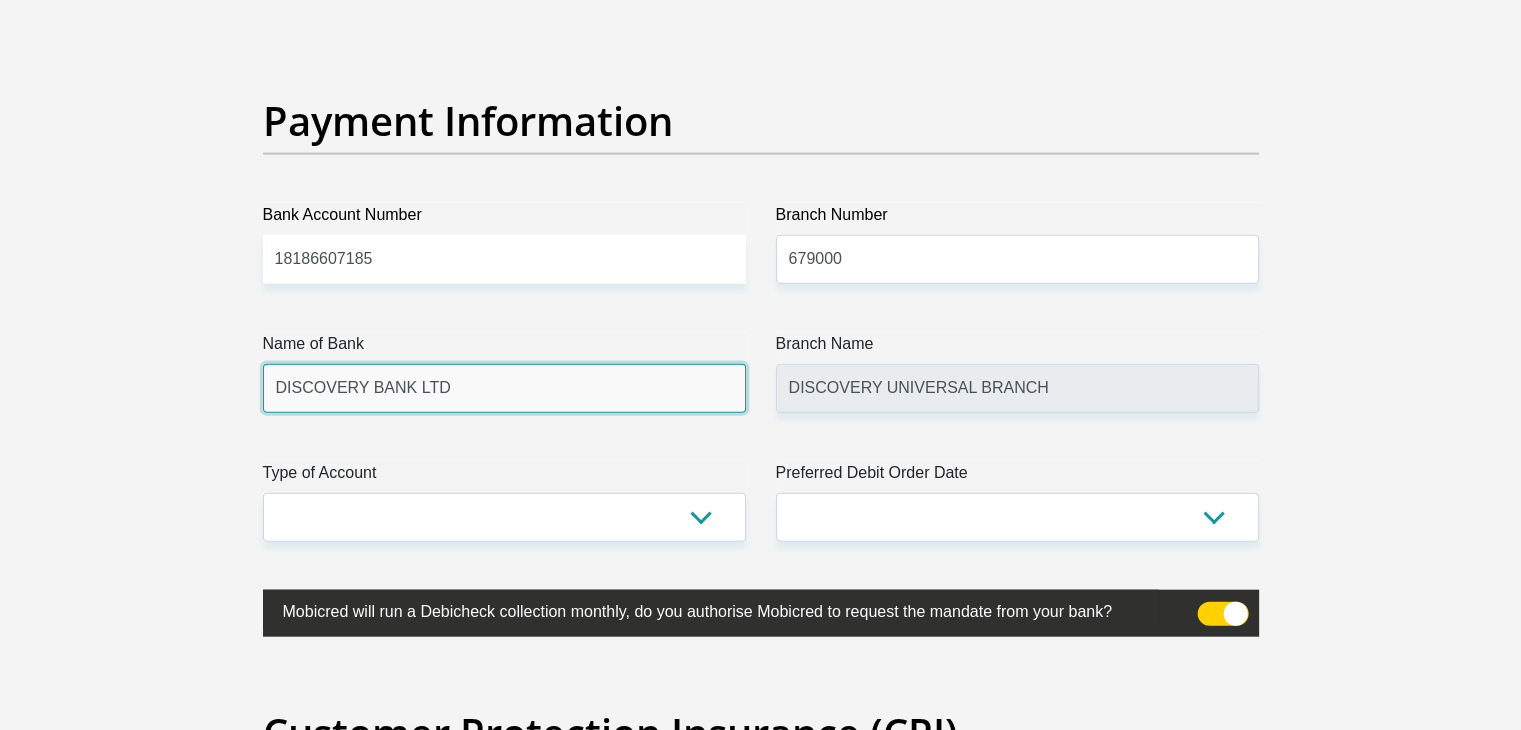 scroll, scrollTop: 4800, scrollLeft: 0, axis: vertical 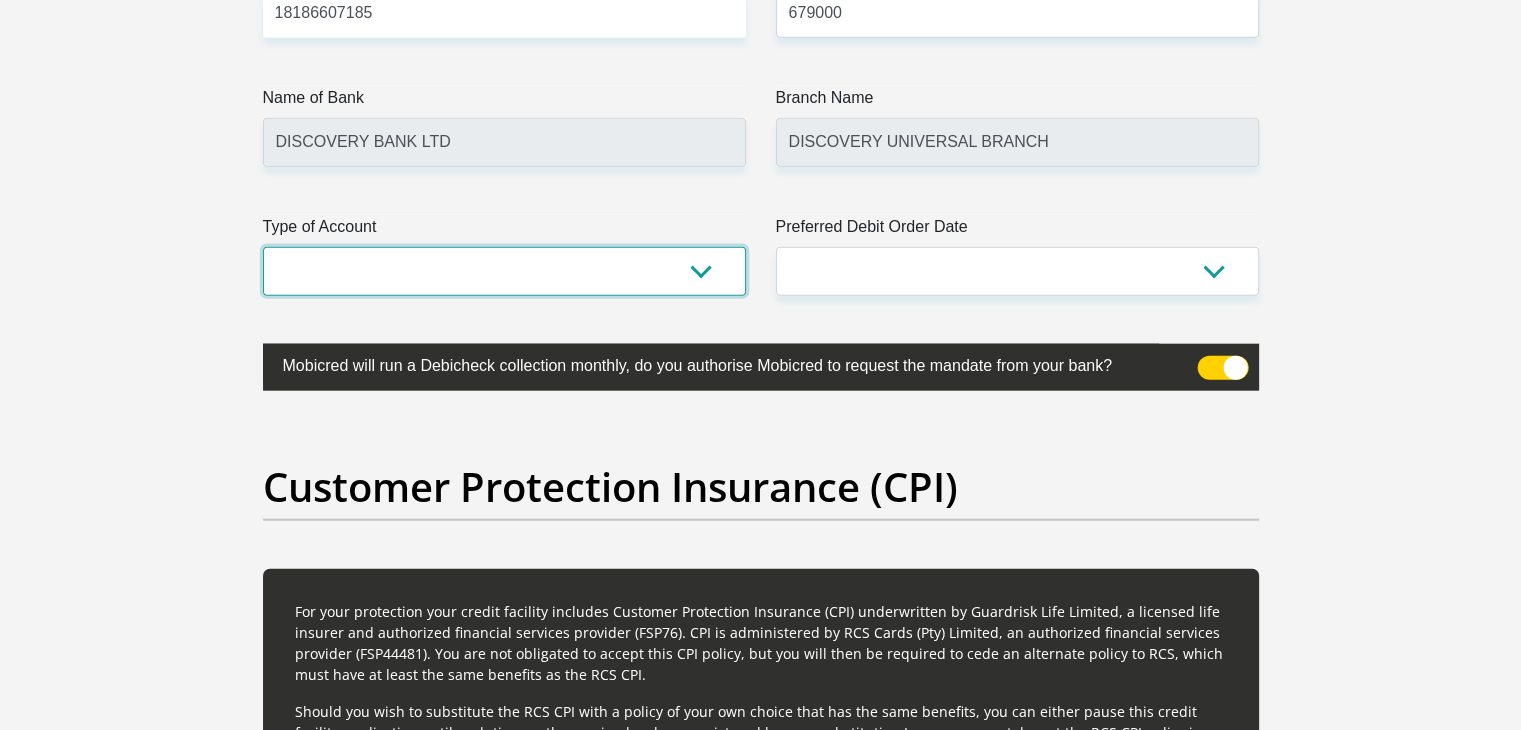click on "Cheque
Savings" at bounding box center [504, 271] 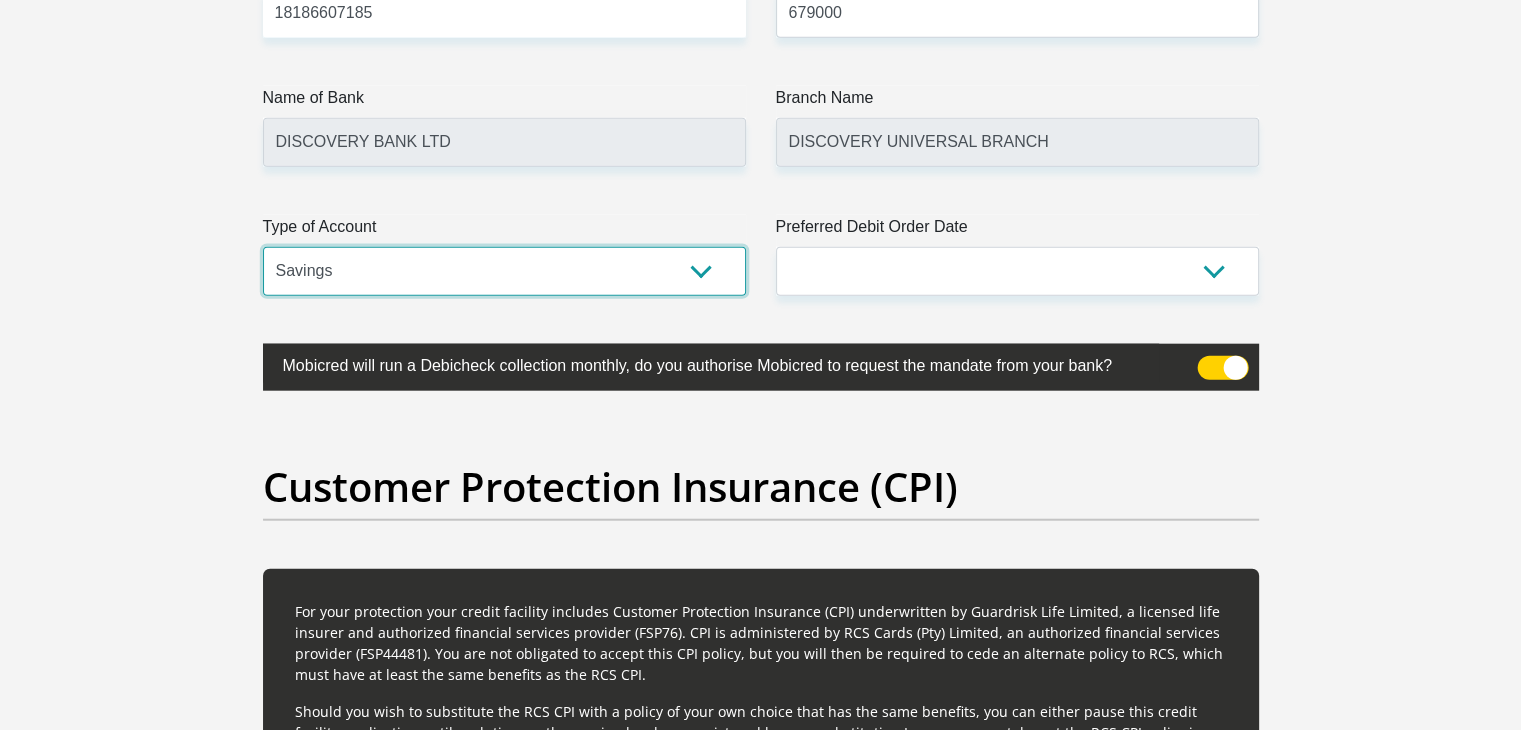 click on "Cheque
Savings" at bounding box center [504, 271] 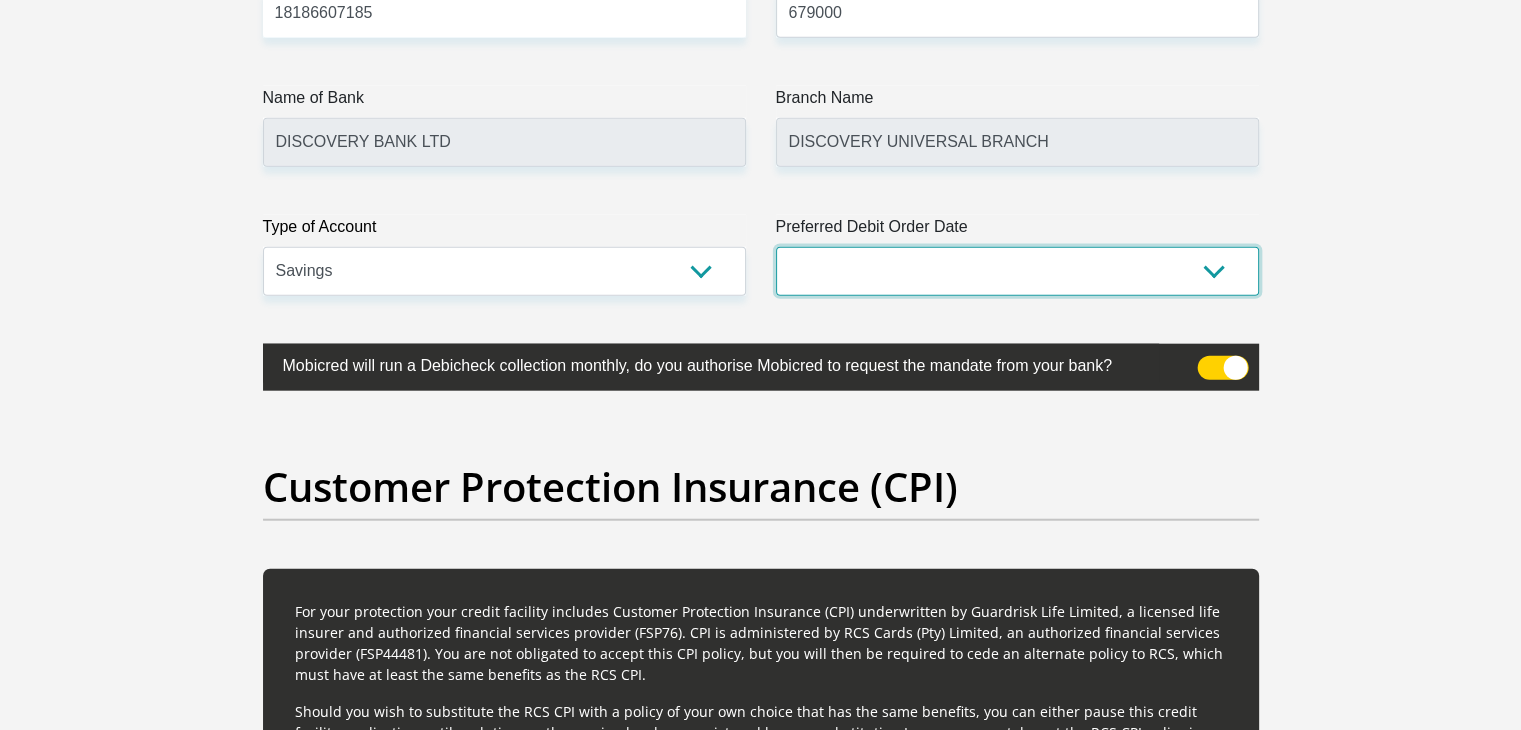 click on "1st
2nd
3rd
4th
5th
7th
18th
19th
20th
21st
22nd
23rd
24th
25th
26th
27th
28th
29th
30th" at bounding box center (1017, 271) 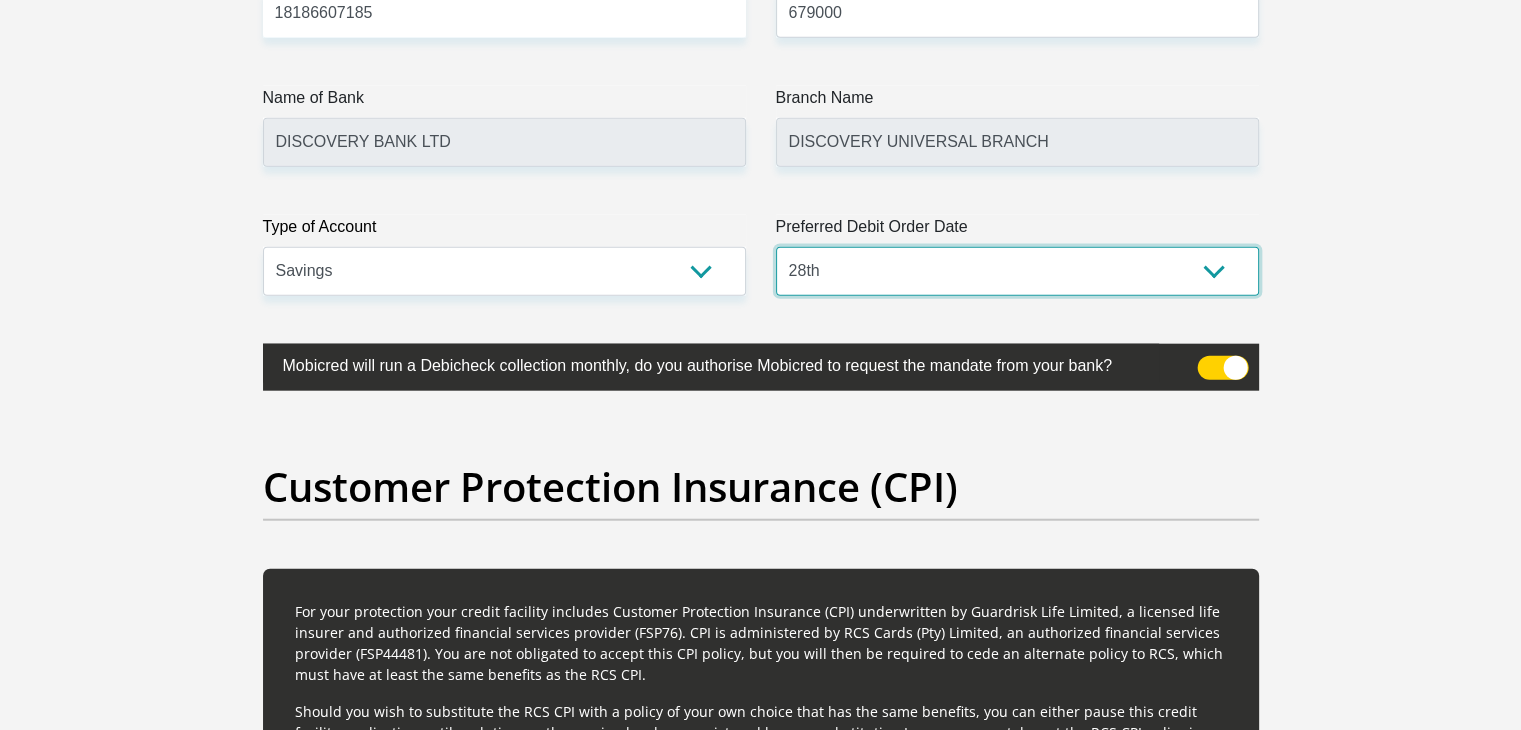 click on "1st
2nd
3rd
4th
5th
7th
18th
19th
20th
21st
22nd
23rd
24th
25th
26th
27th
28th
29th
30th" at bounding box center [1017, 271] 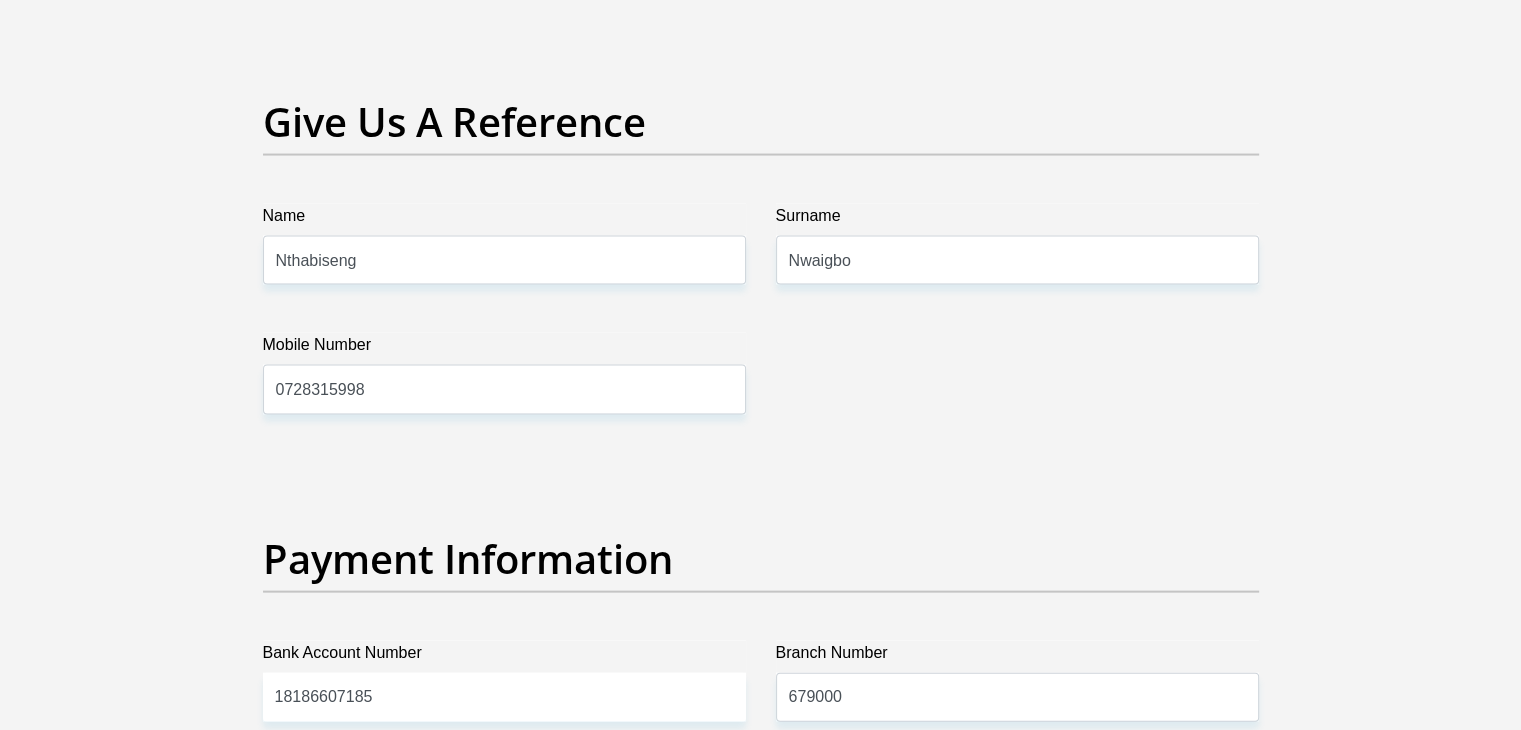 scroll, scrollTop: 4100, scrollLeft: 0, axis: vertical 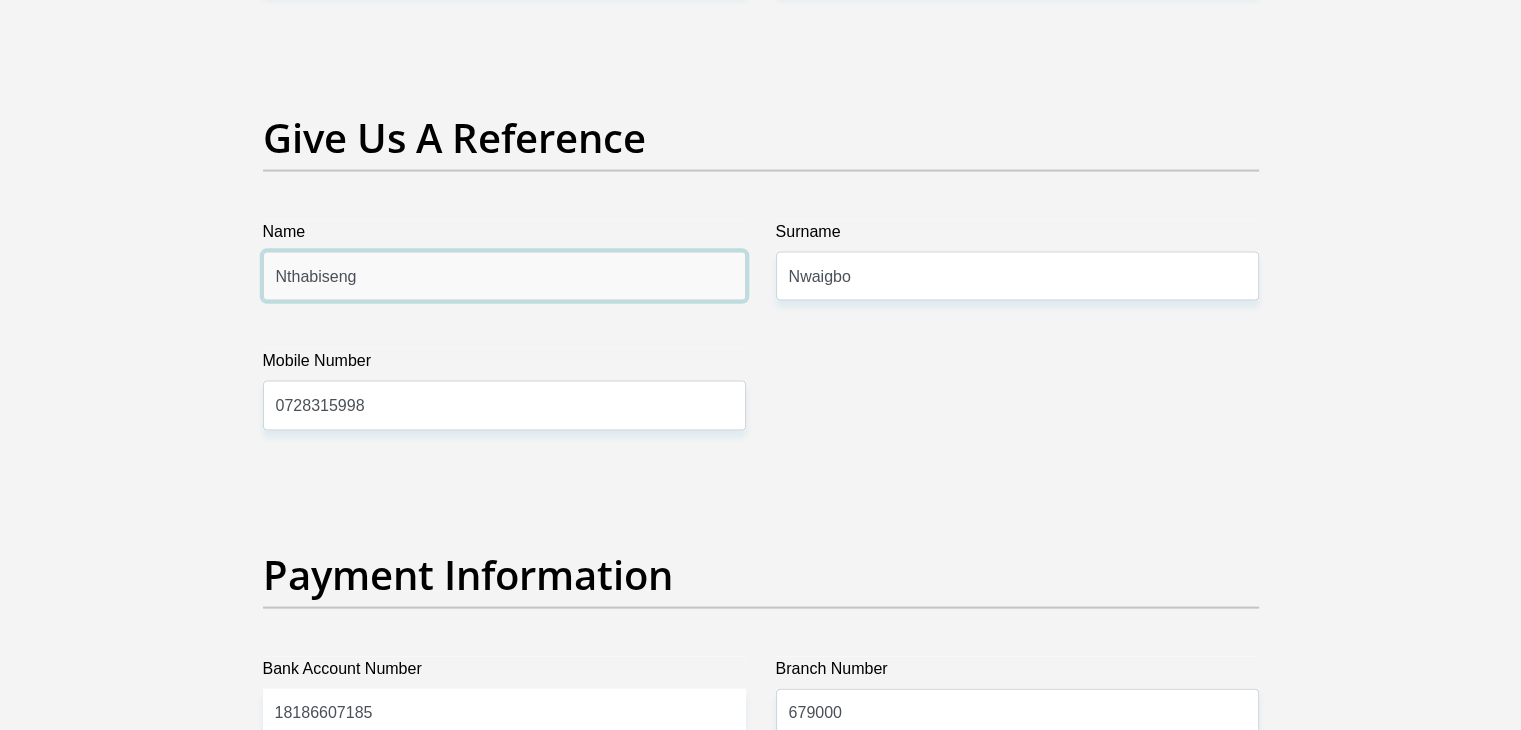 drag, startPoint x: 488, startPoint y: 265, endPoint x: 190, endPoint y: 259, distance: 298.0604 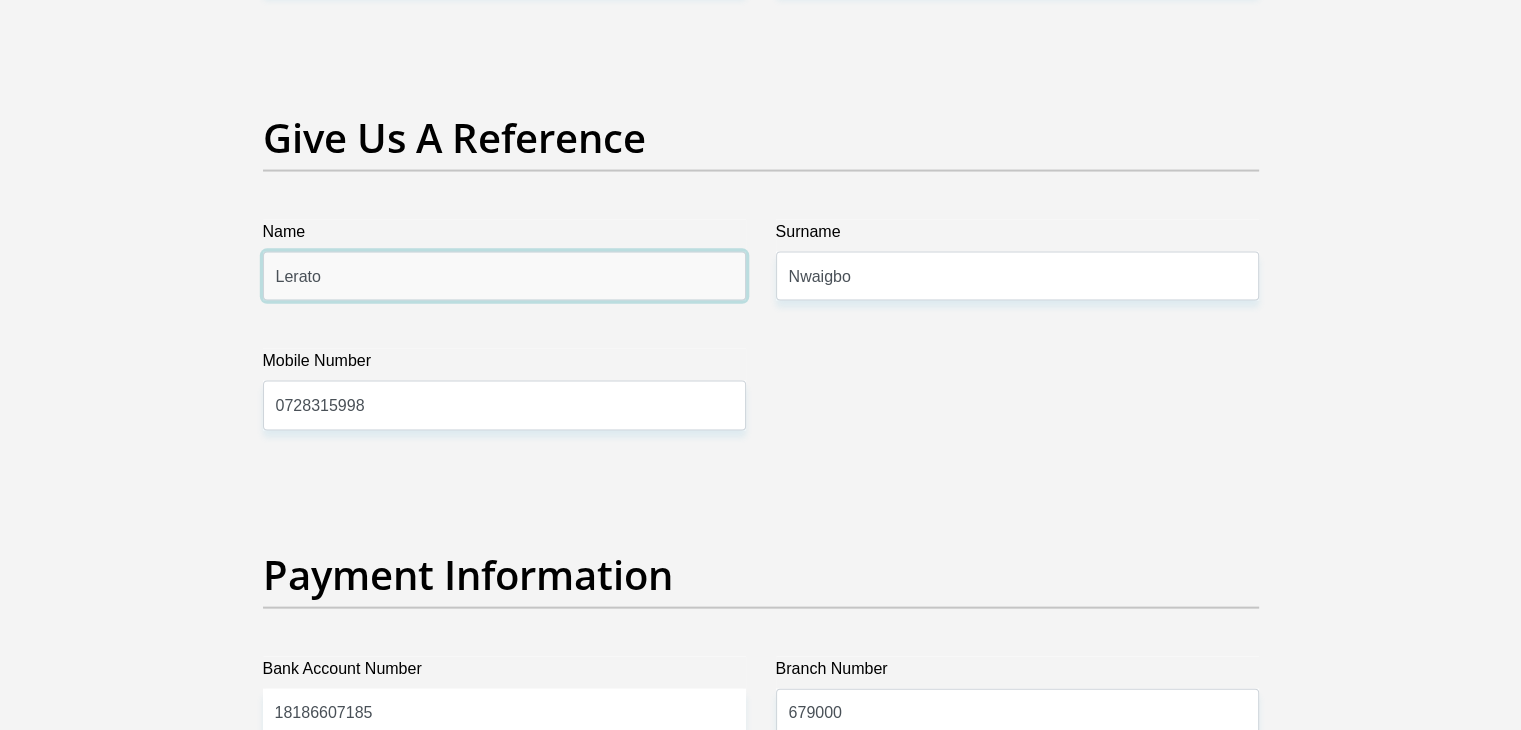 type on "Lerato" 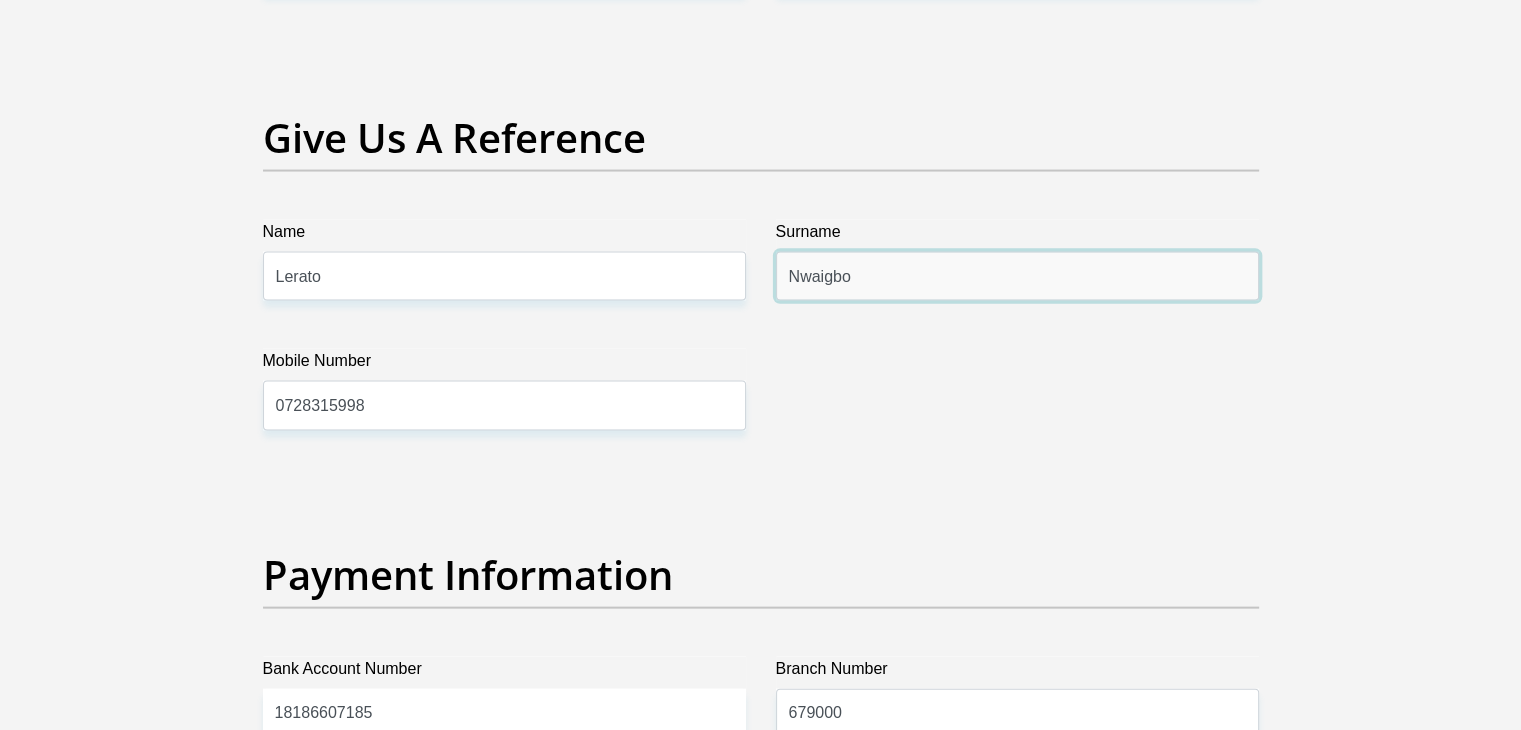 drag, startPoint x: 761, startPoint y: 261, endPoint x: 678, endPoint y: 238, distance: 86.127815 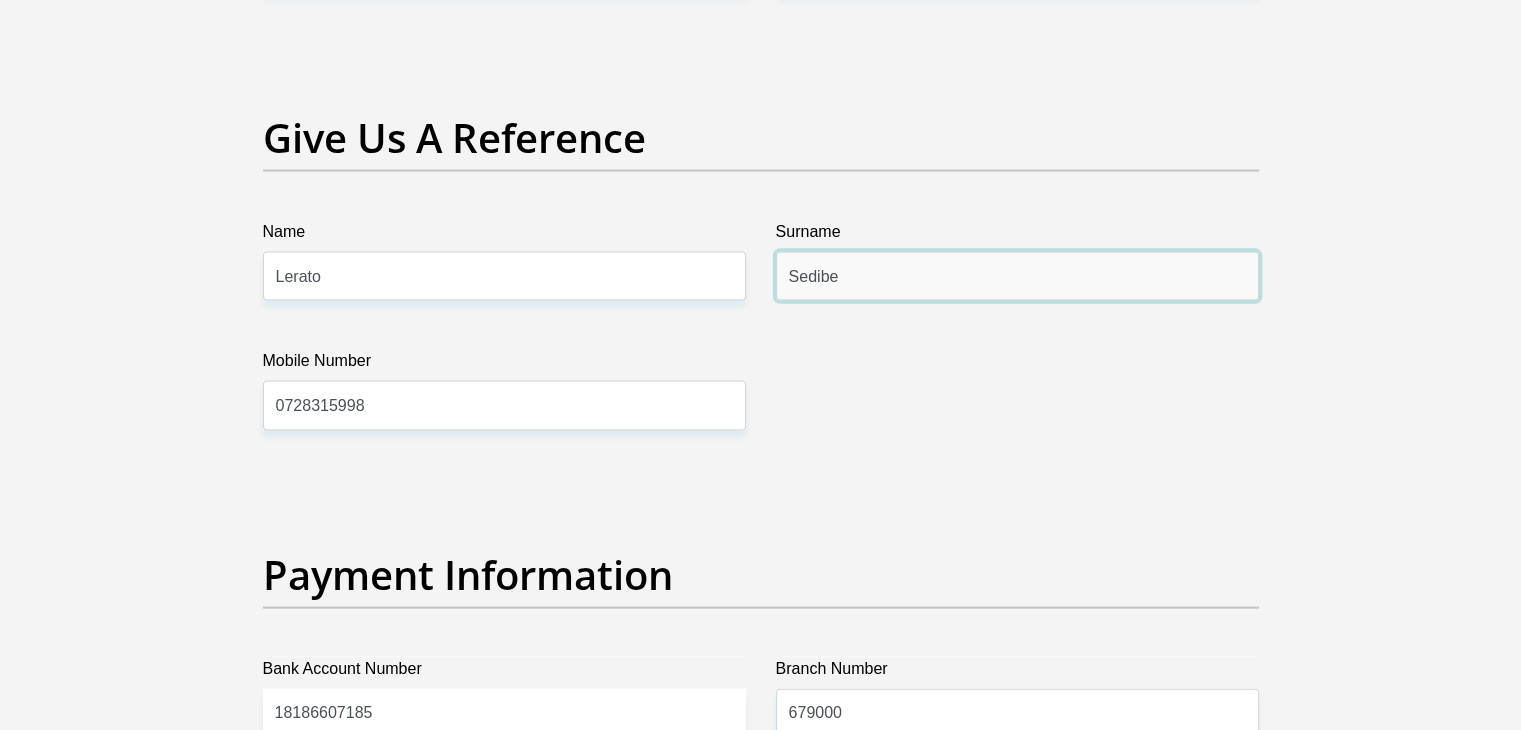 type on "Sedibe" 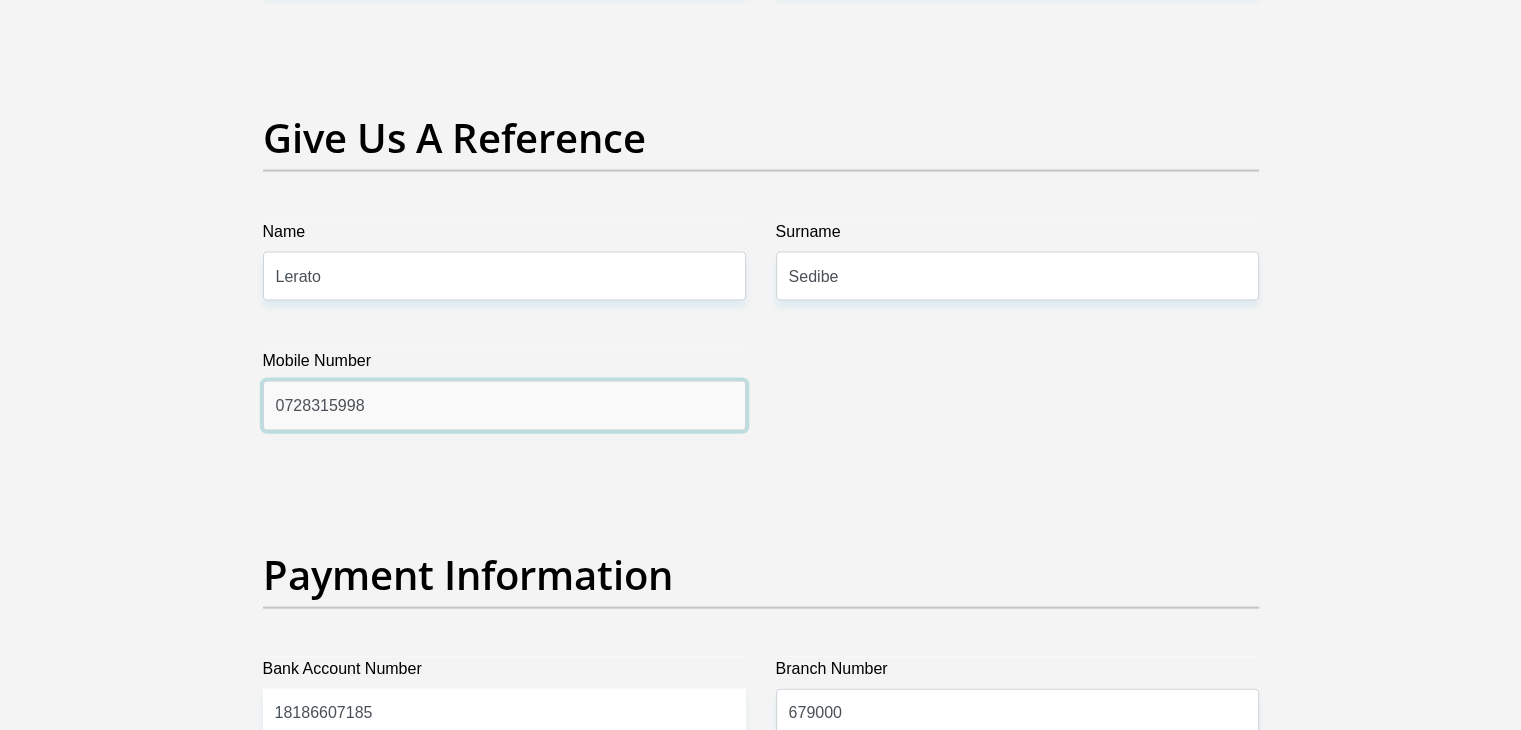 drag, startPoint x: 477, startPoint y: 386, endPoint x: 208, endPoint y: 421, distance: 271.2674 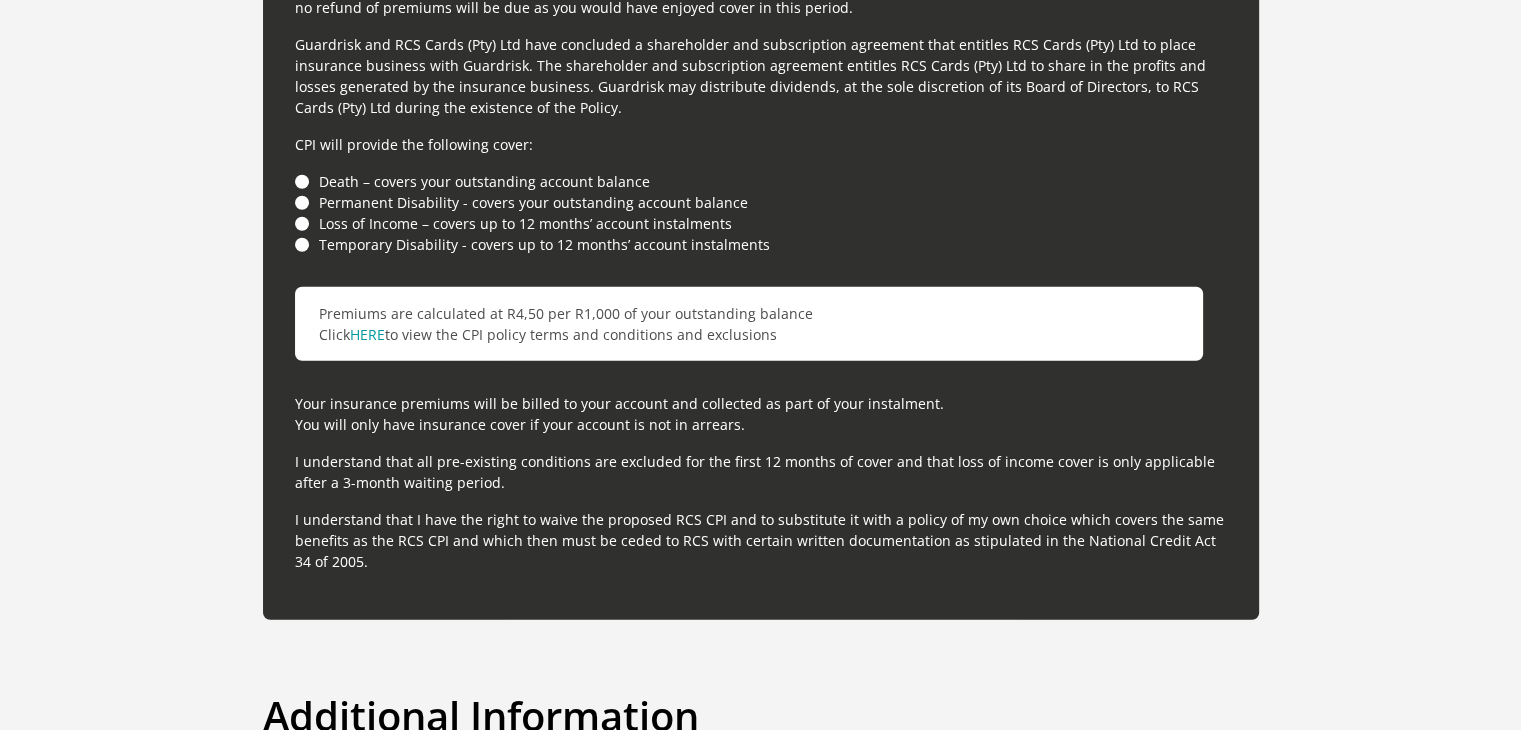 scroll, scrollTop: 5600, scrollLeft: 0, axis: vertical 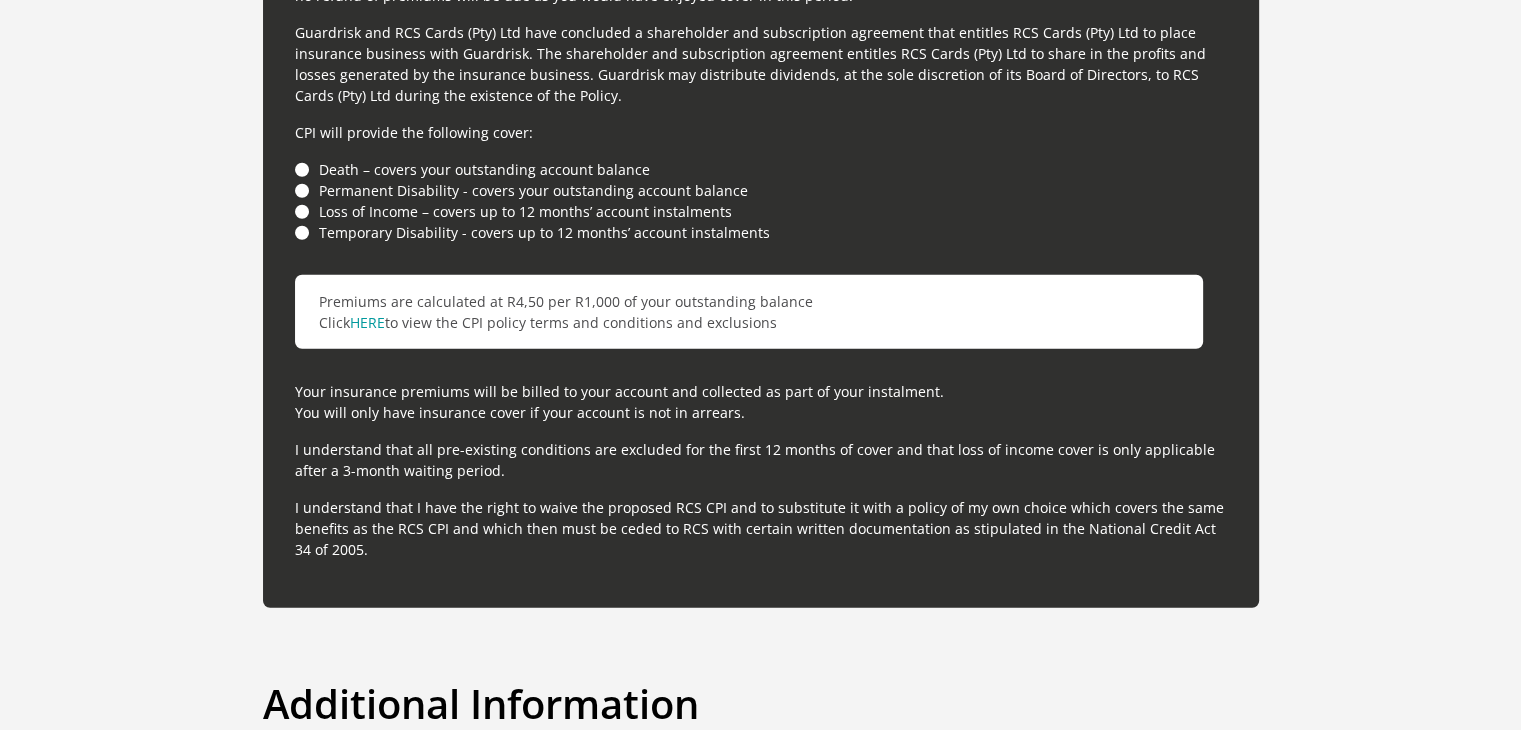 type on "0711404720" 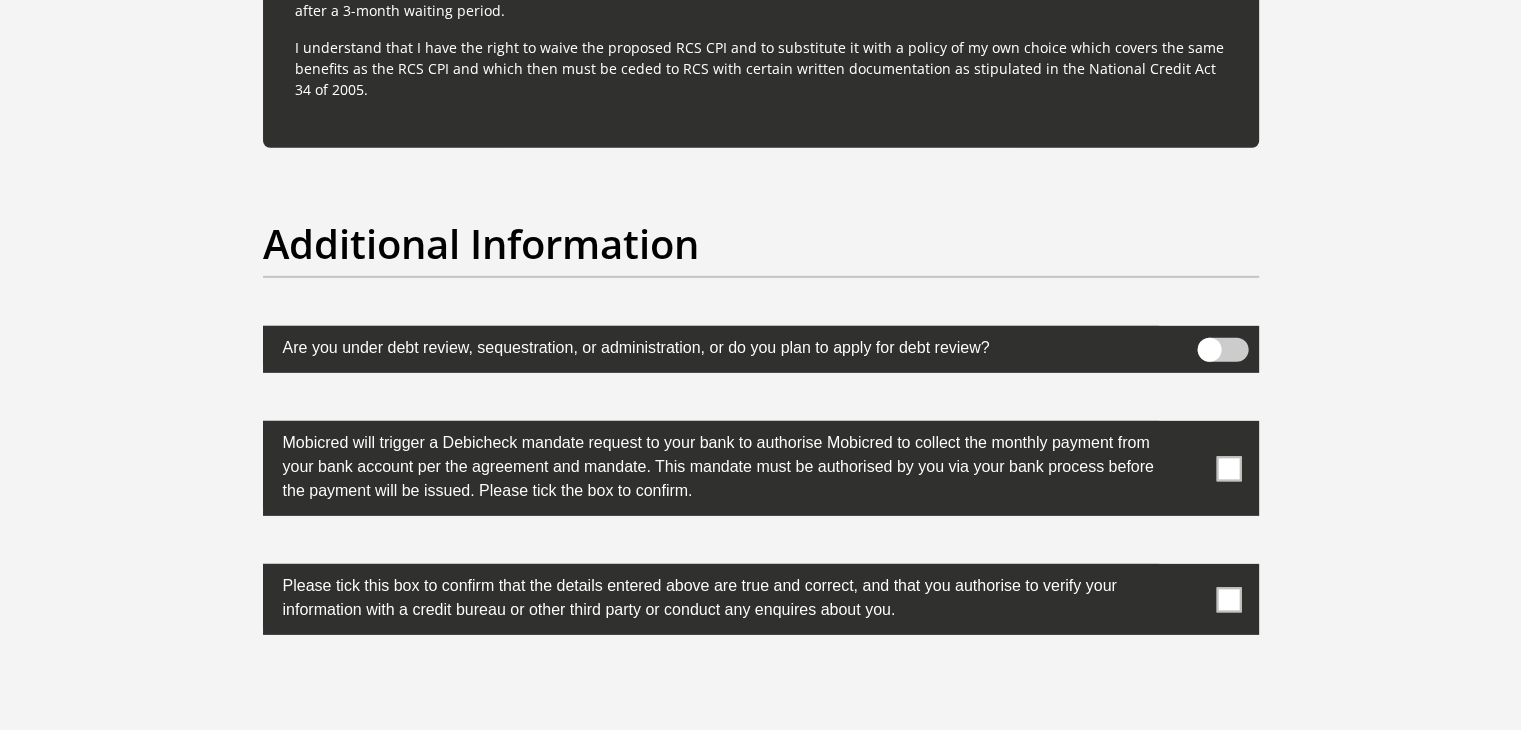 scroll, scrollTop: 6200, scrollLeft: 0, axis: vertical 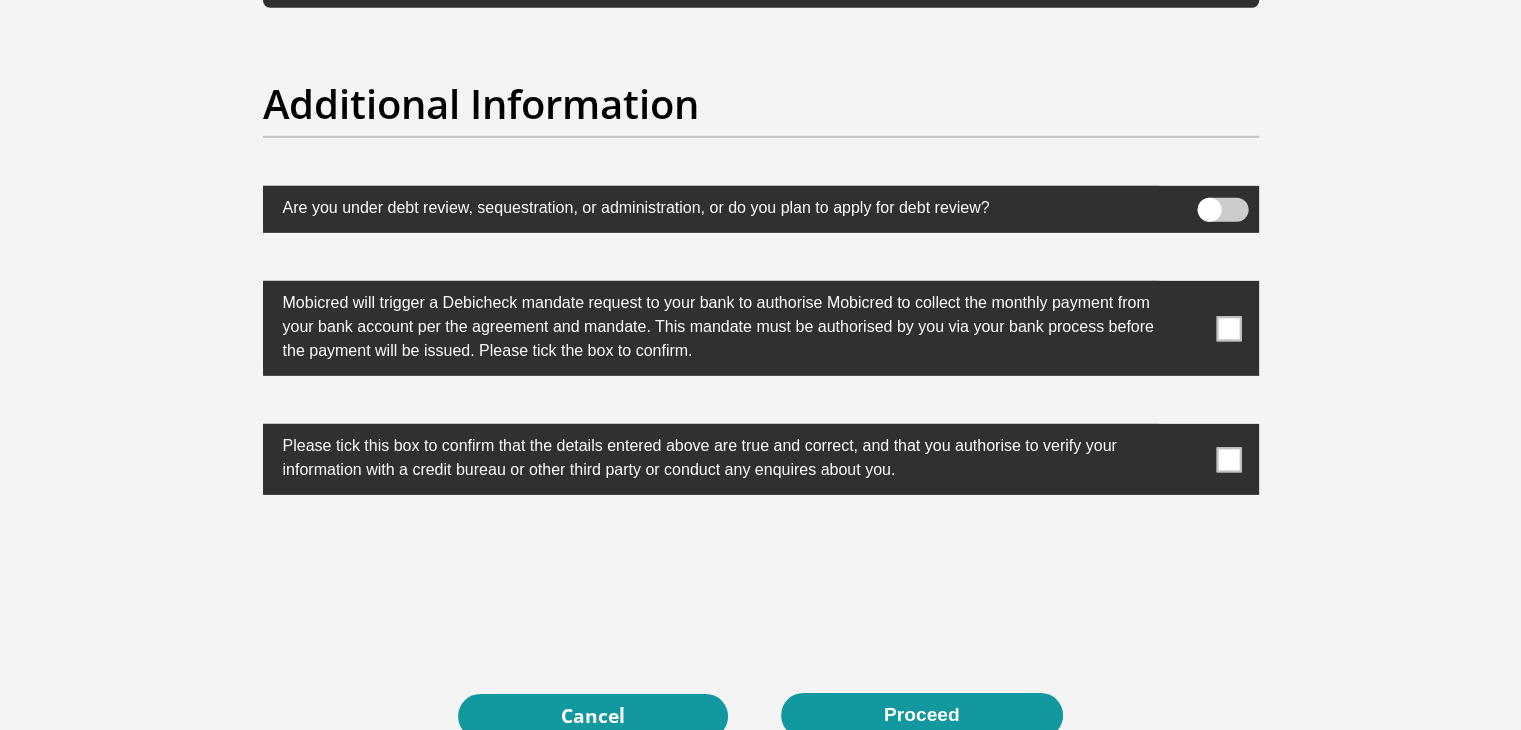 drag, startPoint x: 1236, startPoint y: 324, endPoint x: 1236, endPoint y: 351, distance: 27 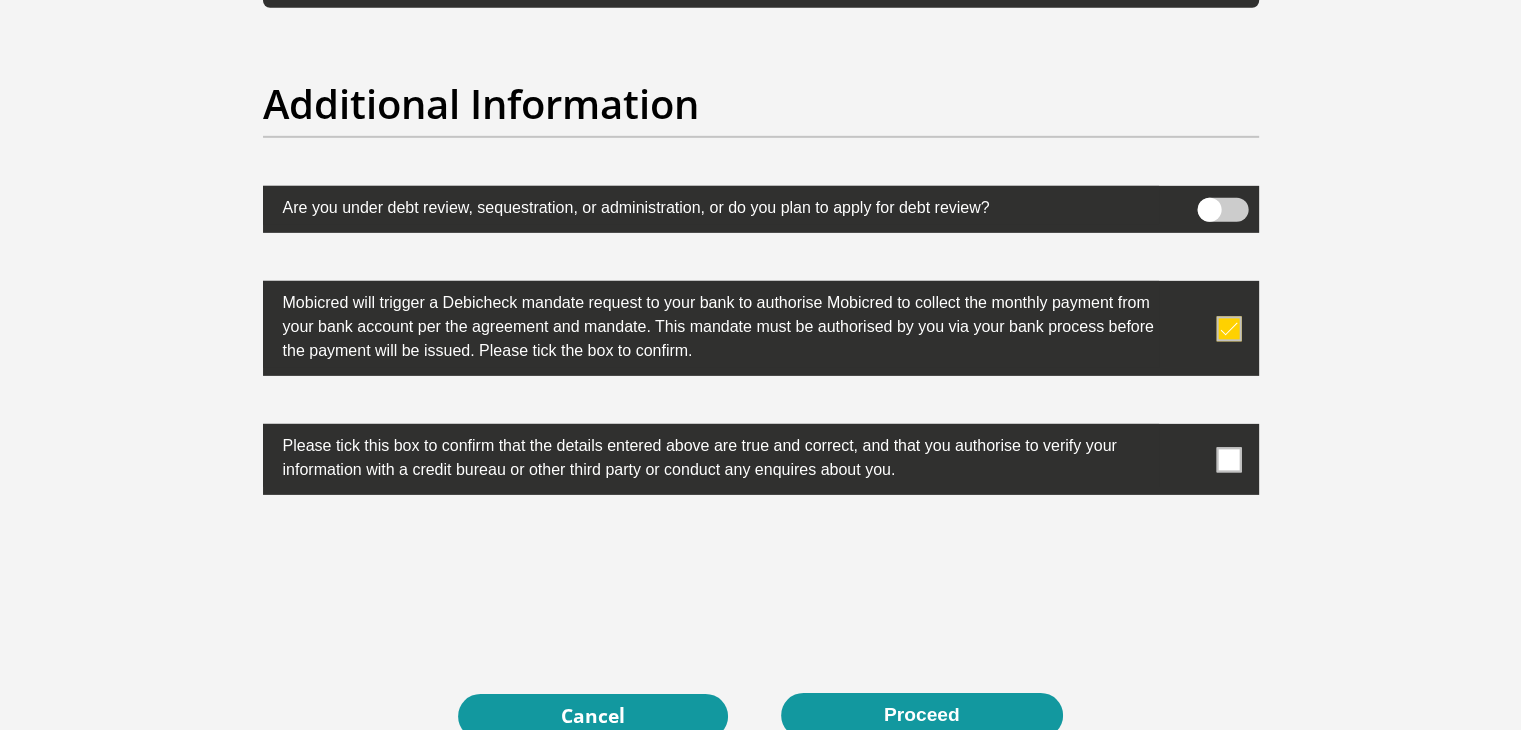 click at bounding box center (1228, 459) 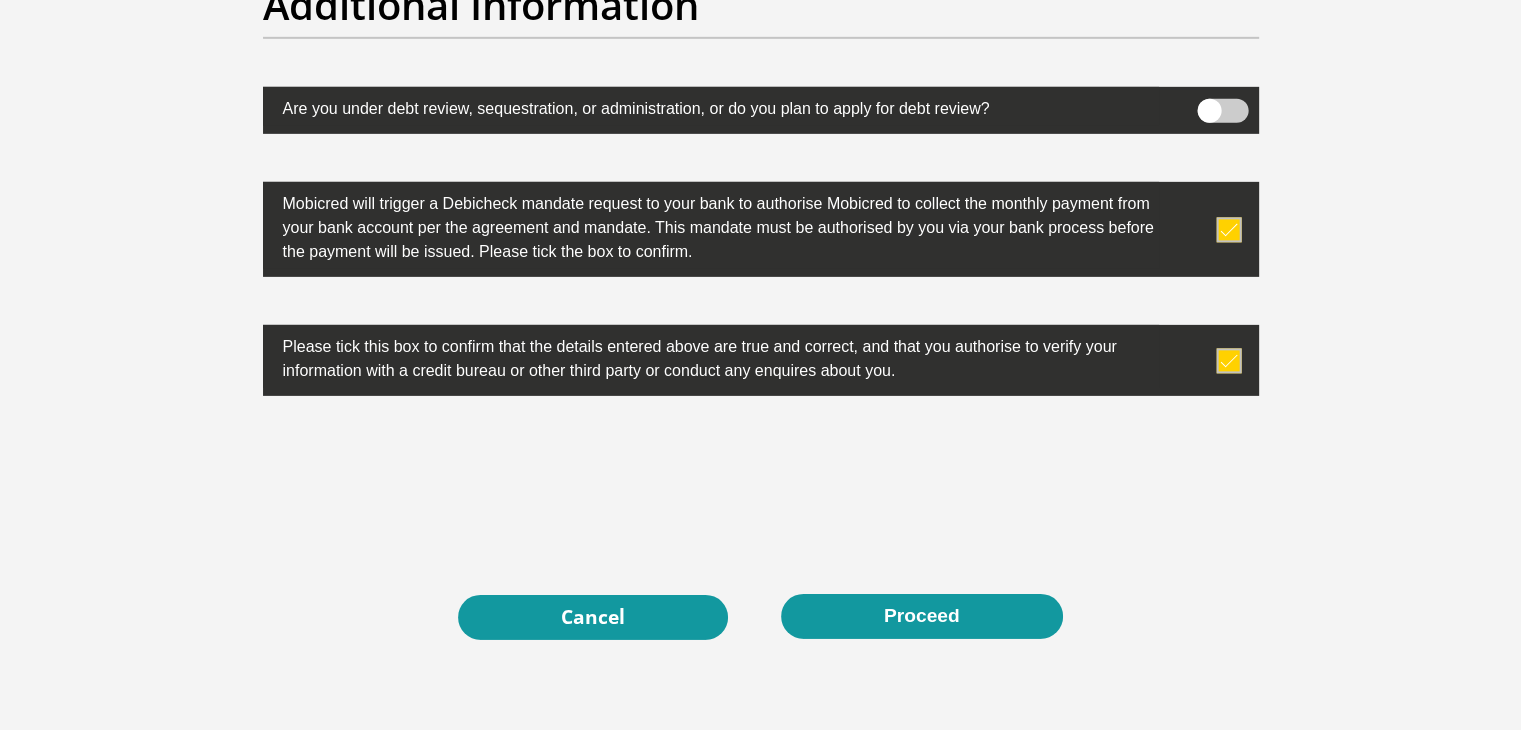 scroll, scrollTop: 6300, scrollLeft: 0, axis: vertical 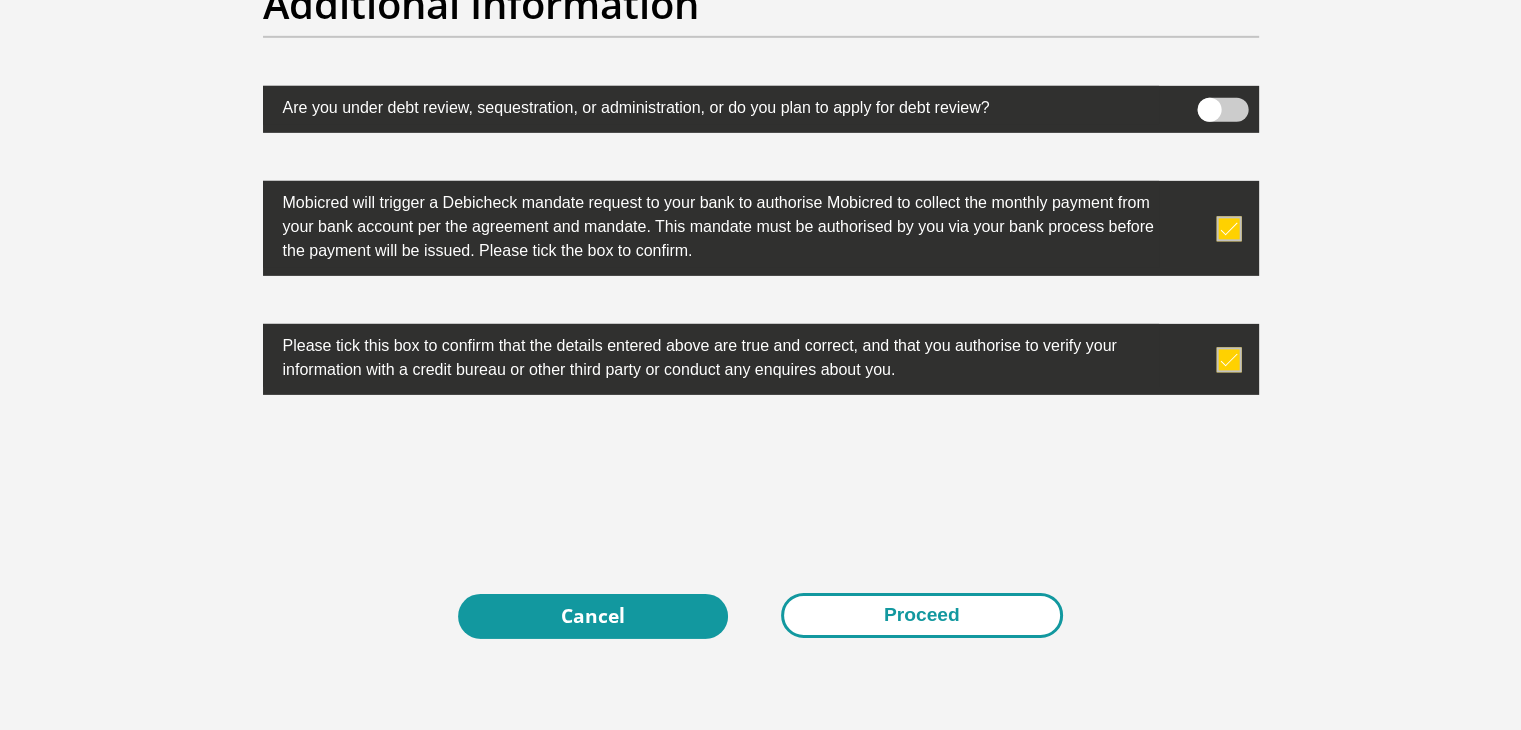 drag, startPoint x: 928, startPoint y: 607, endPoint x: 938, endPoint y: 601, distance: 11.661903 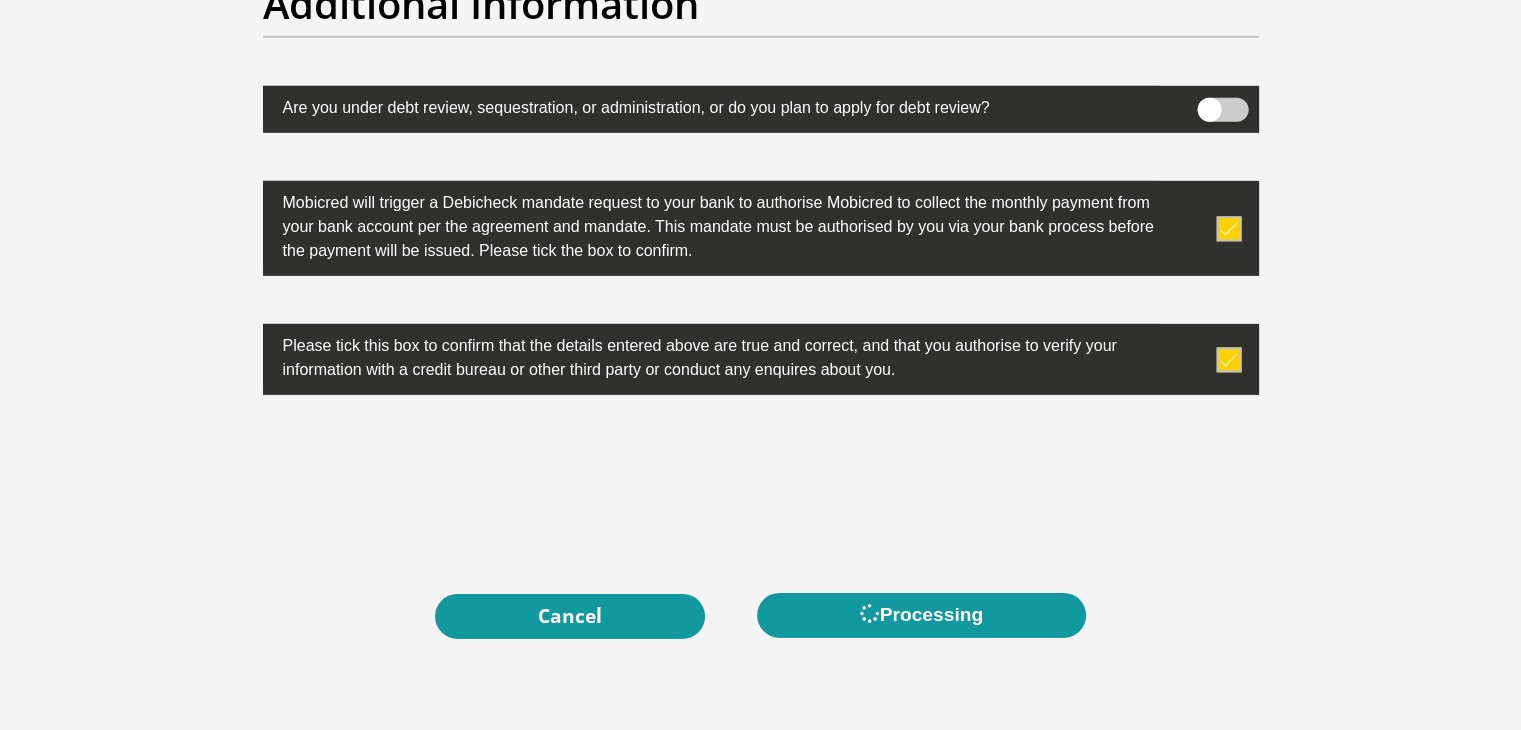 scroll, scrollTop: 0, scrollLeft: 0, axis: both 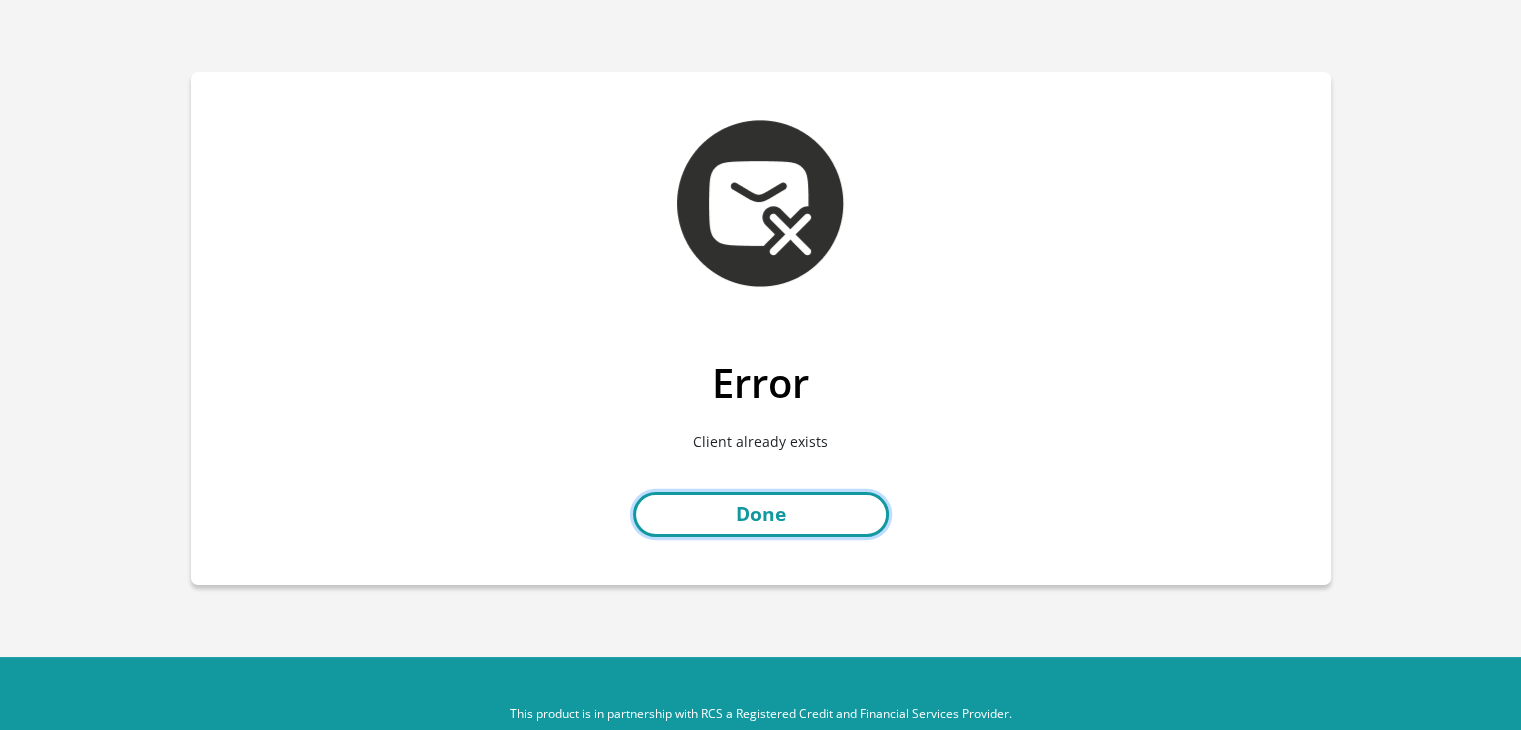 click on "Done" at bounding box center [761, 514] 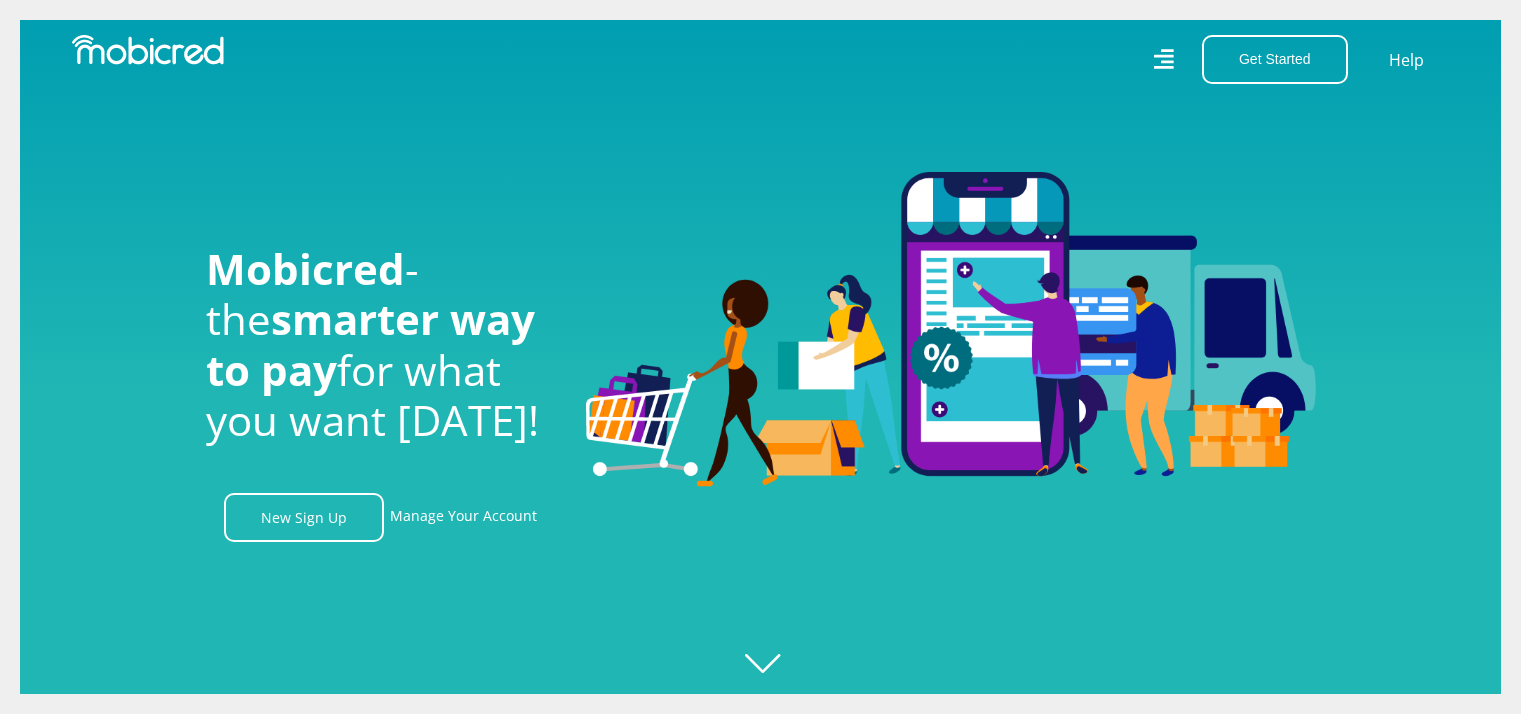 scroll, scrollTop: 0, scrollLeft: 0, axis: both 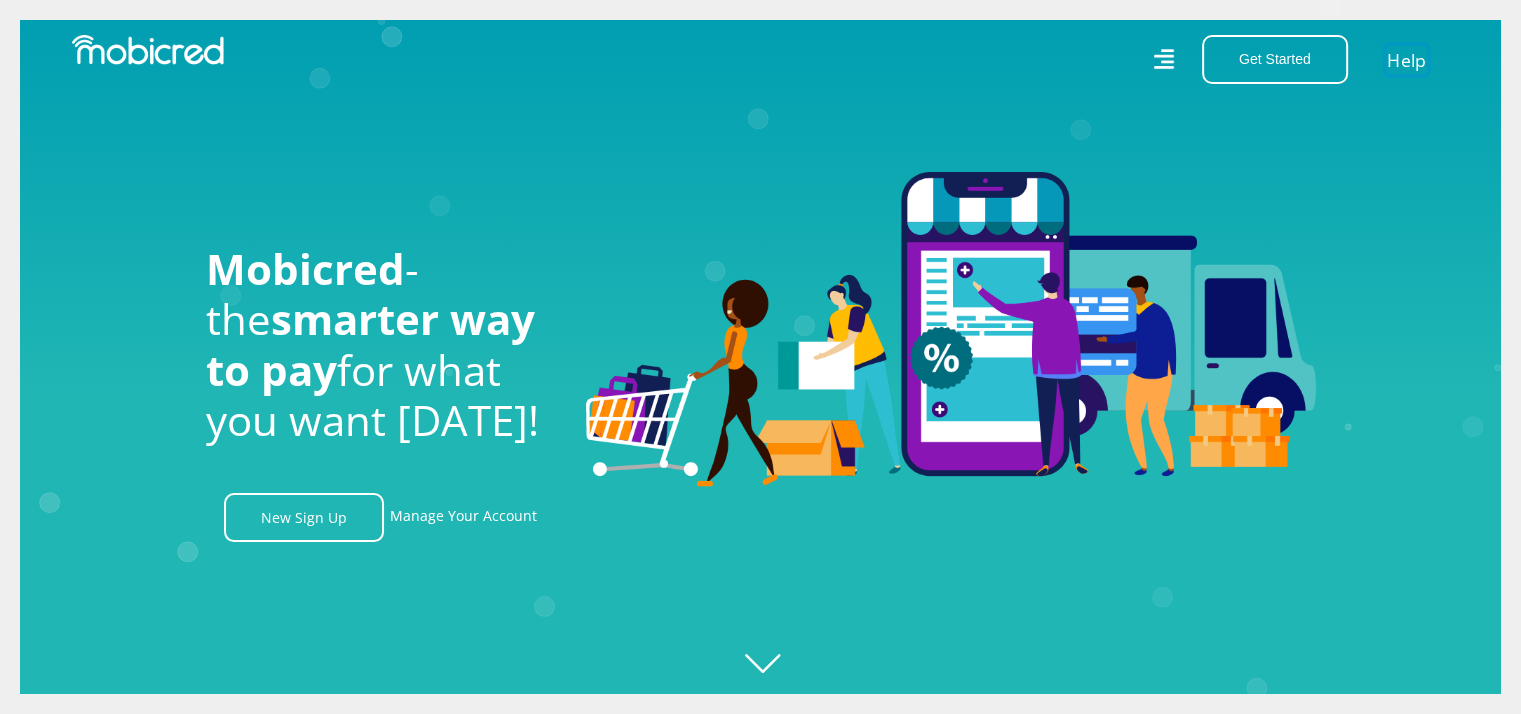 click on "Help" at bounding box center (1406, 59) 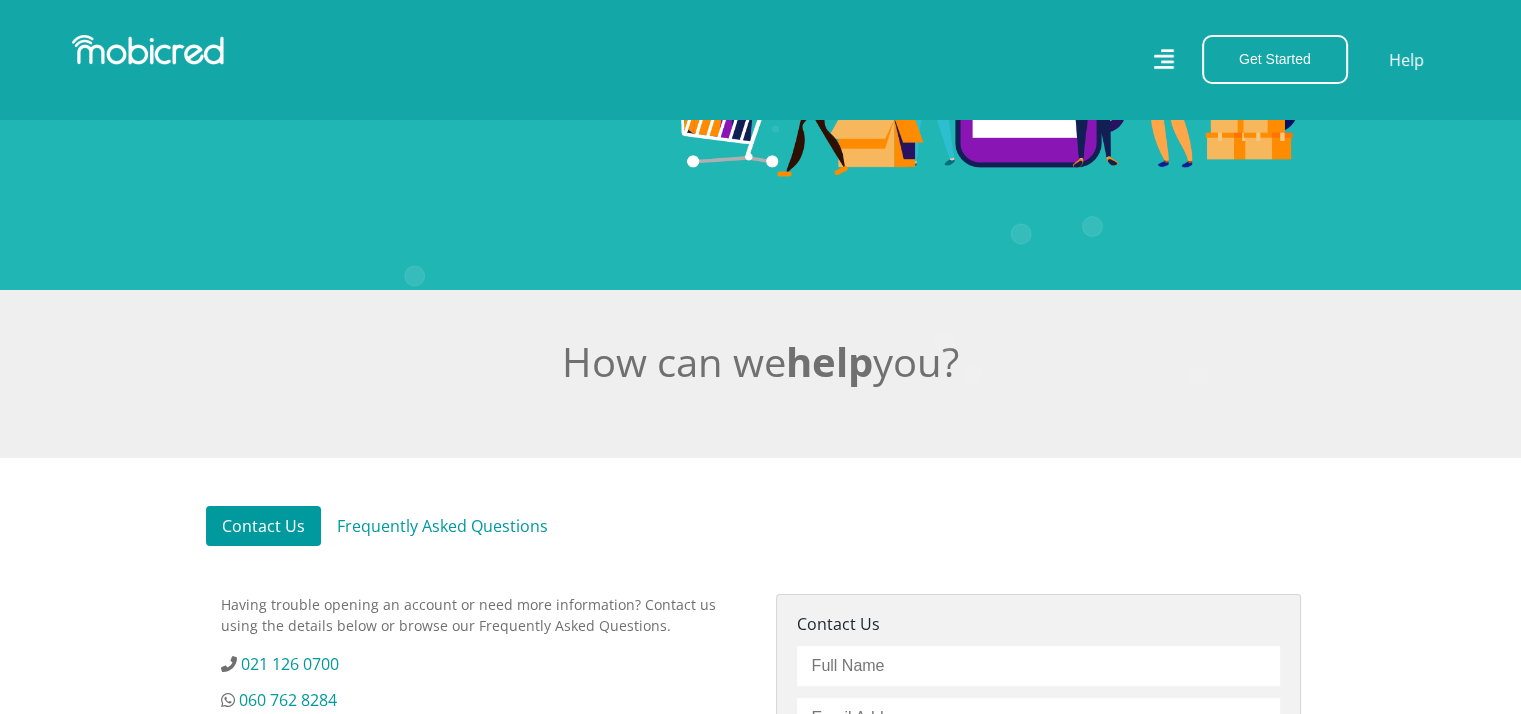 scroll, scrollTop: 0, scrollLeft: 0, axis: both 